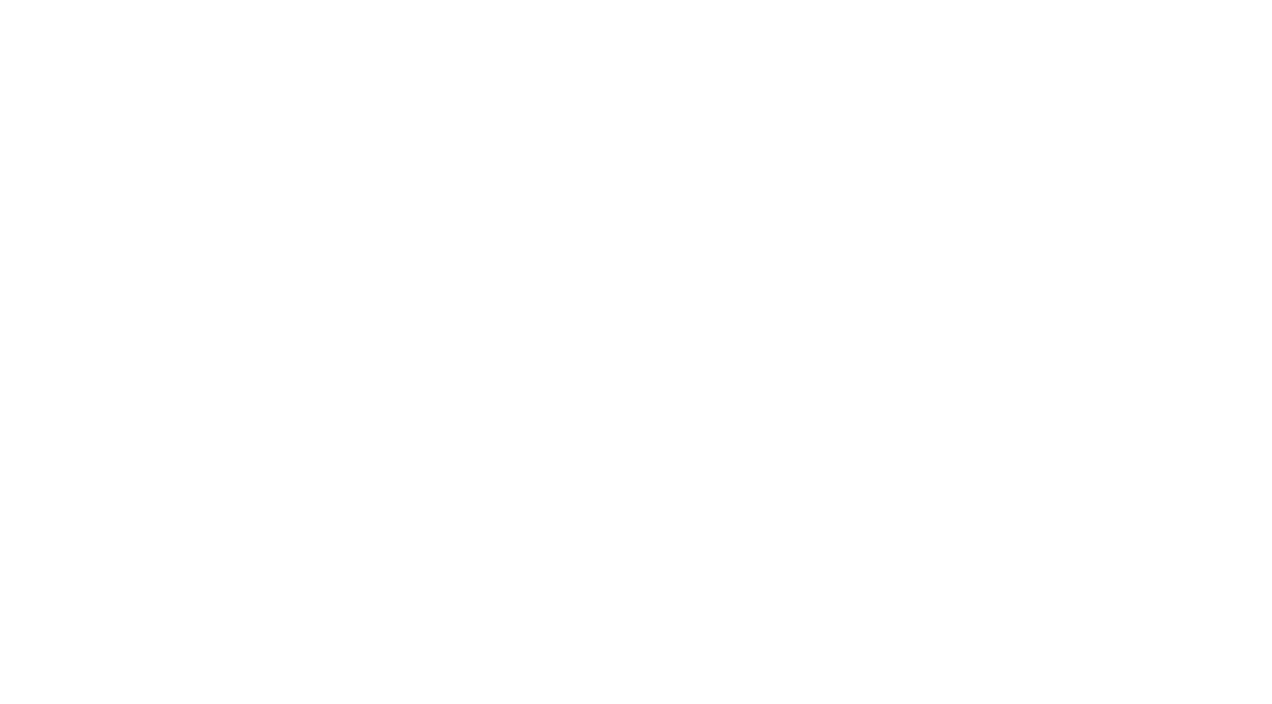 scroll, scrollTop: 0, scrollLeft: 0, axis: both 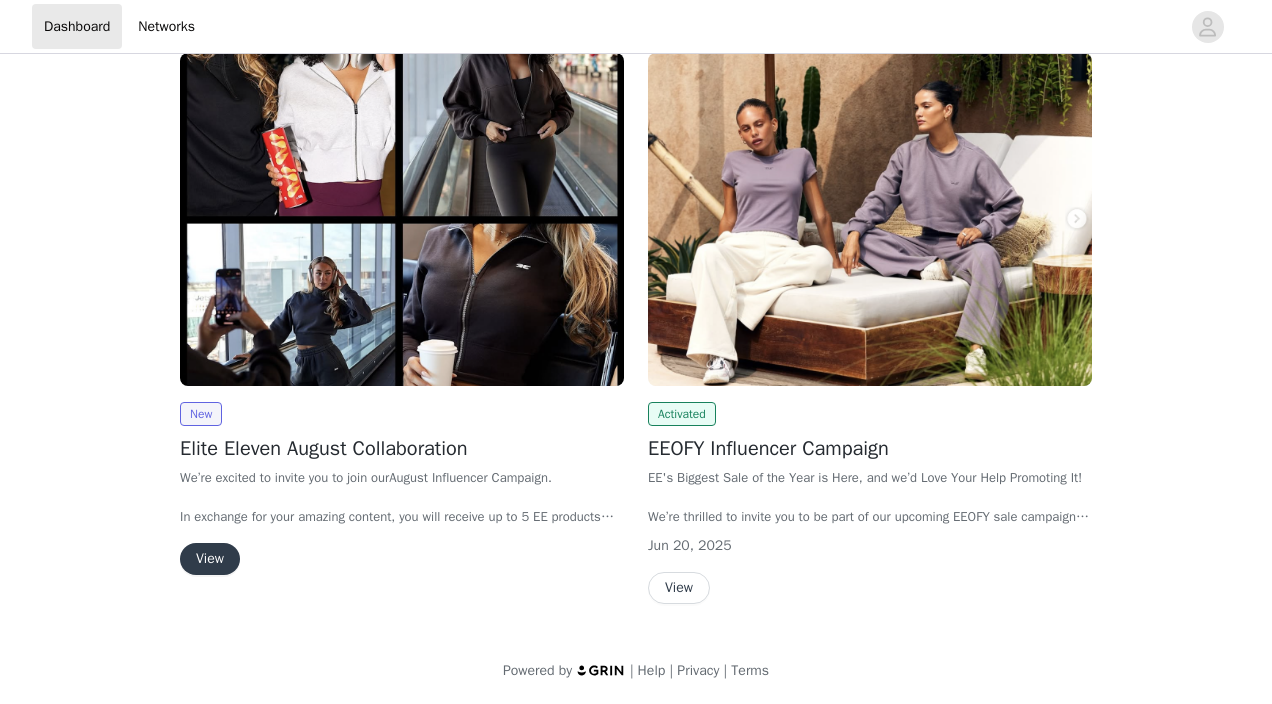 click on "View" at bounding box center [210, 559] 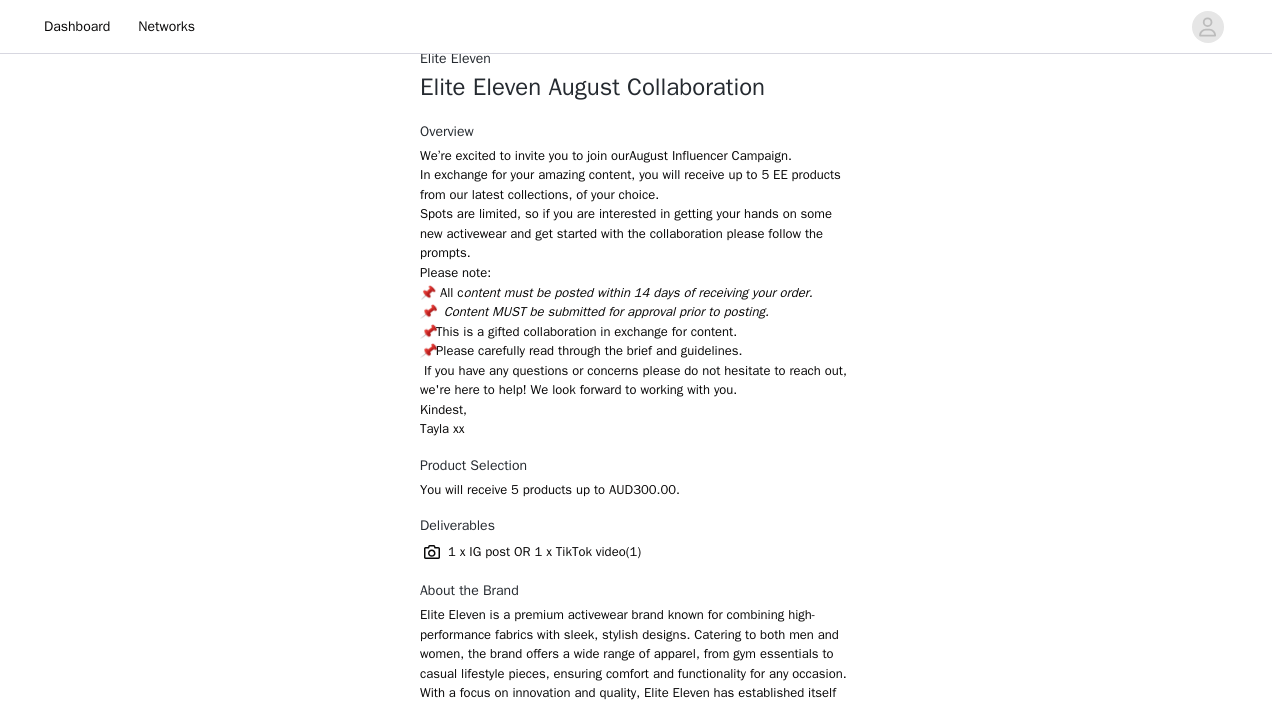 scroll, scrollTop: 869, scrollLeft: 0, axis: vertical 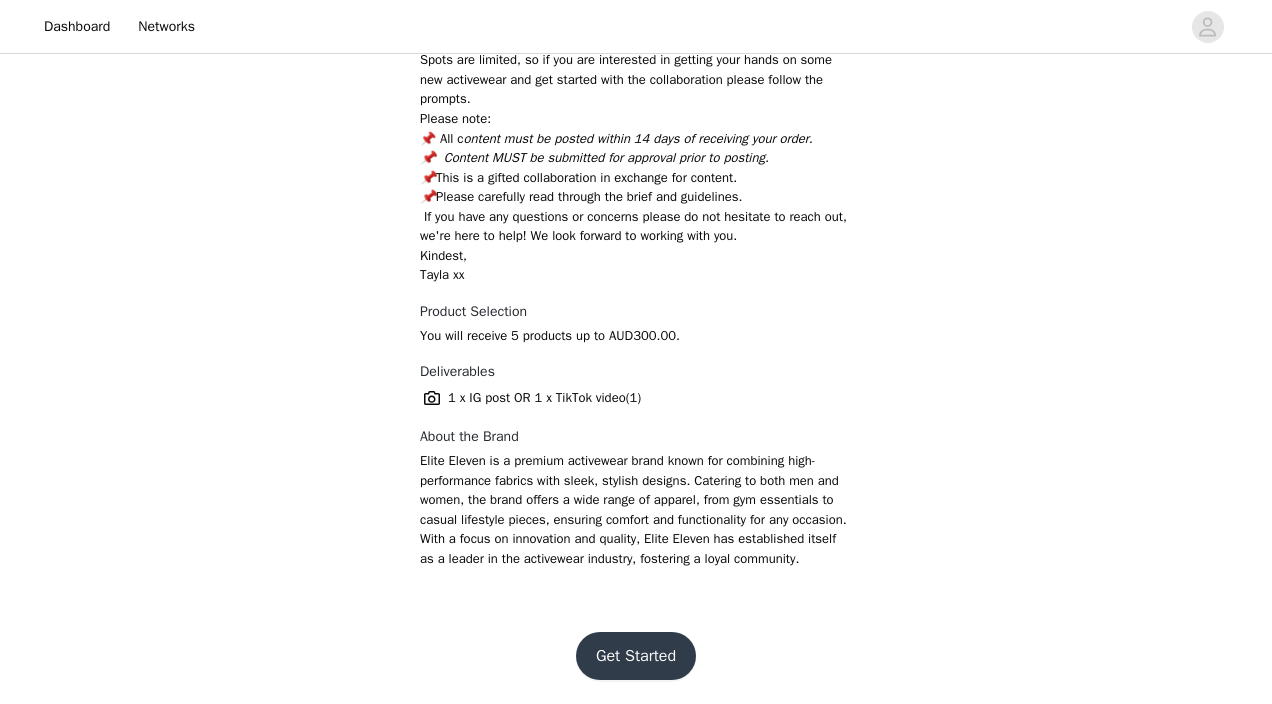 click on "Get Started" at bounding box center [636, 656] 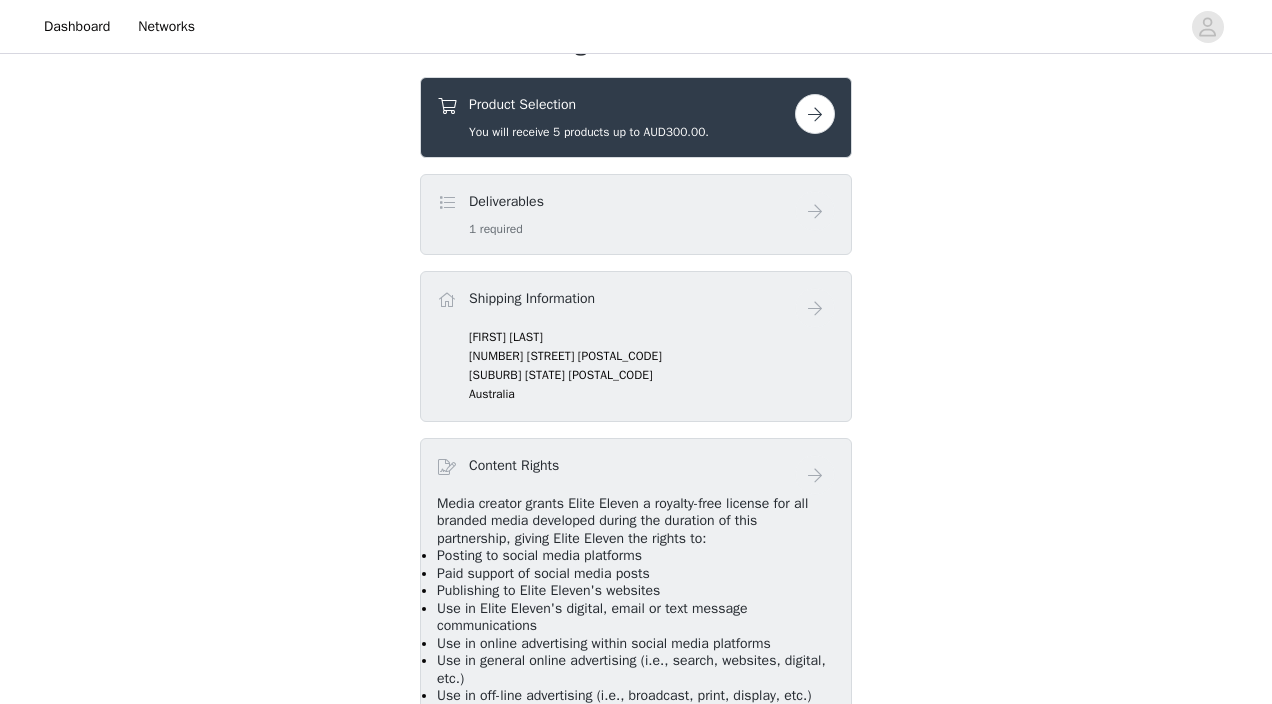 scroll, scrollTop: 656, scrollLeft: 0, axis: vertical 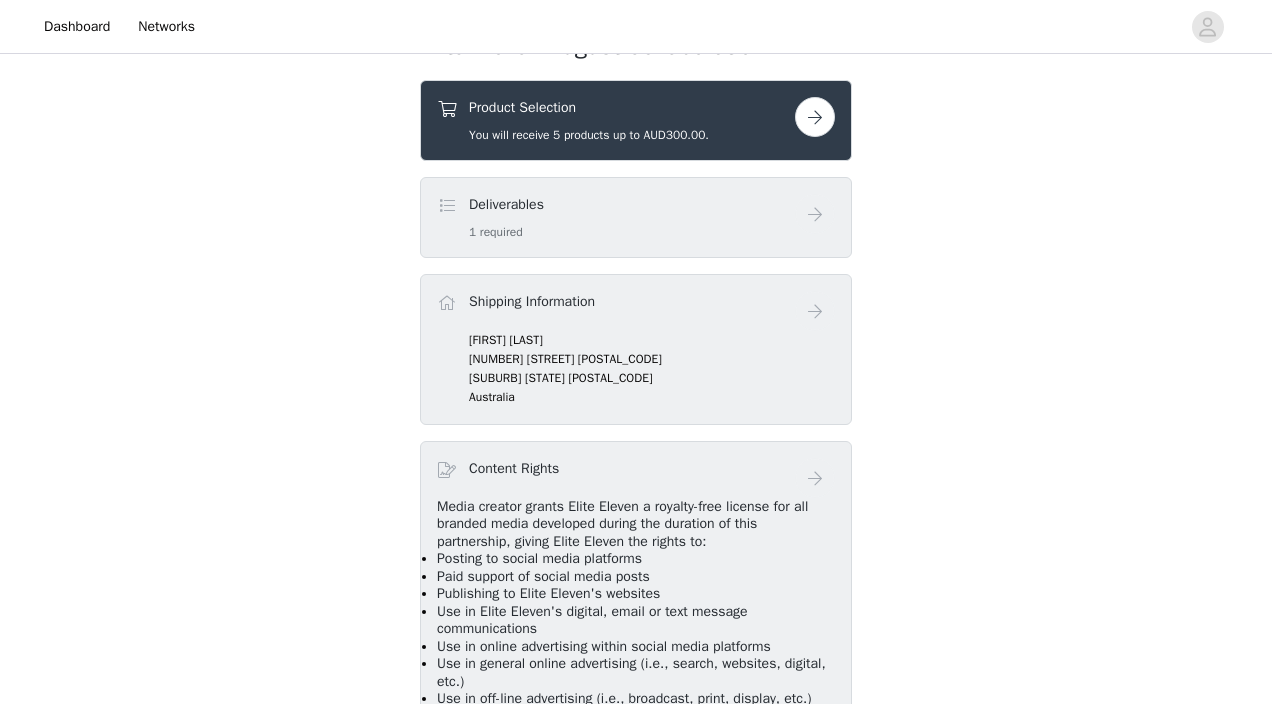 click at bounding box center (815, 117) 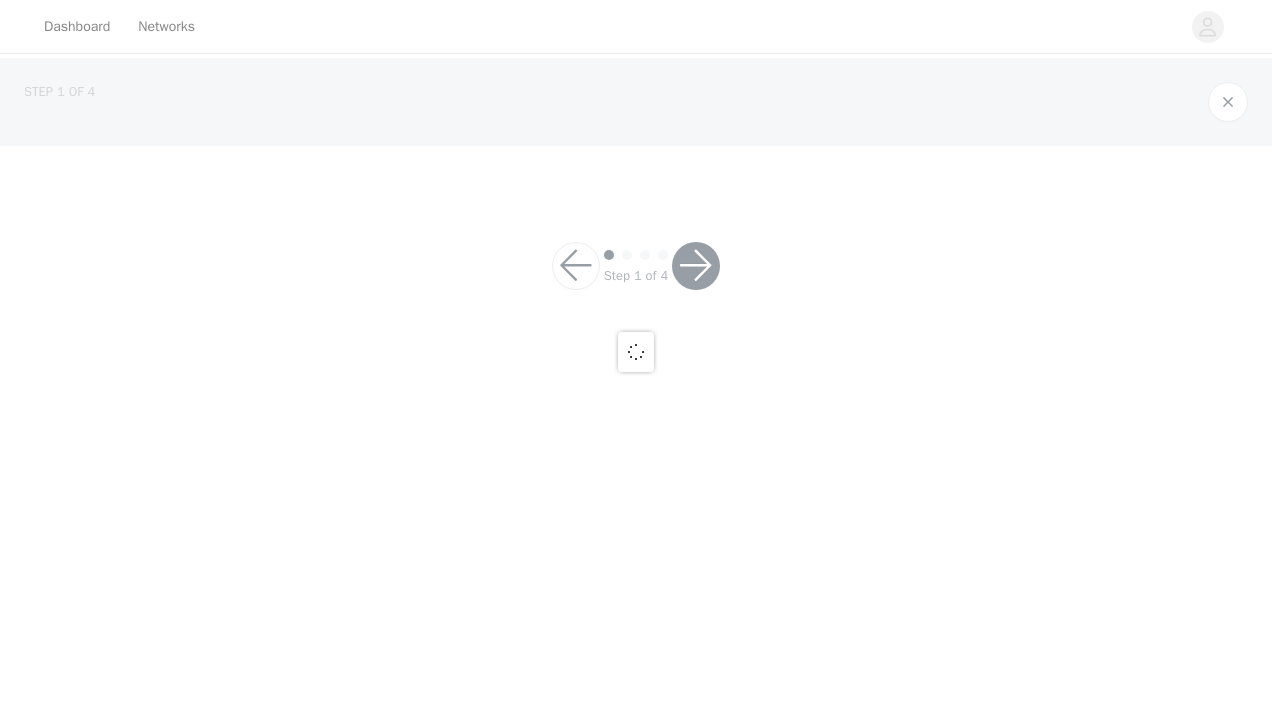 scroll, scrollTop: 0, scrollLeft: 0, axis: both 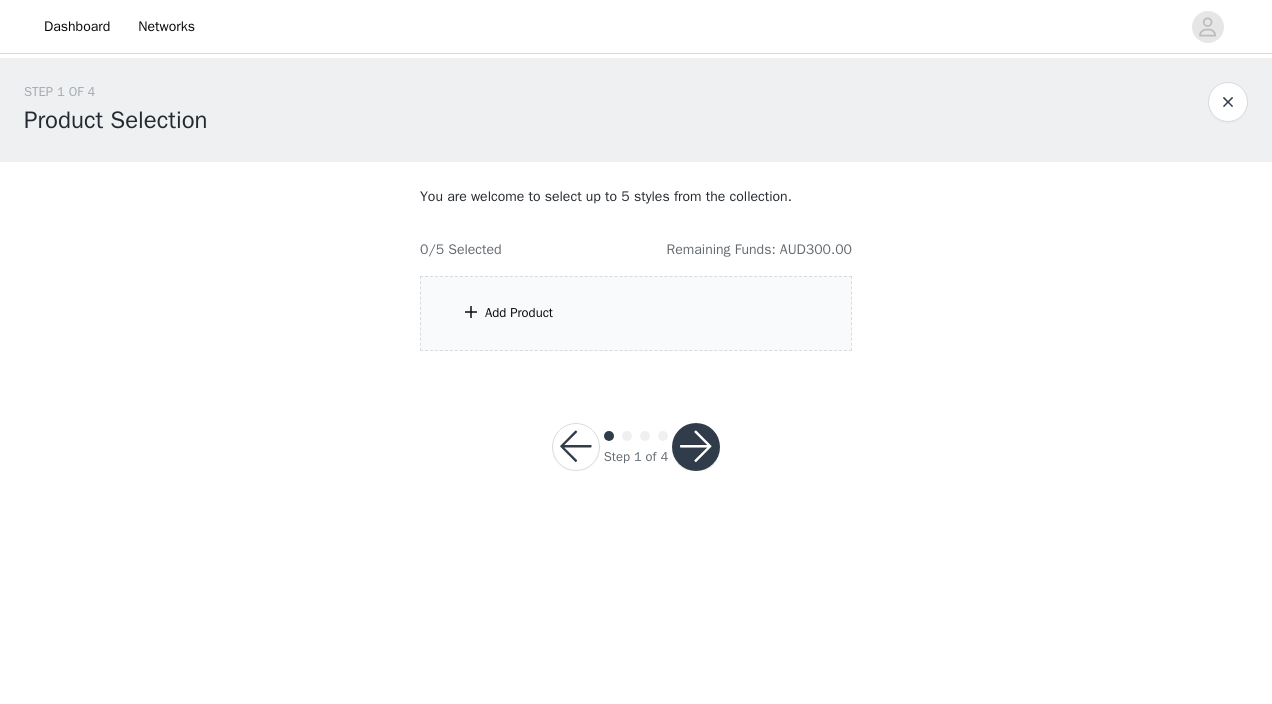 click on "Add Product" at bounding box center [636, 313] 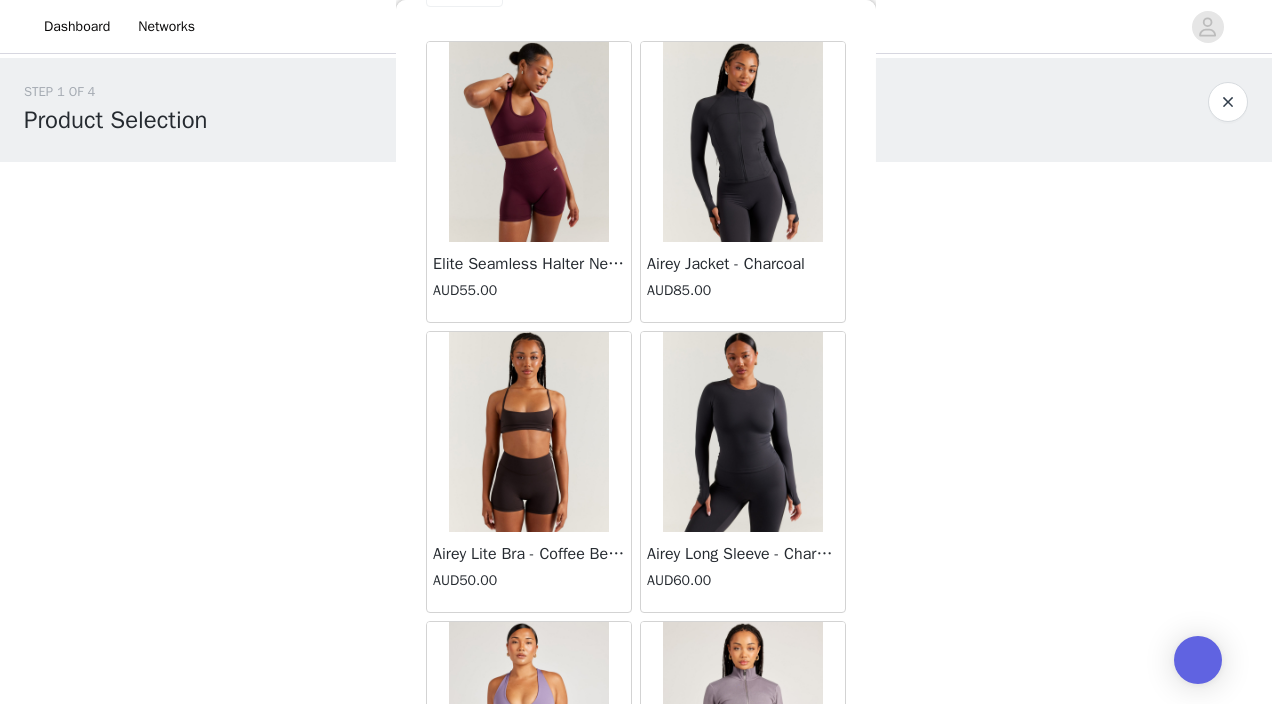 scroll, scrollTop: 60, scrollLeft: 0, axis: vertical 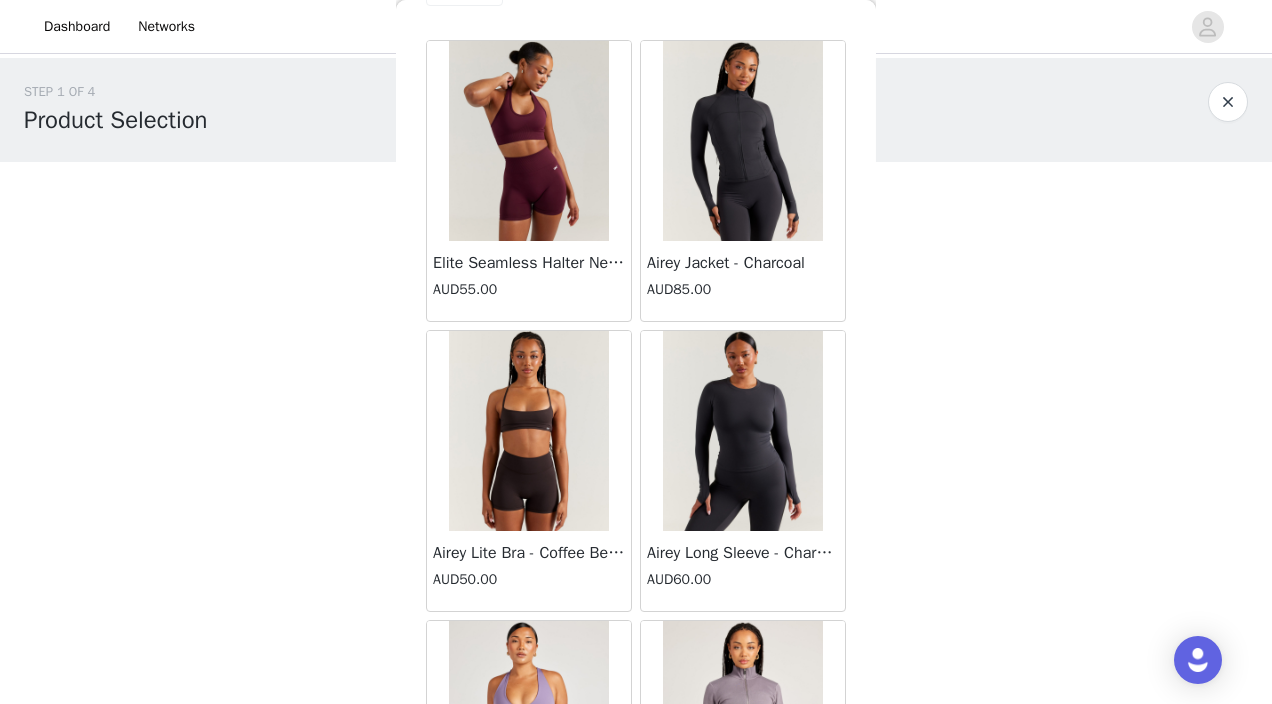 click at bounding box center [743, 431] 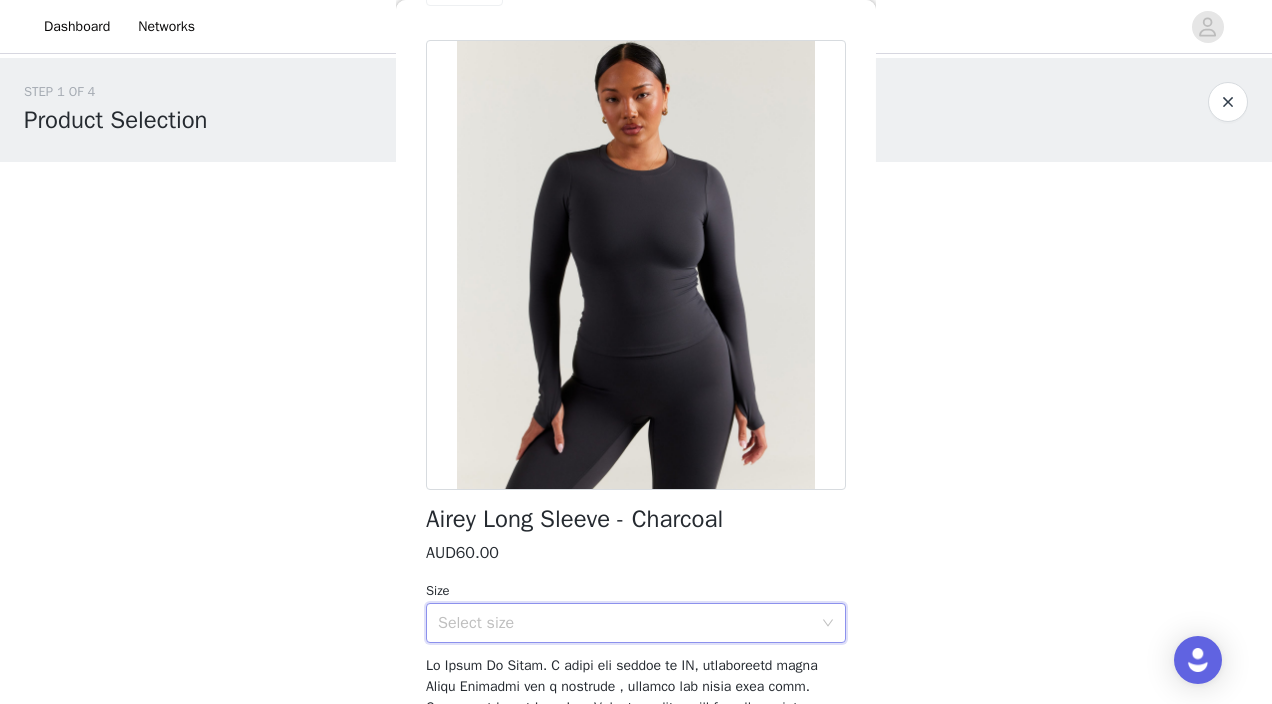 click on "Select size" at bounding box center [629, 623] 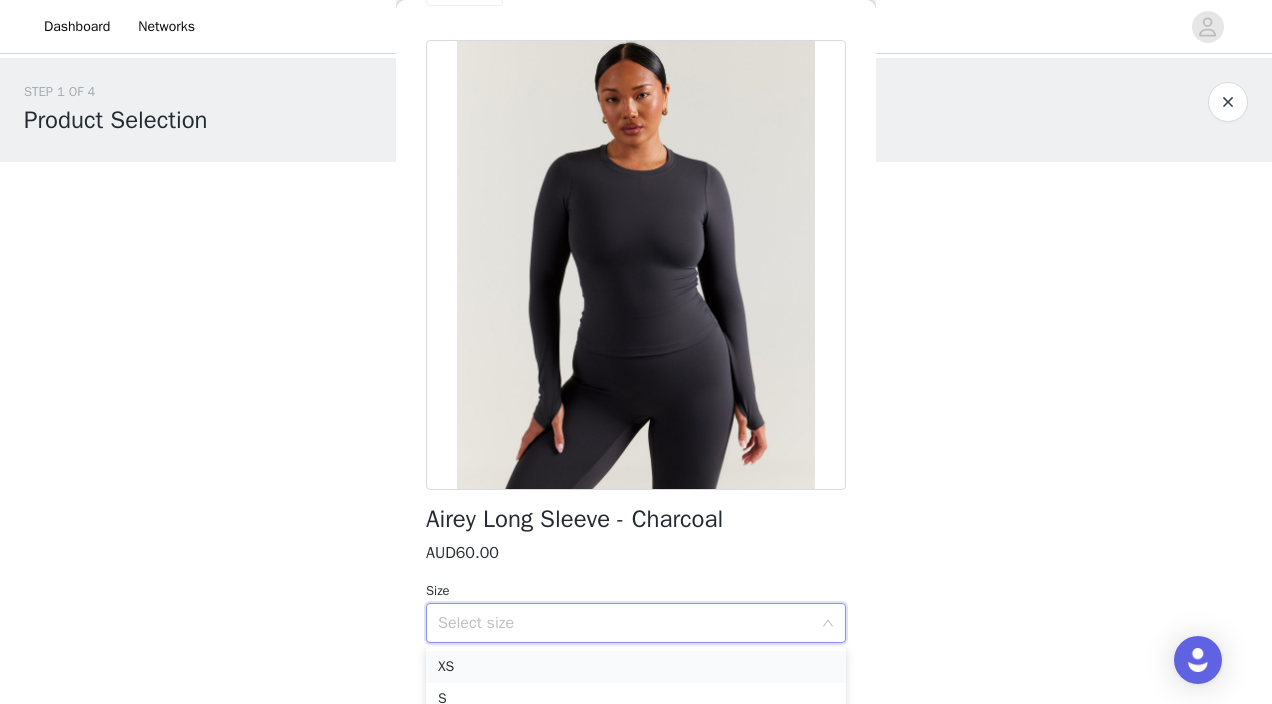 click on "XS" at bounding box center [636, 667] 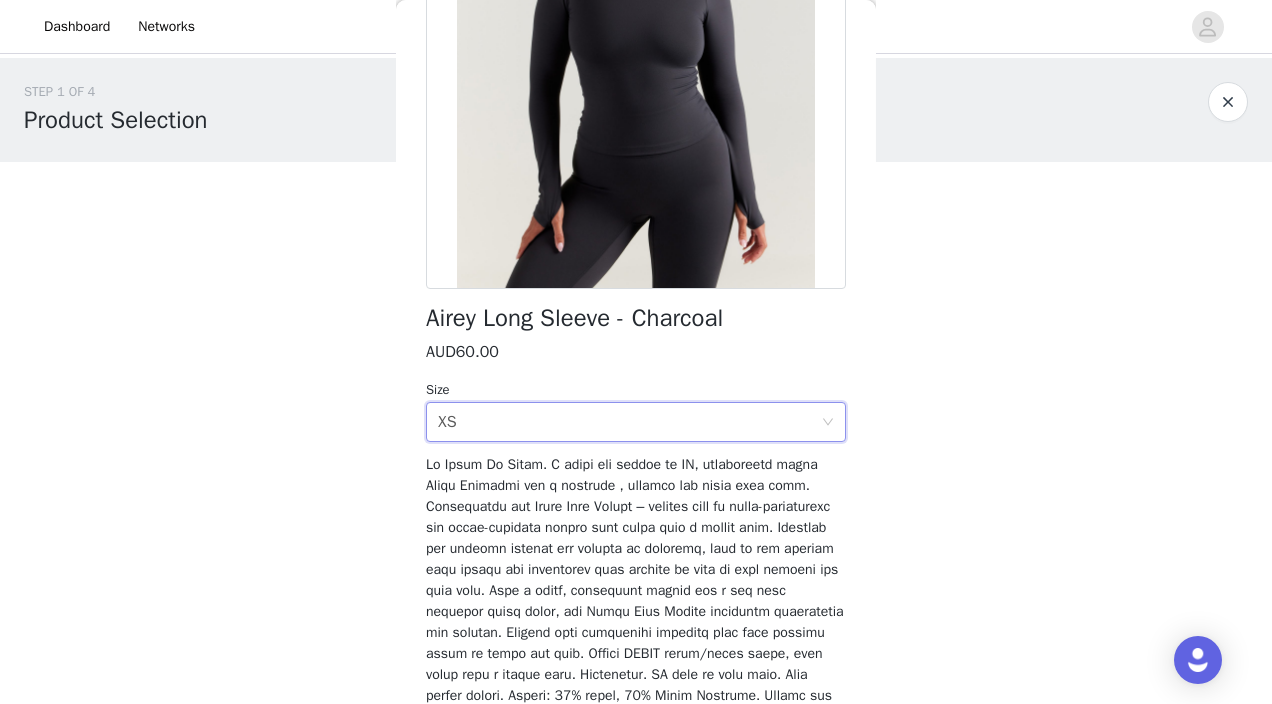 scroll, scrollTop: 451, scrollLeft: 0, axis: vertical 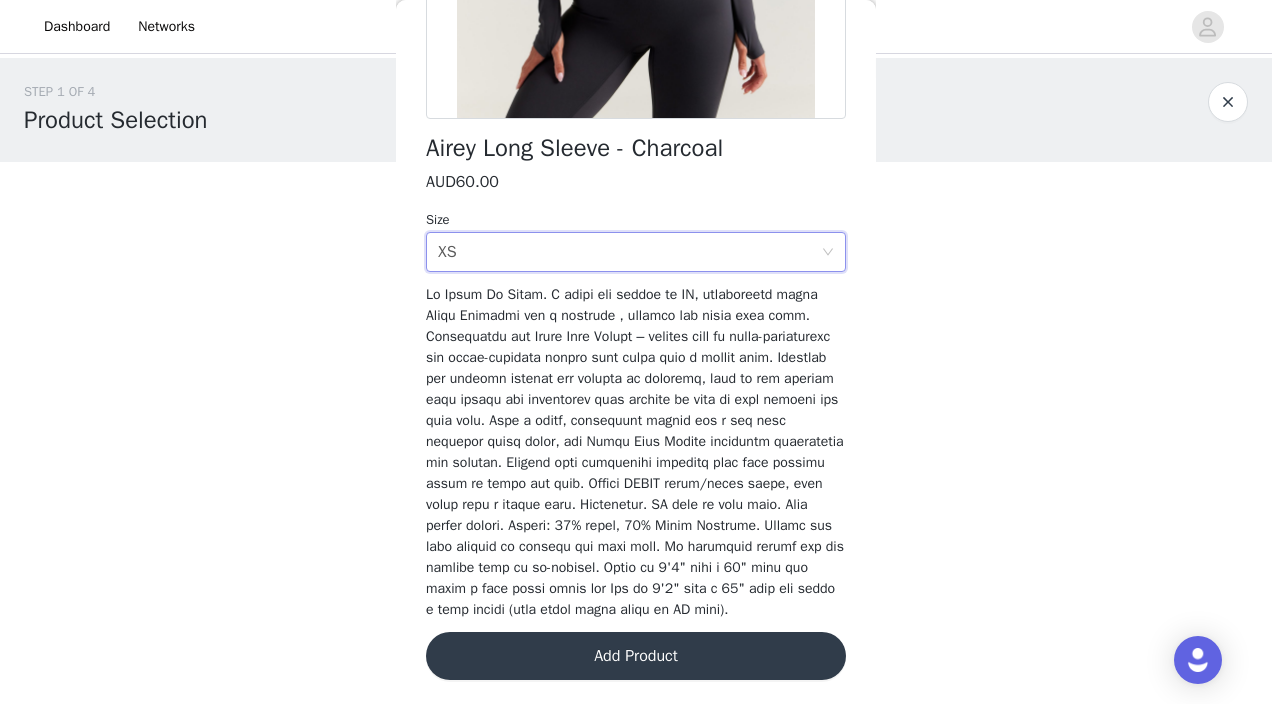 click on "Add Product" at bounding box center [636, 656] 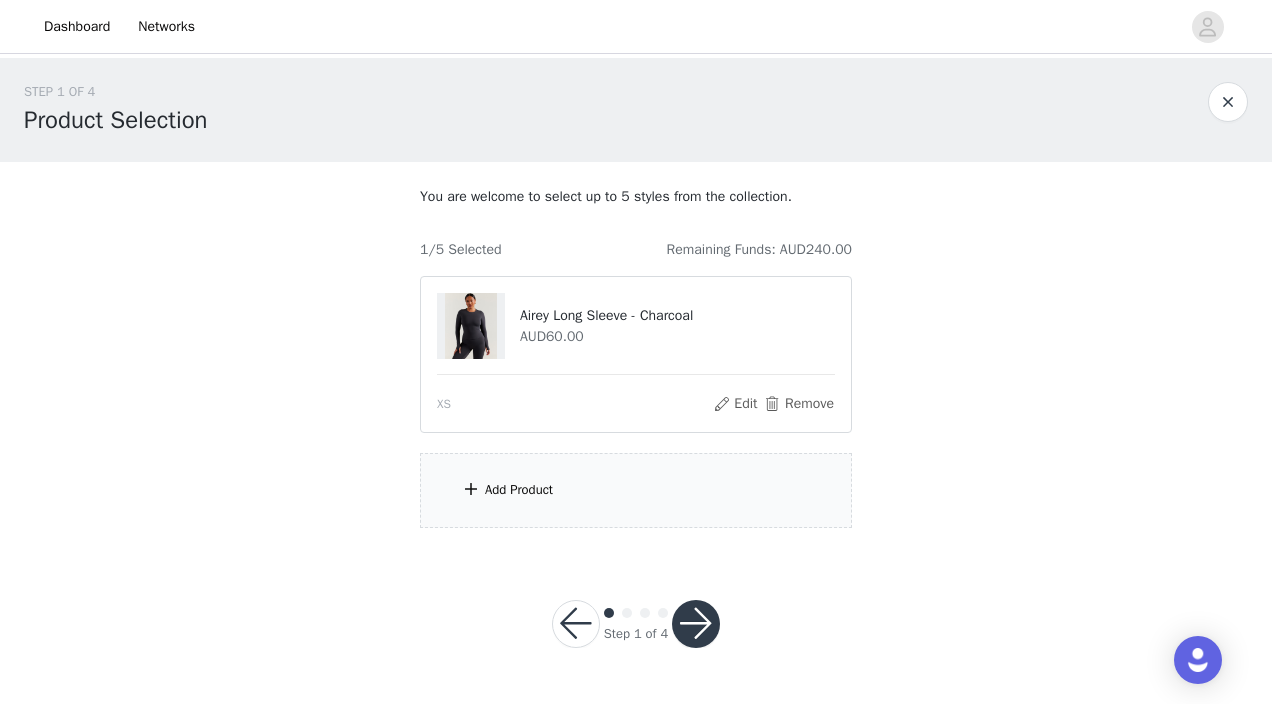 click on "Add Product" at bounding box center [636, 490] 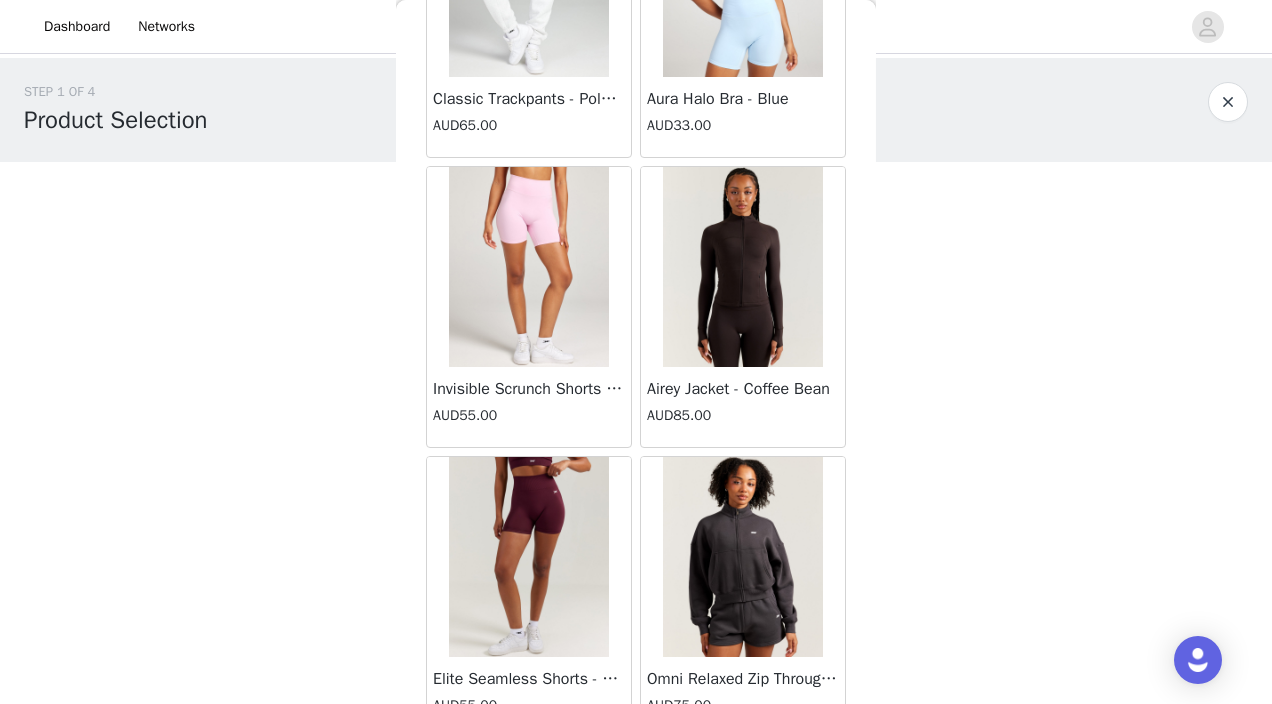 scroll, scrollTop: 5157, scrollLeft: 0, axis: vertical 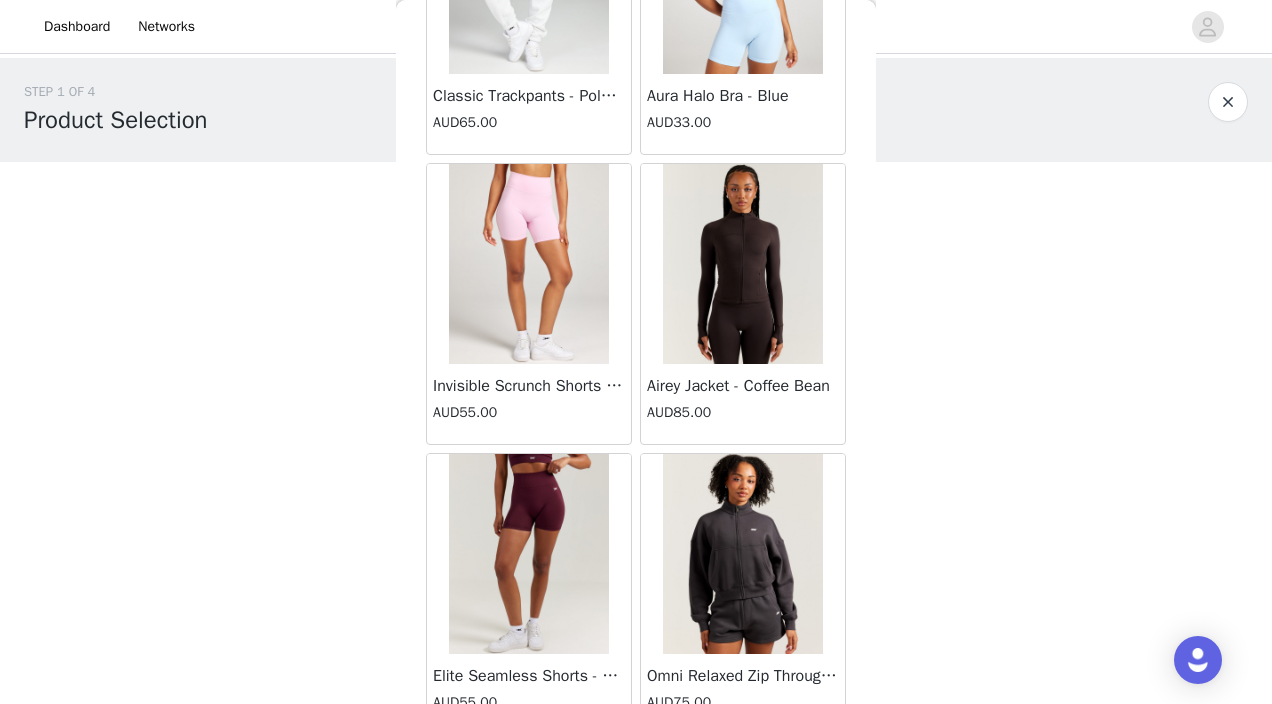 click at bounding box center (743, 264) 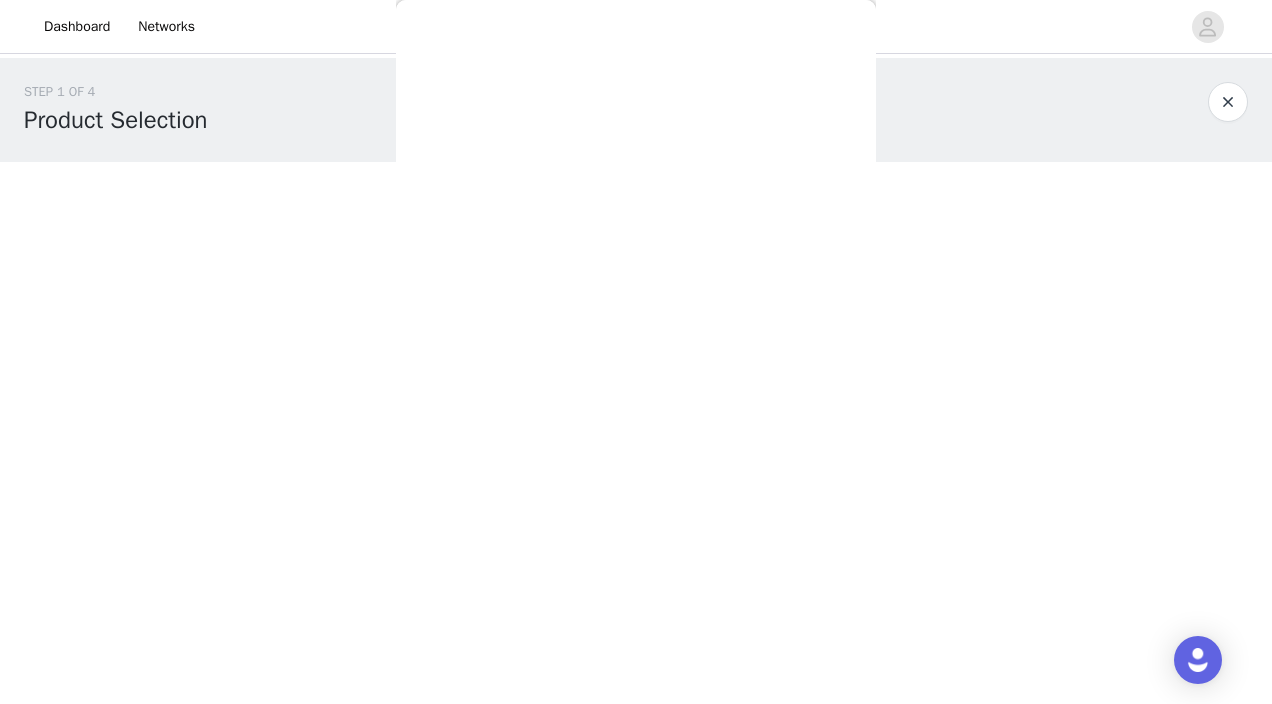 scroll, scrollTop: 430, scrollLeft: 0, axis: vertical 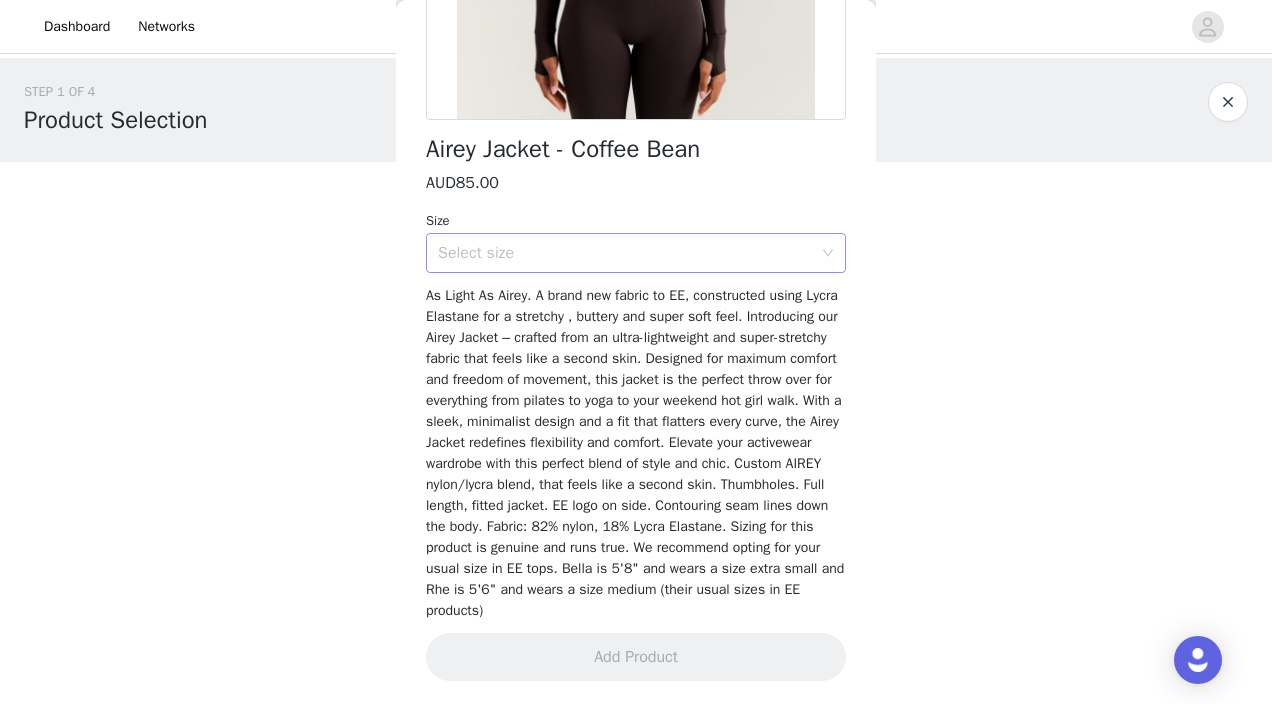 click on "Select size" at bounding box center (625, 253) 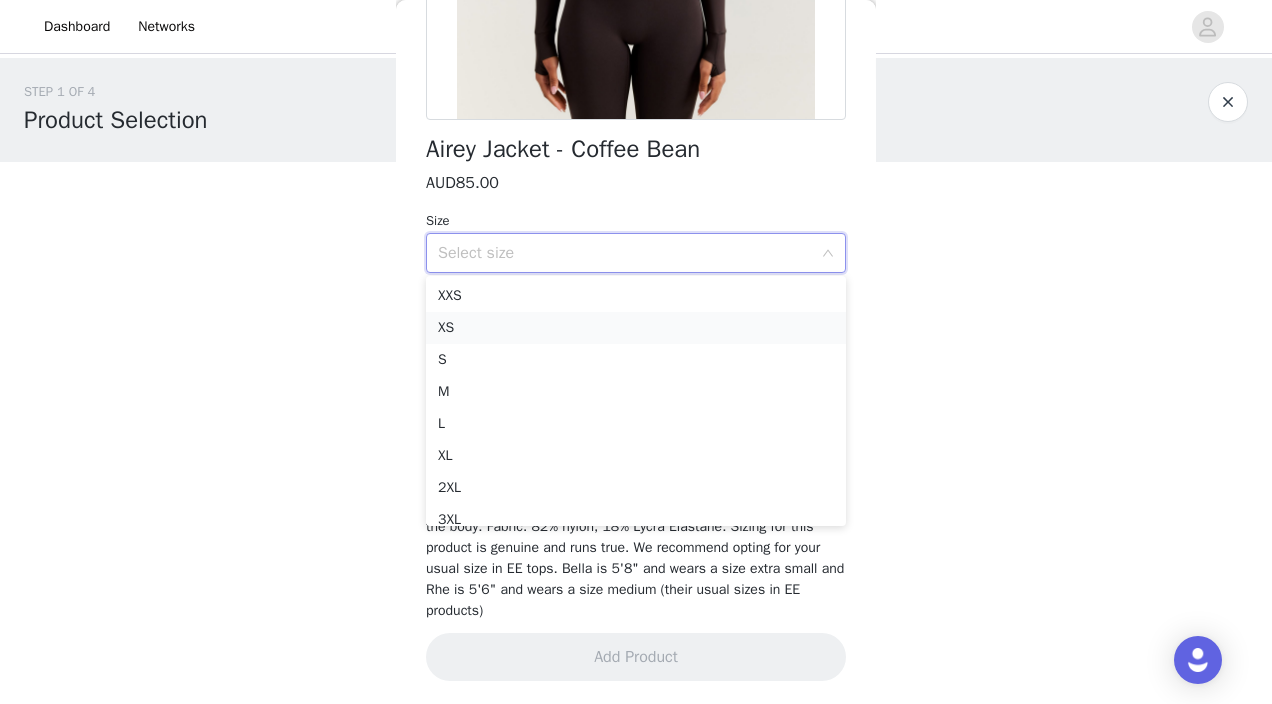 click on "XS" at bounding box center (636, 328) 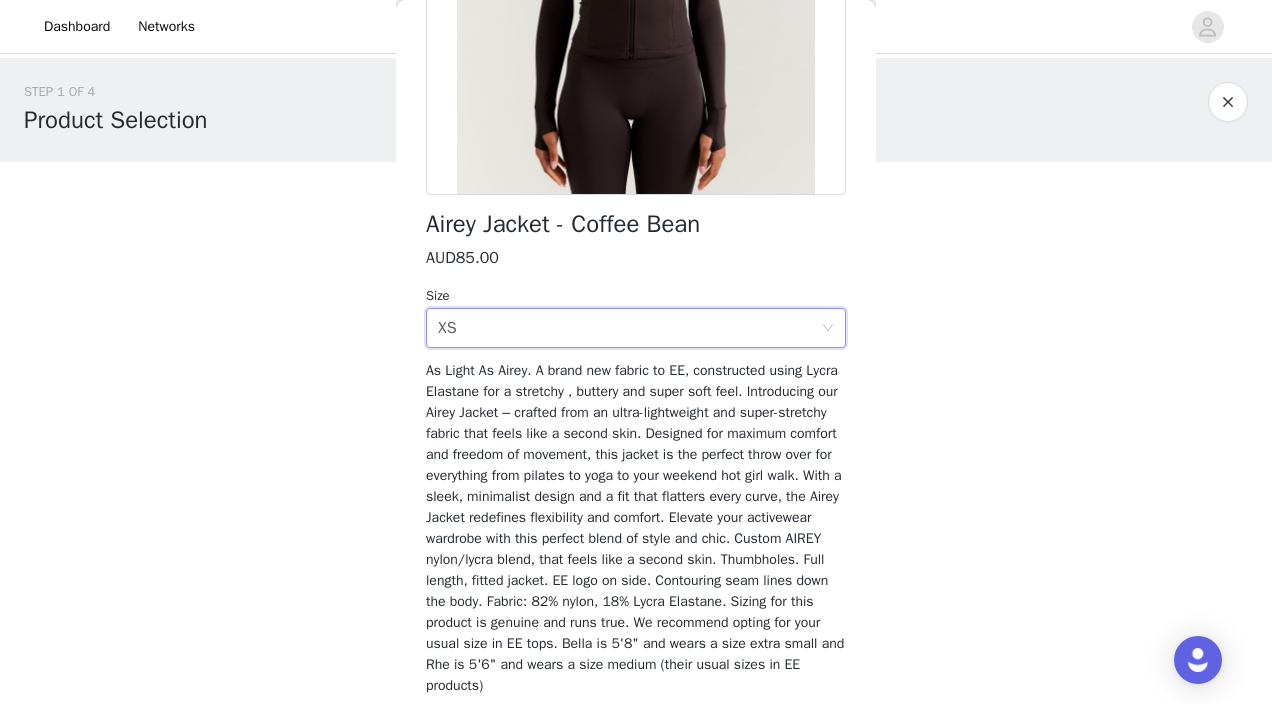 scroll, scrollTop: 430, scrollLeft: 0, axis: vertical 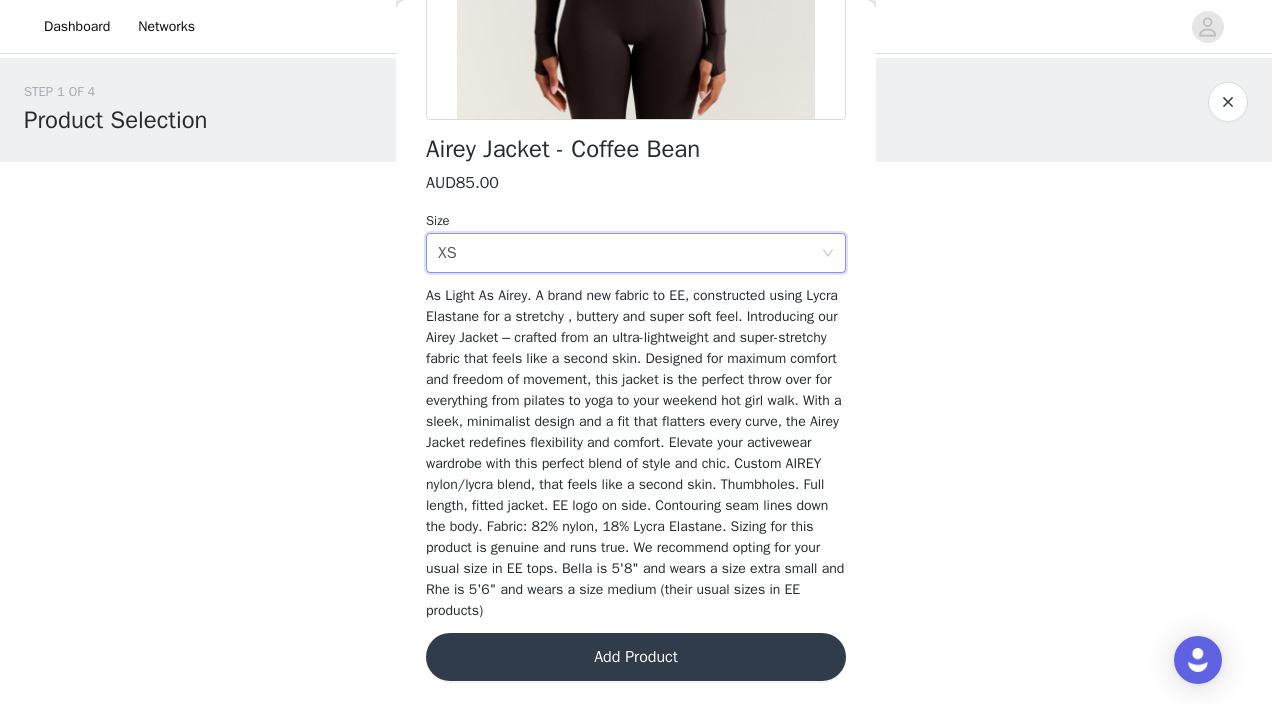 click on "Add Product" at bounding box center [636, 657] 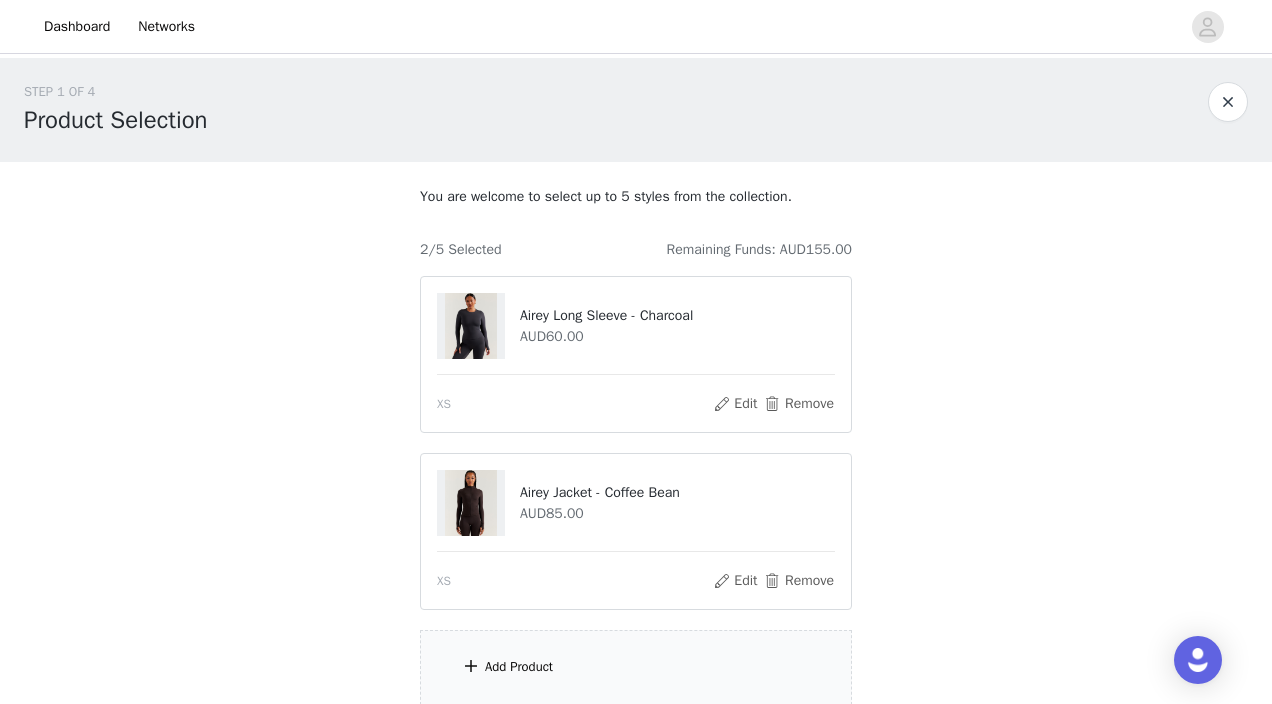 click on "Add Product" at bounding box center [636, 667] 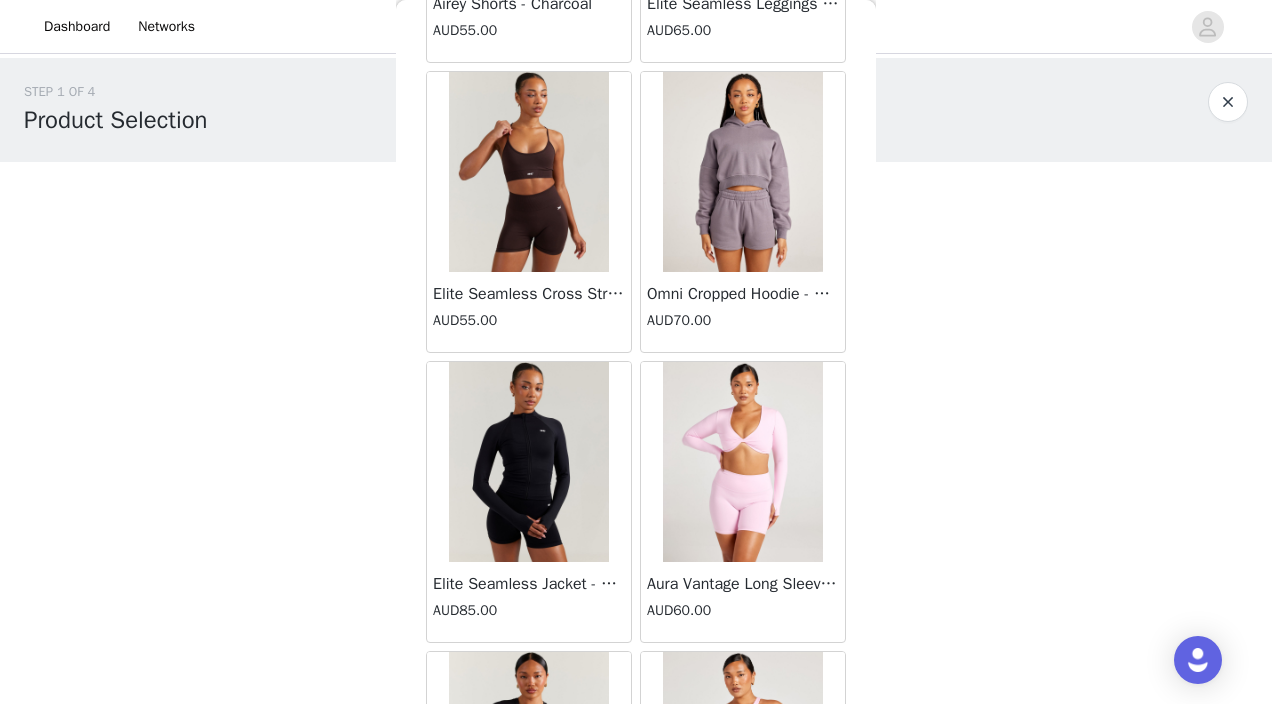 scroll, scrollTop: 26652, scrollLeft: 0, axis: vertical 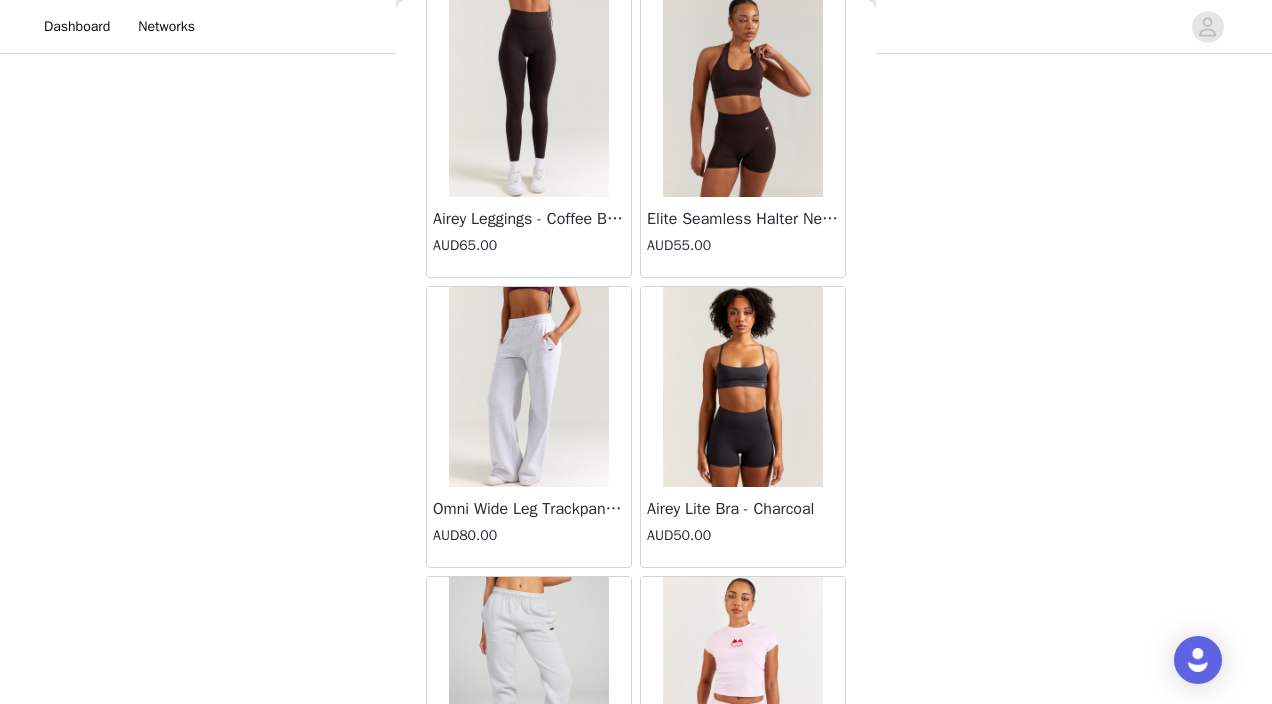 click at bounding box center [529, 387] 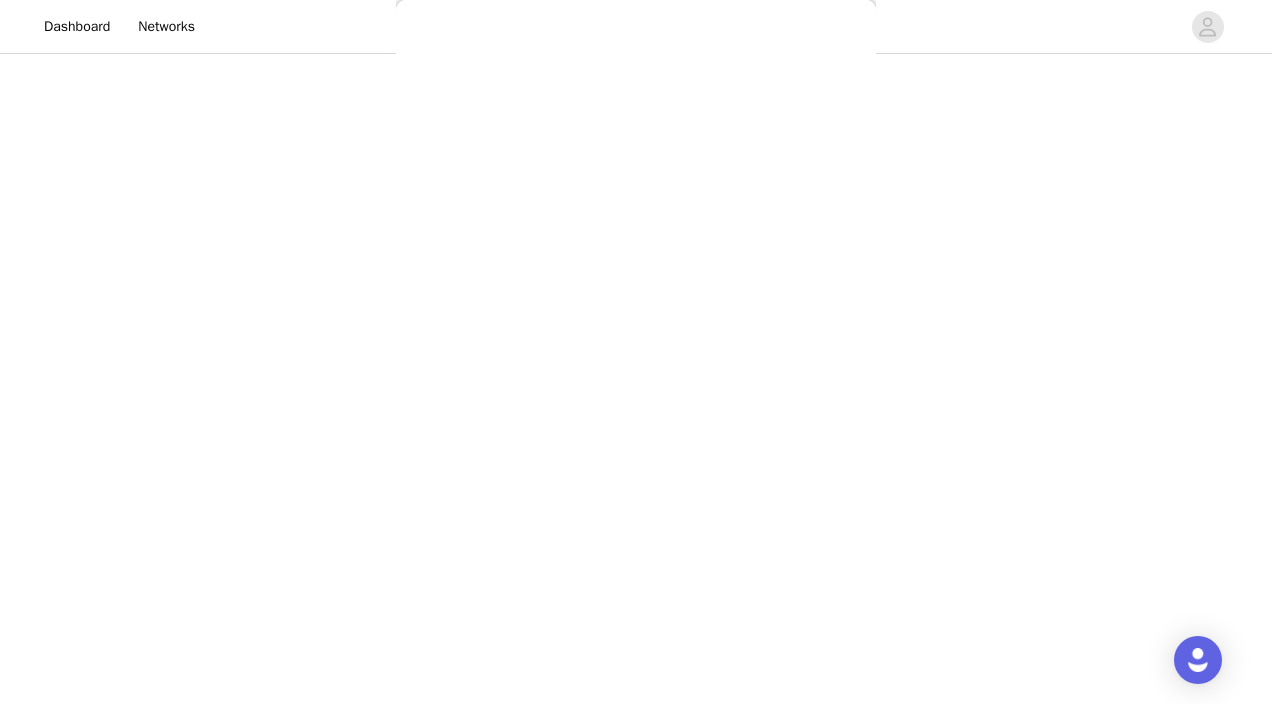 scroll, scrollTop: 653, scrollLeft: 0, axis: vertical 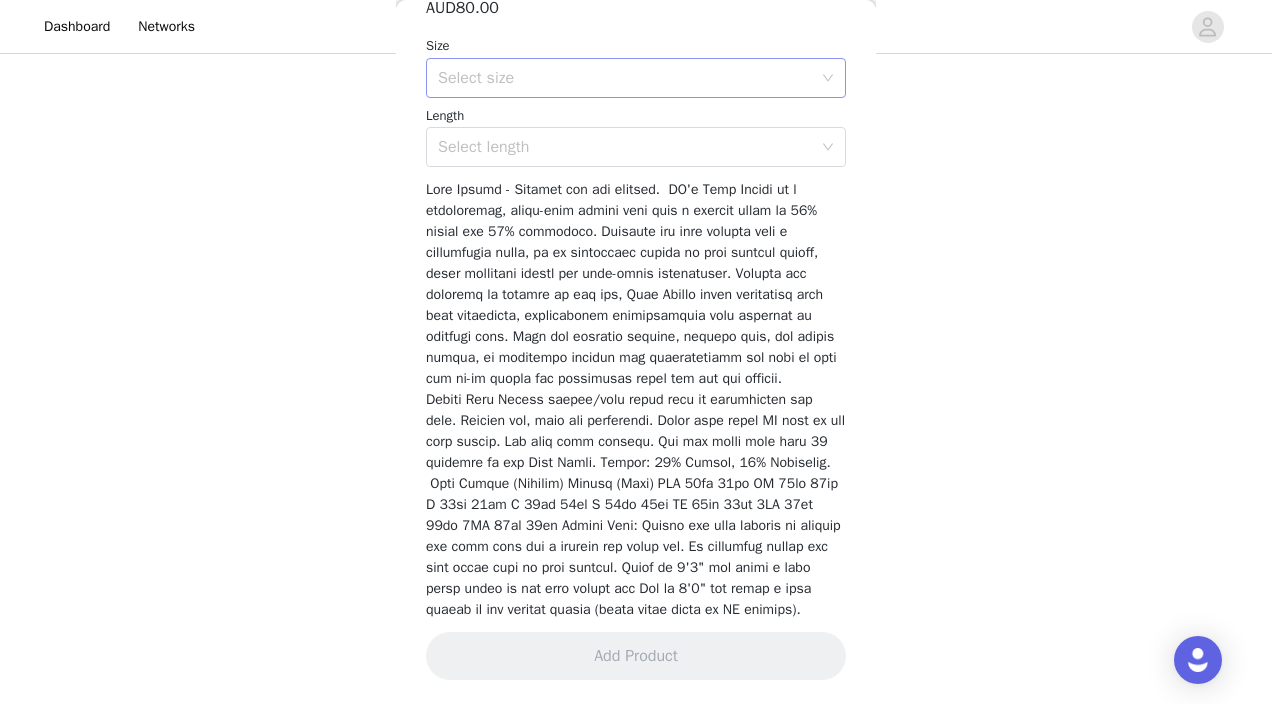 click on "Select size" at bounding box center (625, 78) 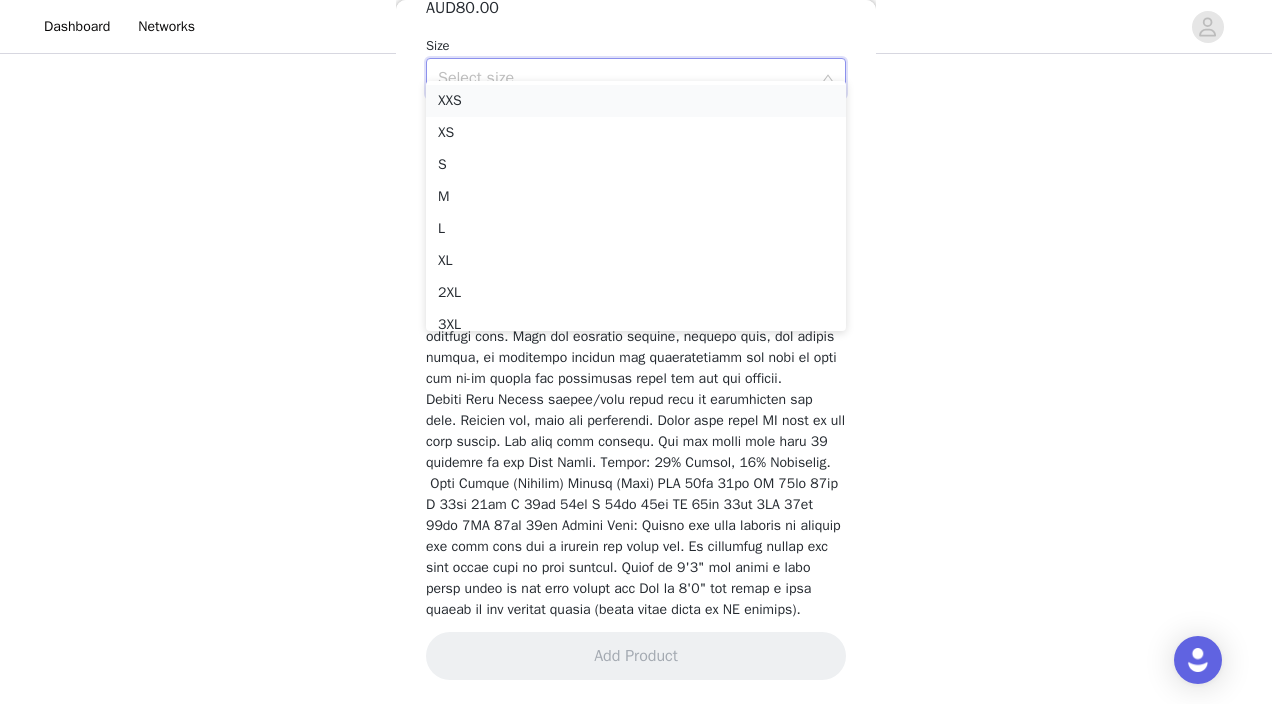 click on "XXS" at bounding box center (636, 101) 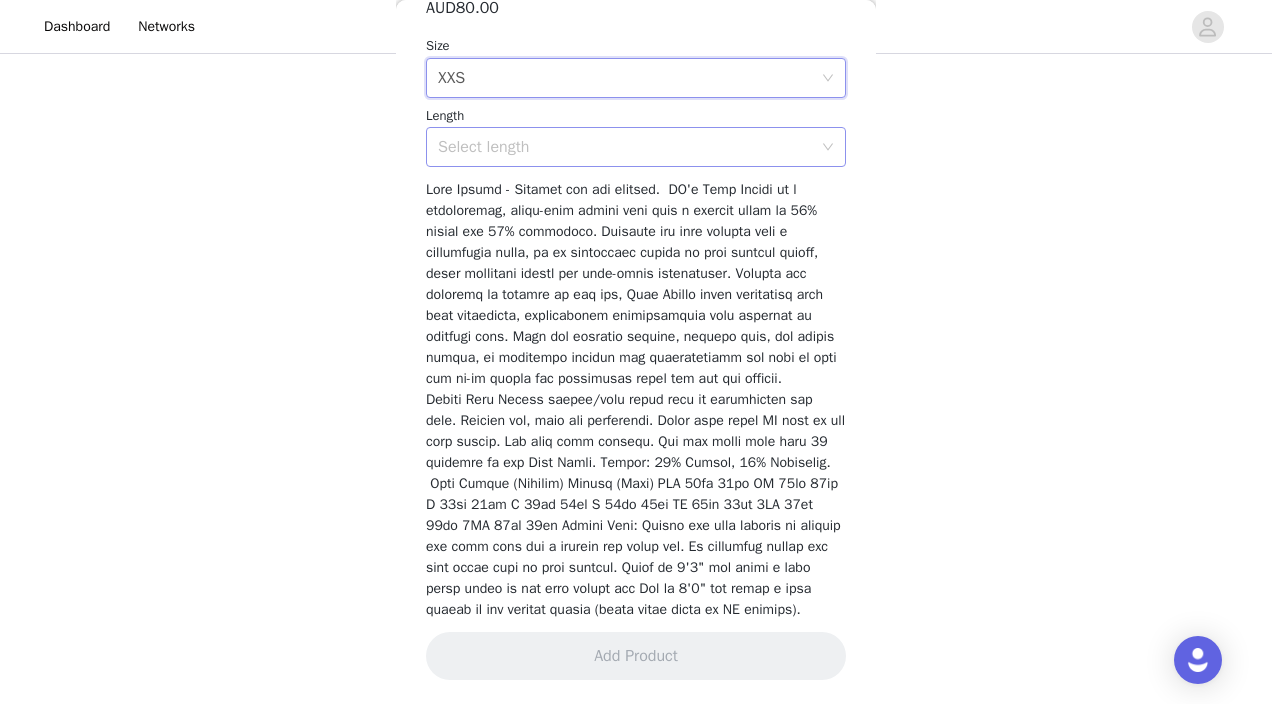 click on "Select length" at bounding box center [625, 147] 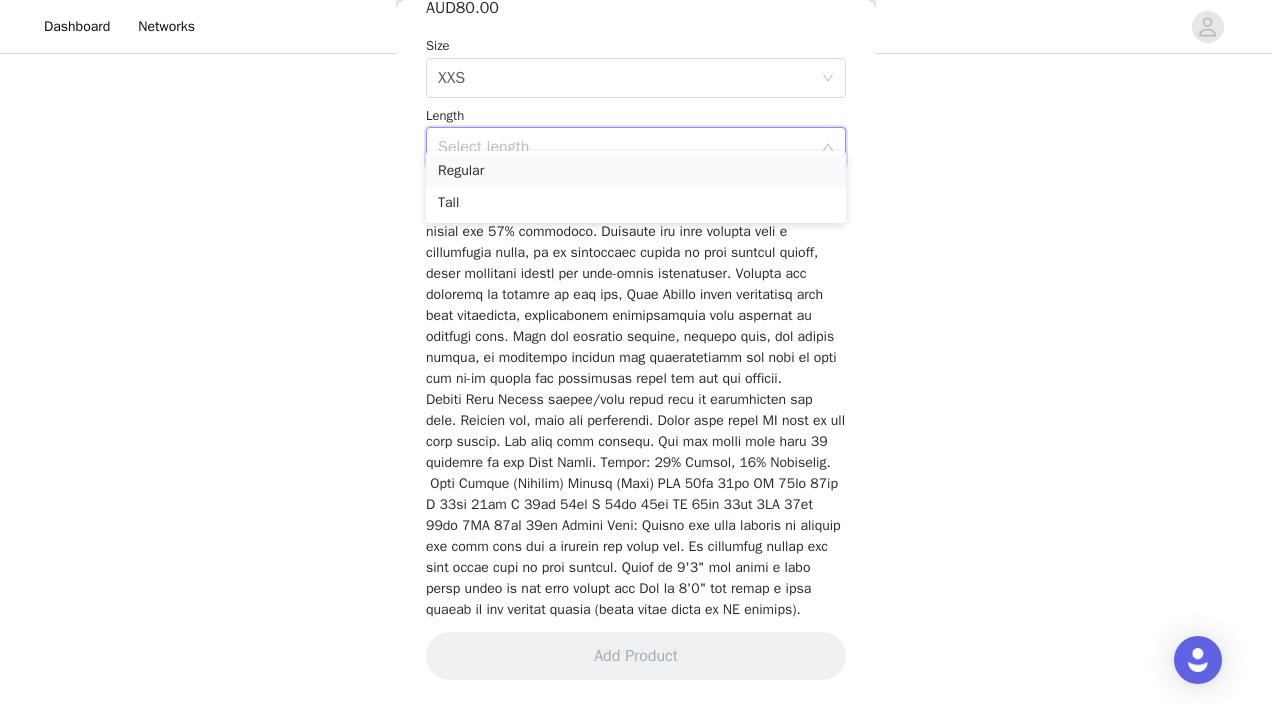 click on "Regular" at bounding box center [636, 171] 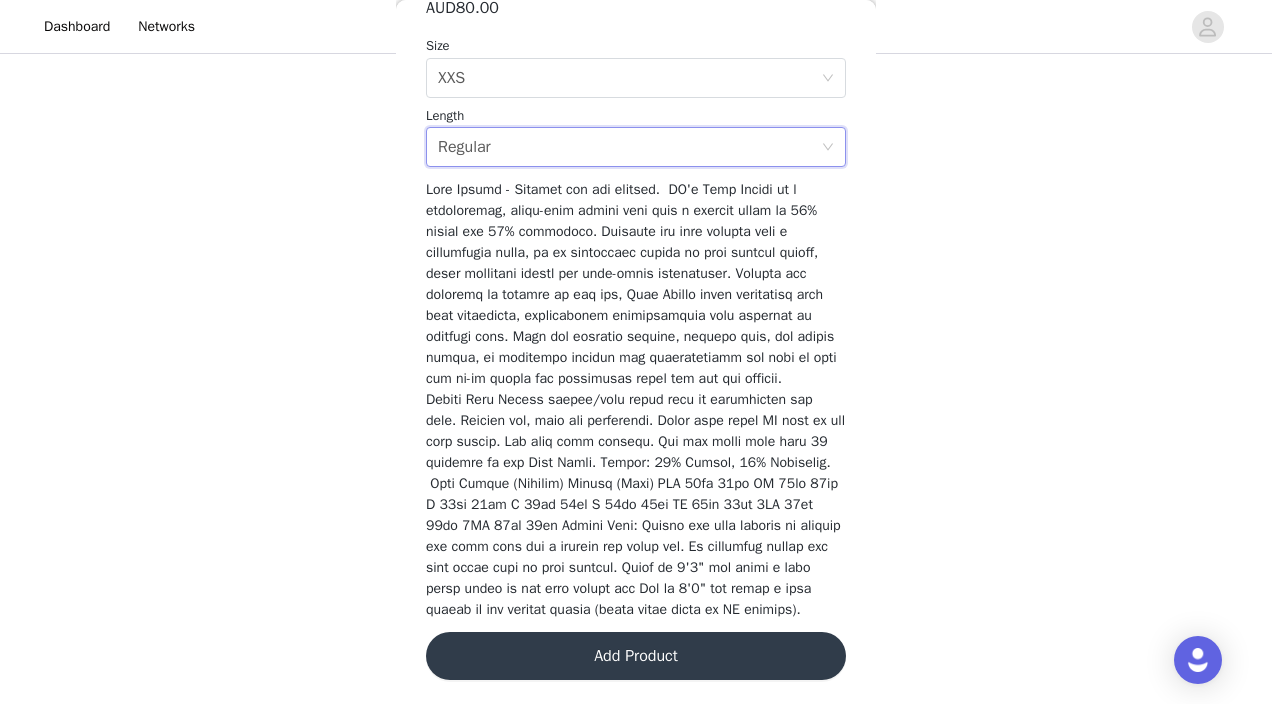 click on "Add Product" at bounding box center (636, 656) 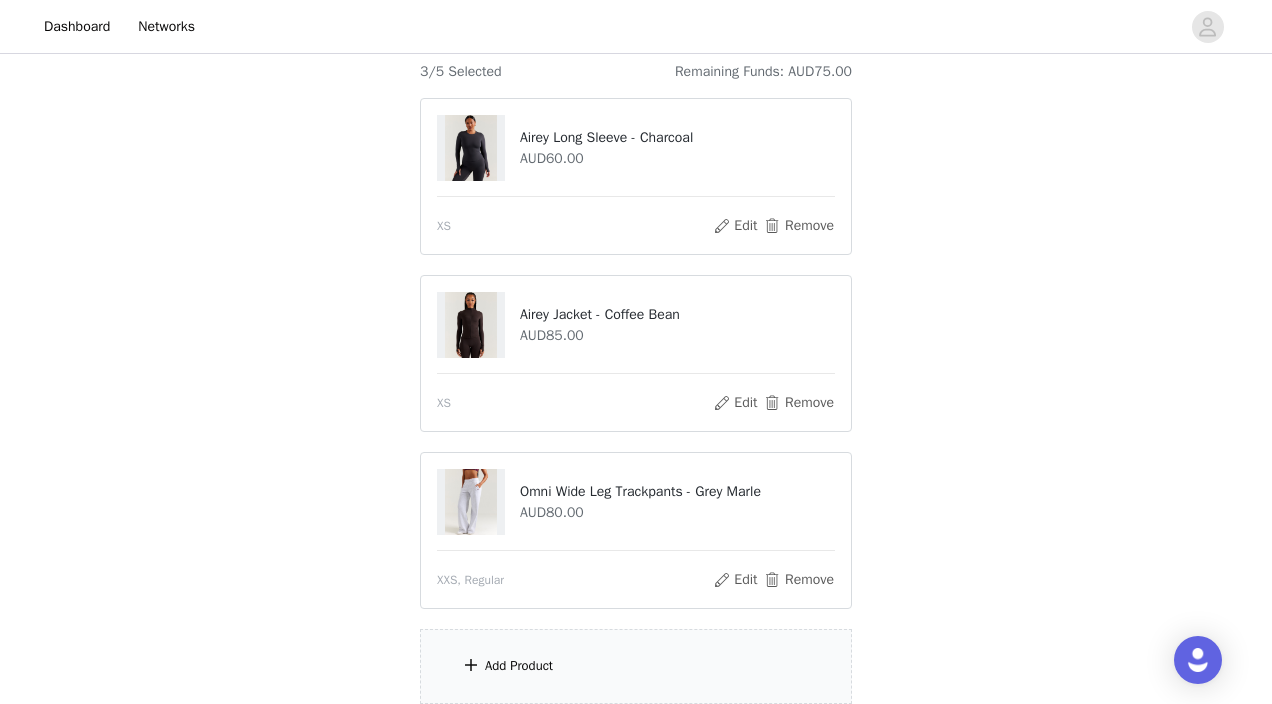 scroll, scrollTop: 179, scrollLeft: 0, axis: vertical 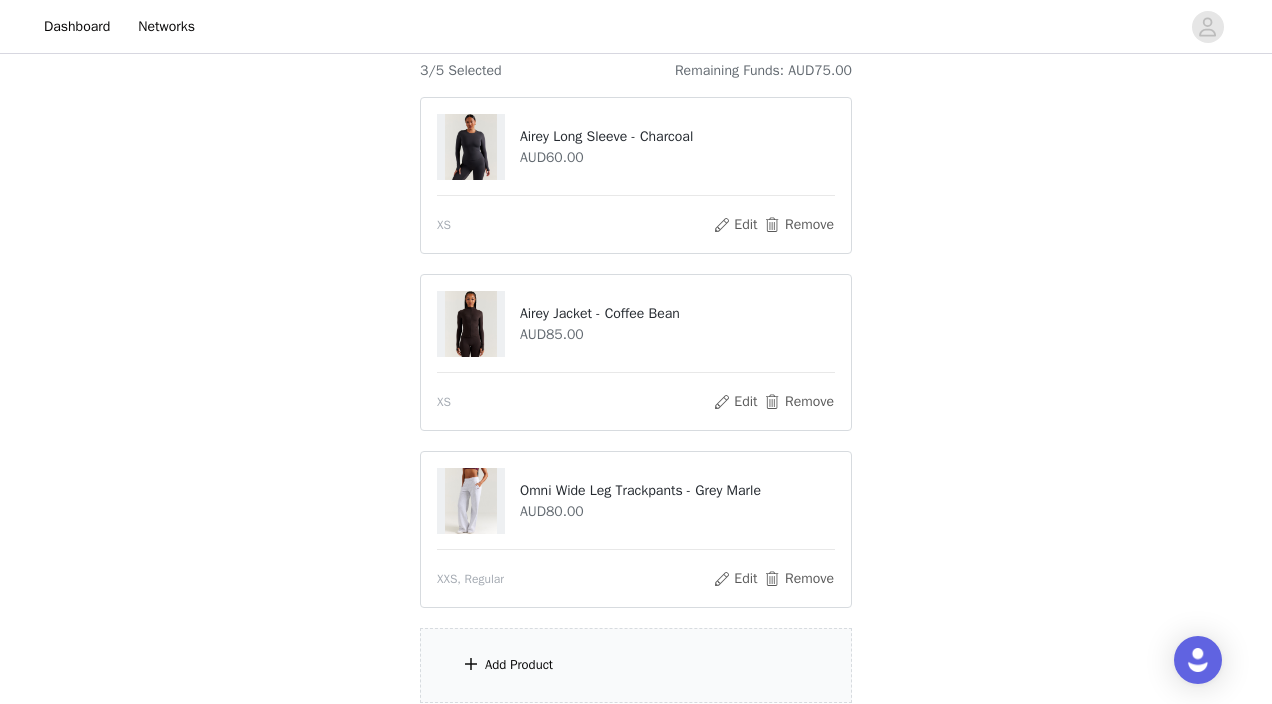 click on "Add Product" at bounding box center [636, 665] 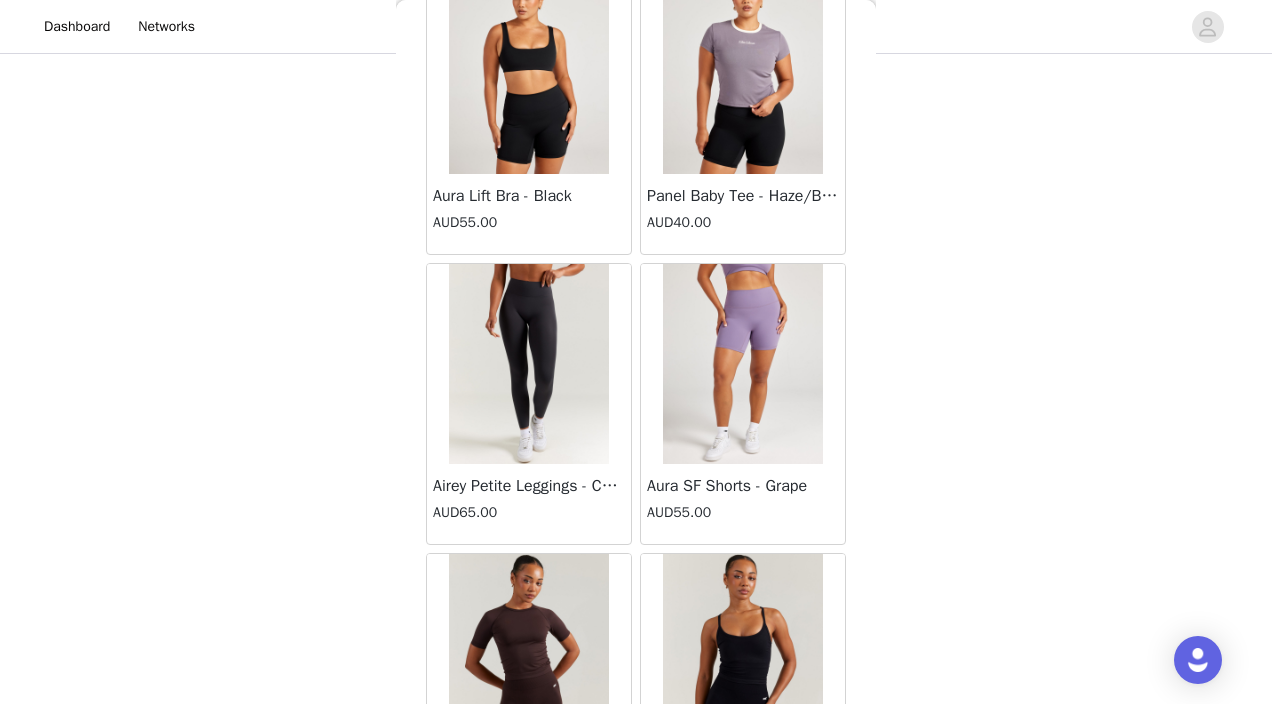 scroll, scrollTop: 9124, scrollLeft: 0, axis: vertical 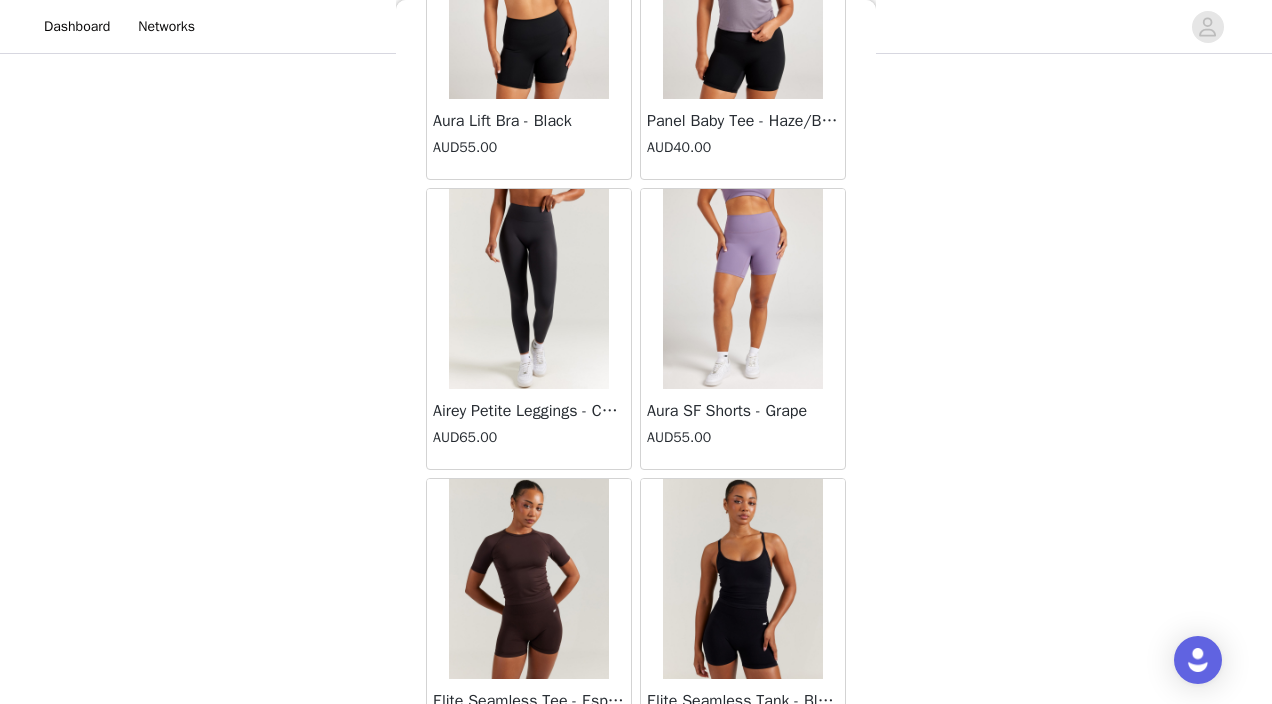 click at bounding box center (529, 289) 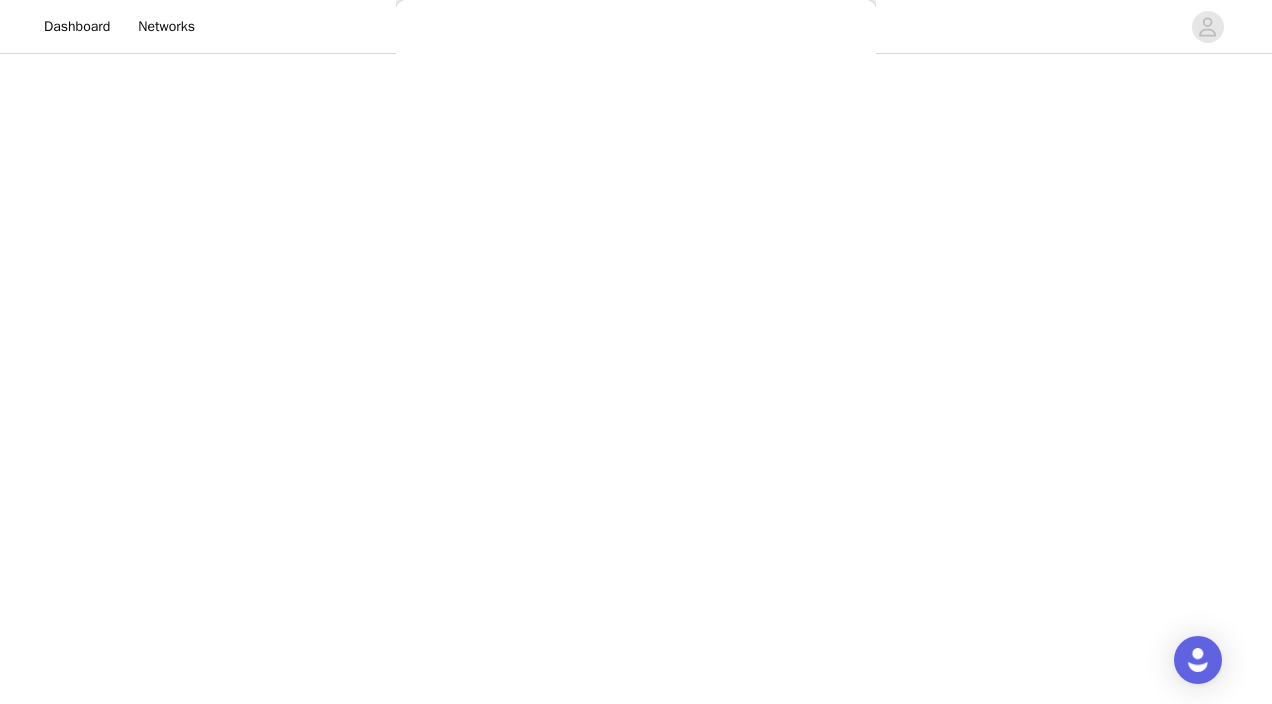 scroll, scrollTop: 577, scrollLeft: 0, axis: vertical 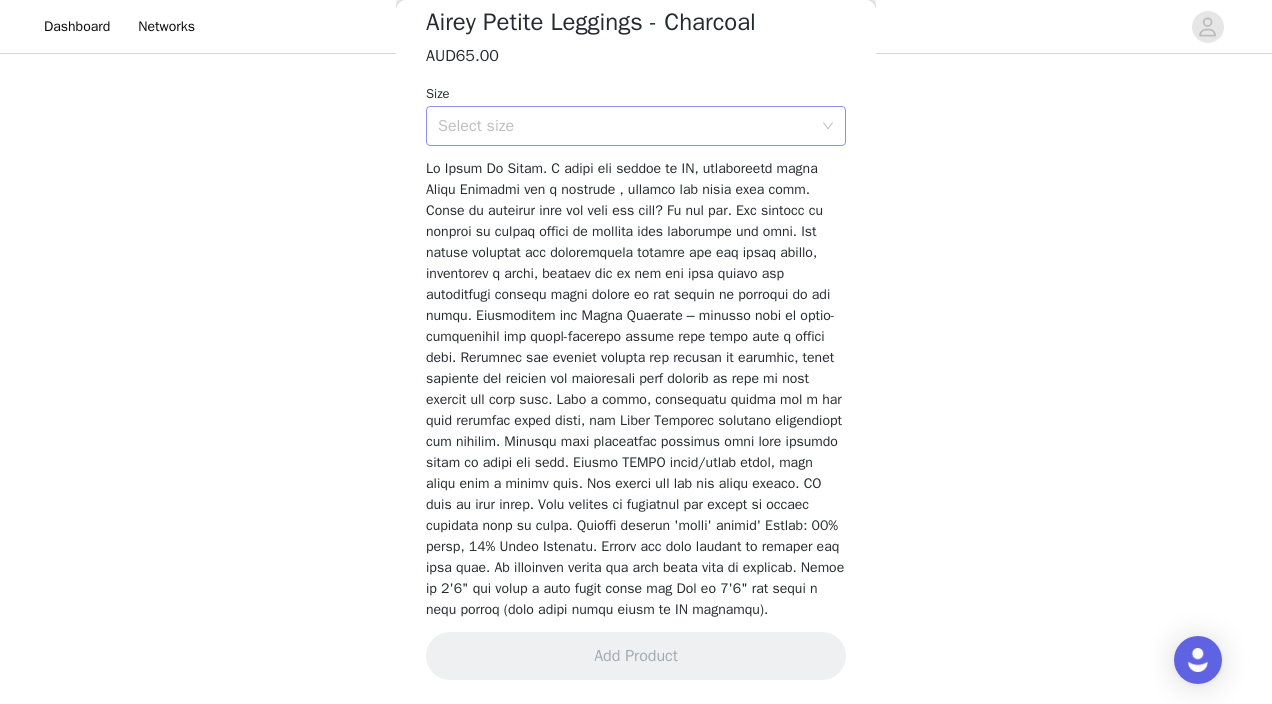 click on "Select size" at bounding box center [625, 126] 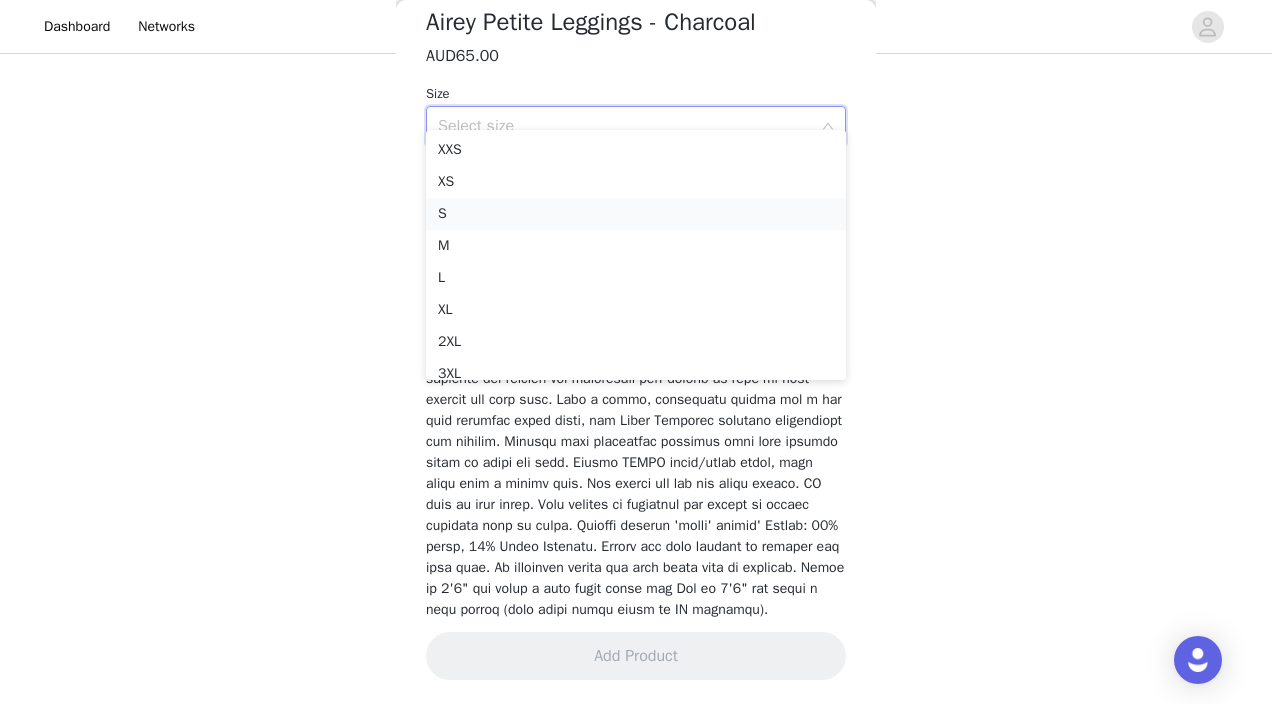 click on "S" at bounding box center (636, 214) 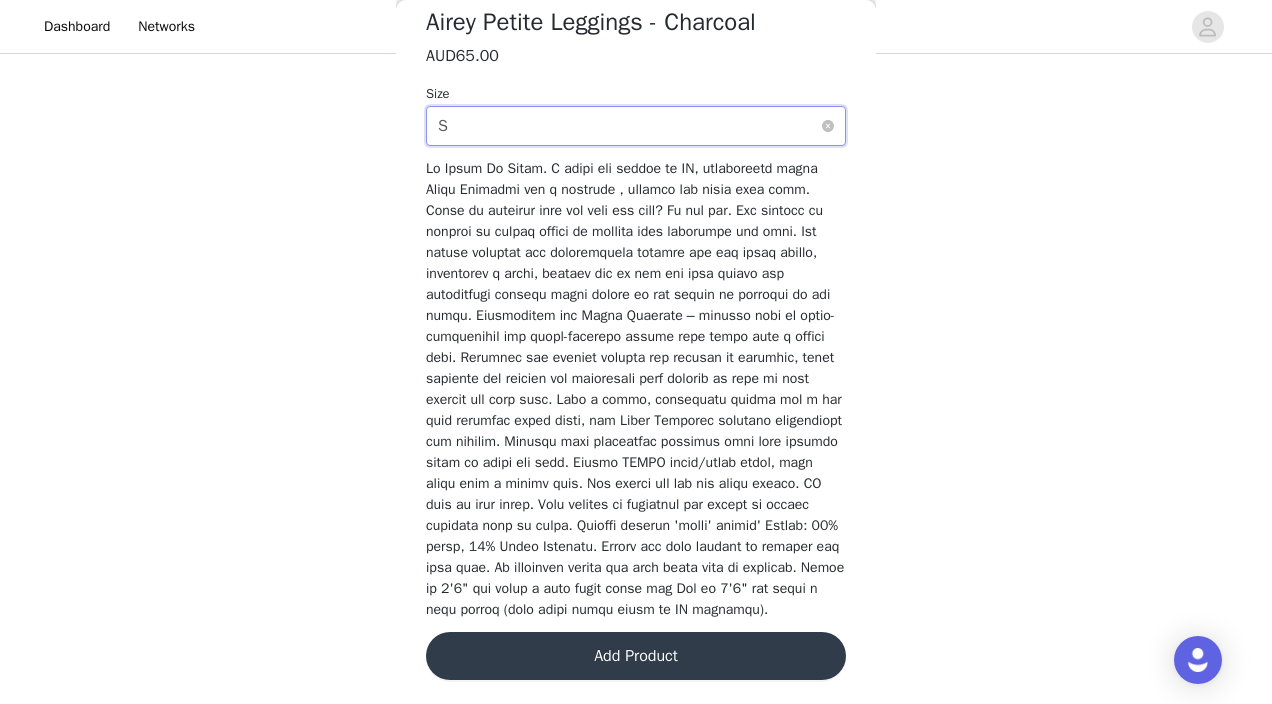 click on "Select size S" at bounding box center [629, 126] 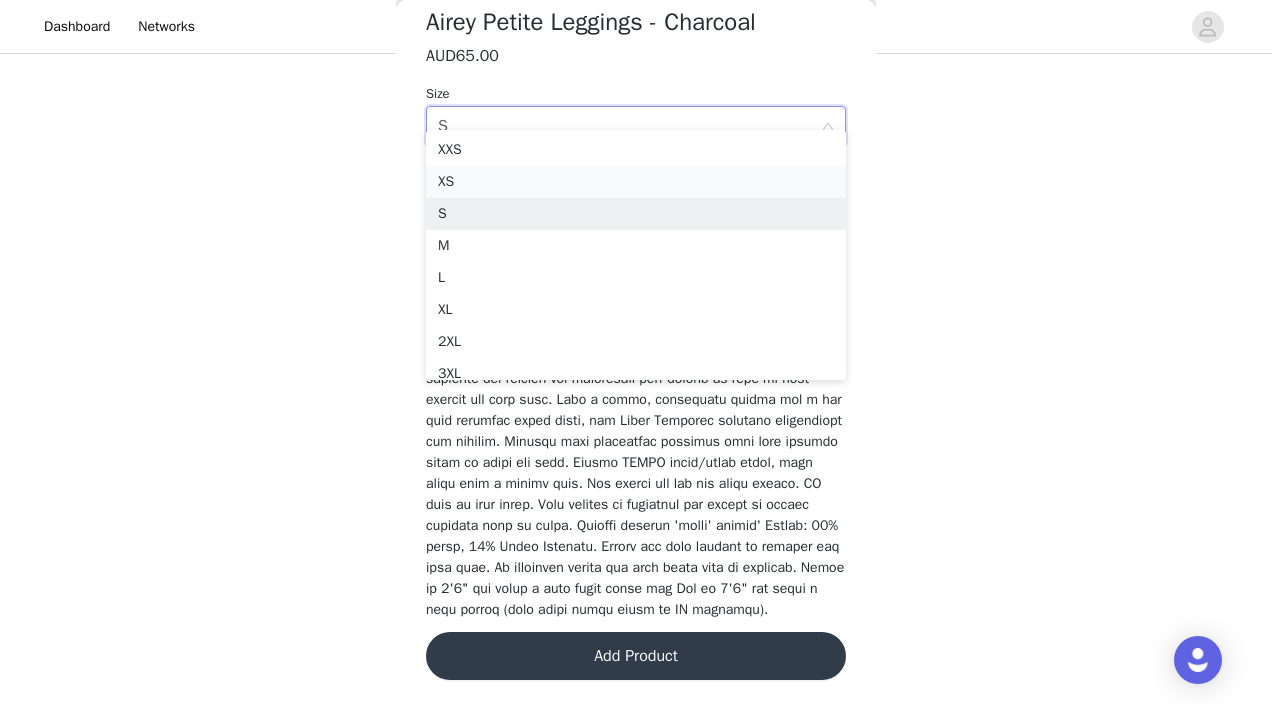 click on "XS" at bounding box center (636, 182) 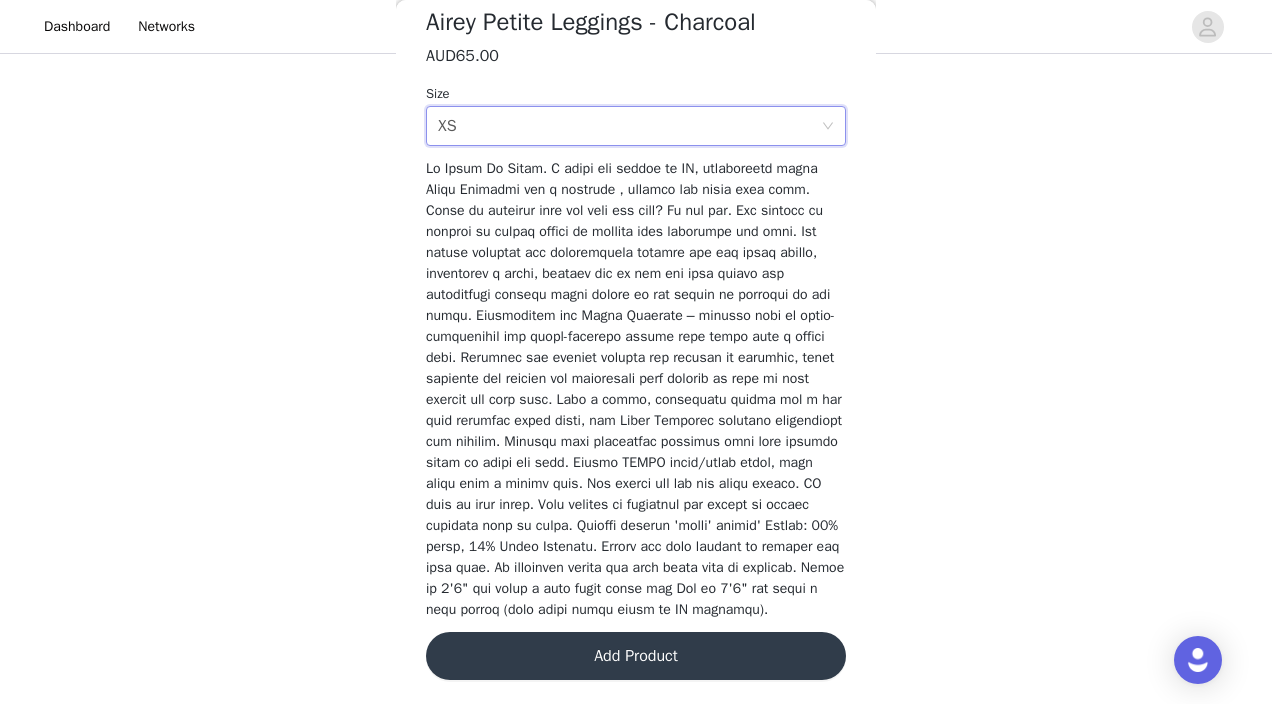 click on "Add Product" at bounding box center (636, 656) 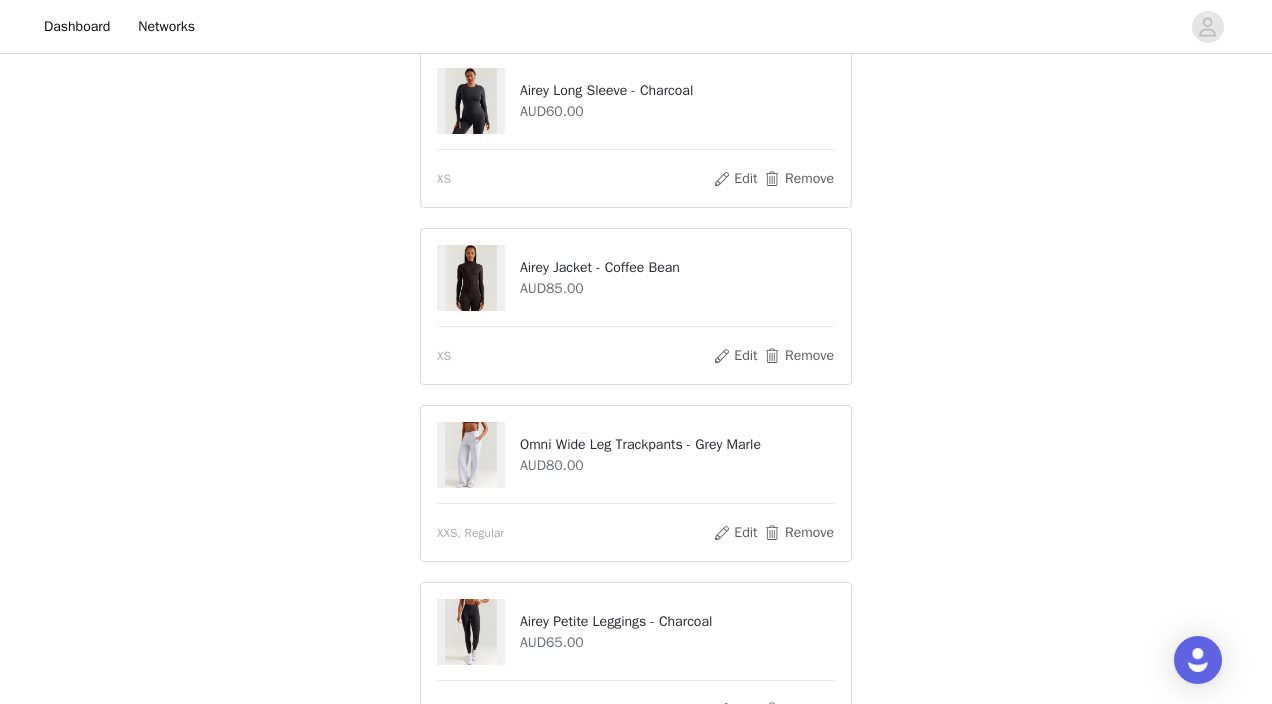 scroll, scrollTop: 223, scrollLeft: 0, axis: vertical 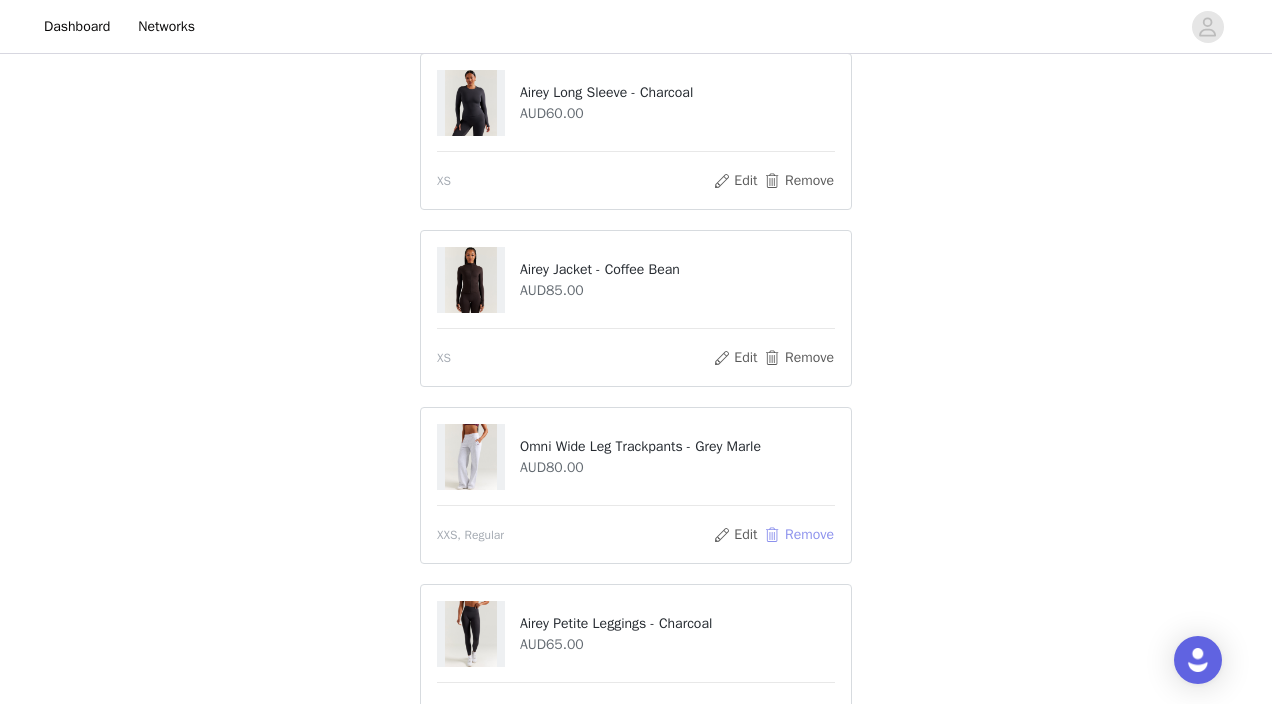 click on "Remove" at bounding box center [799, 535] 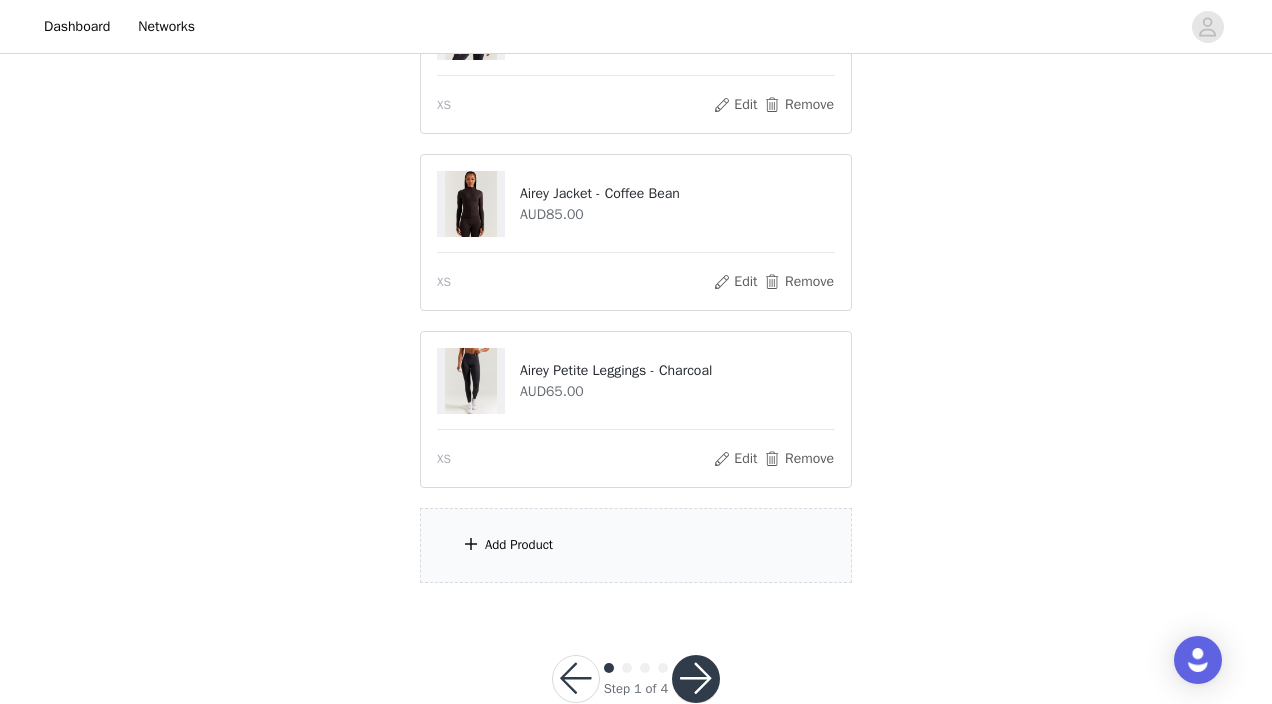 scroll, scrollTop: 310, scrollLeft: 0, axis: vertical 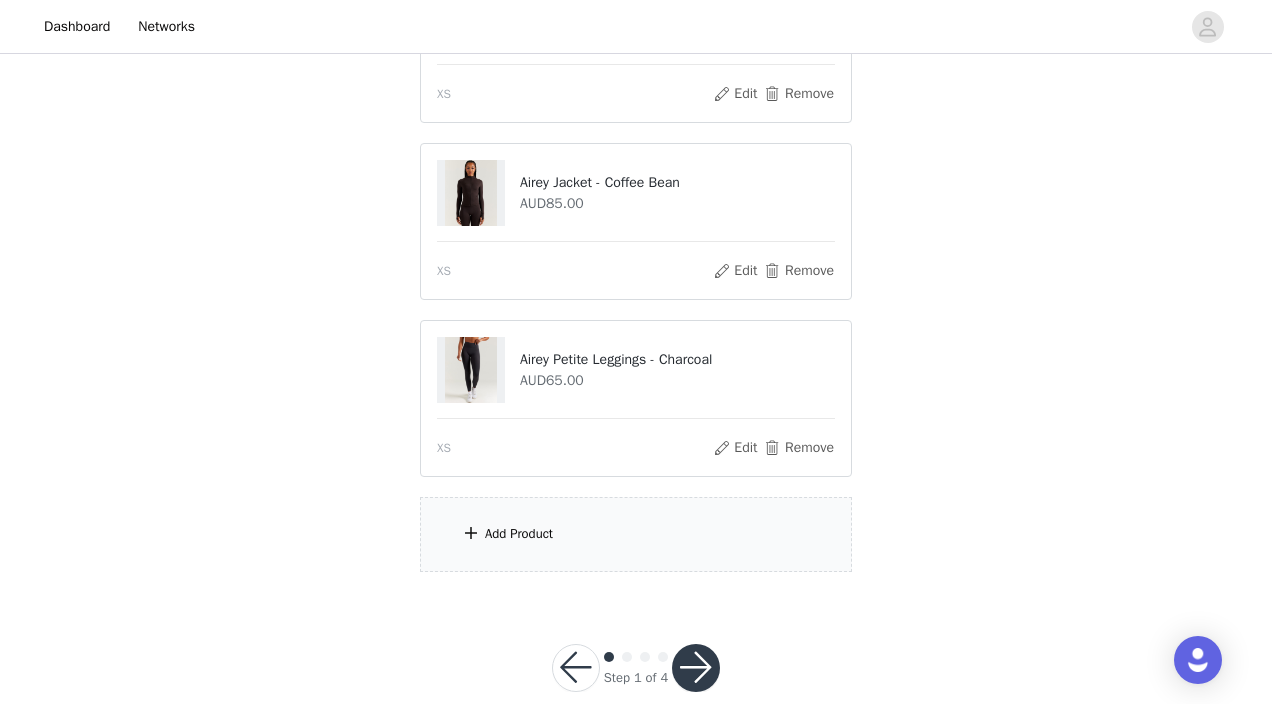 click on "Add Product" at bounding box center (636, 534) 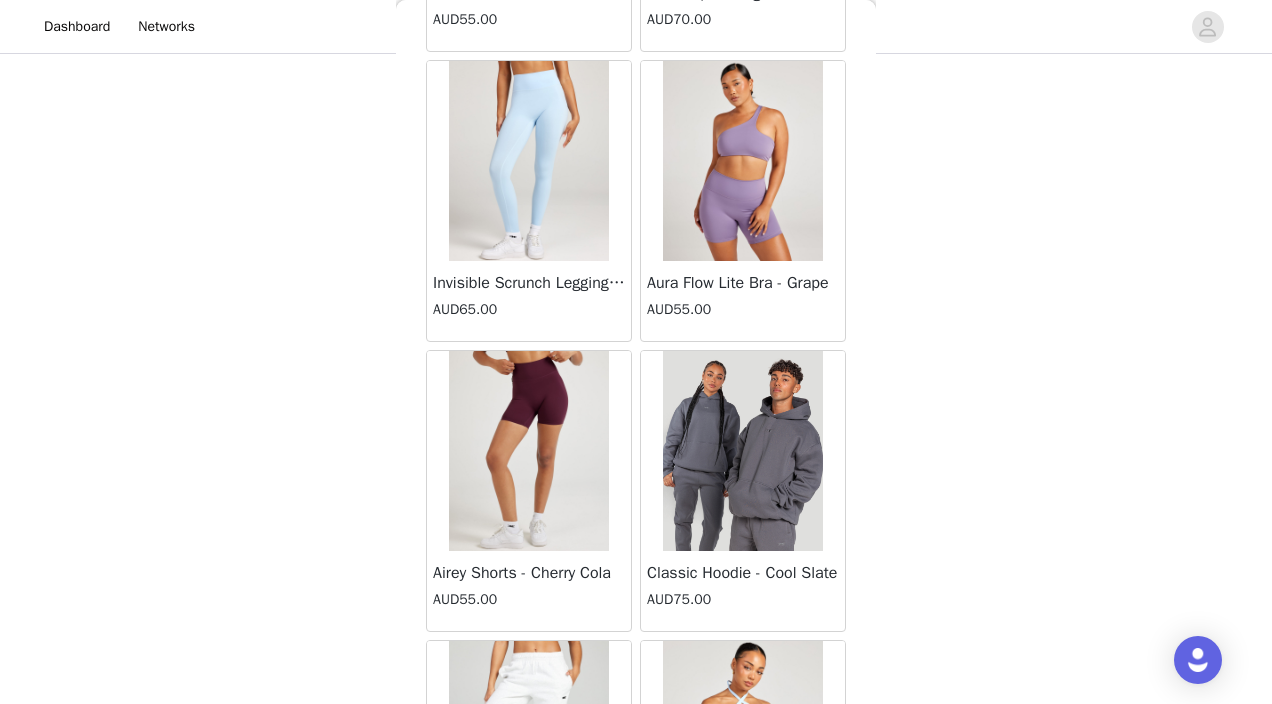 scroll, scrollTop: 4401, scrollLeft: 0, axis: vertical 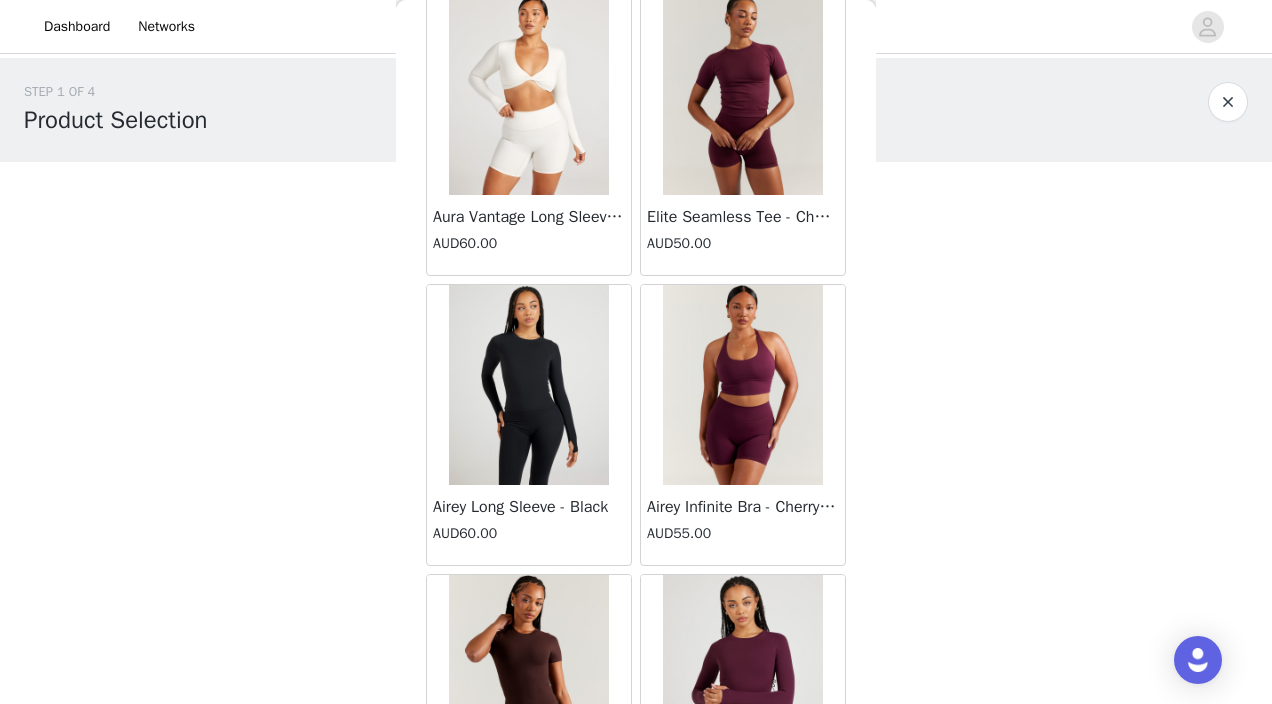 click at bounding box center [529, 95] 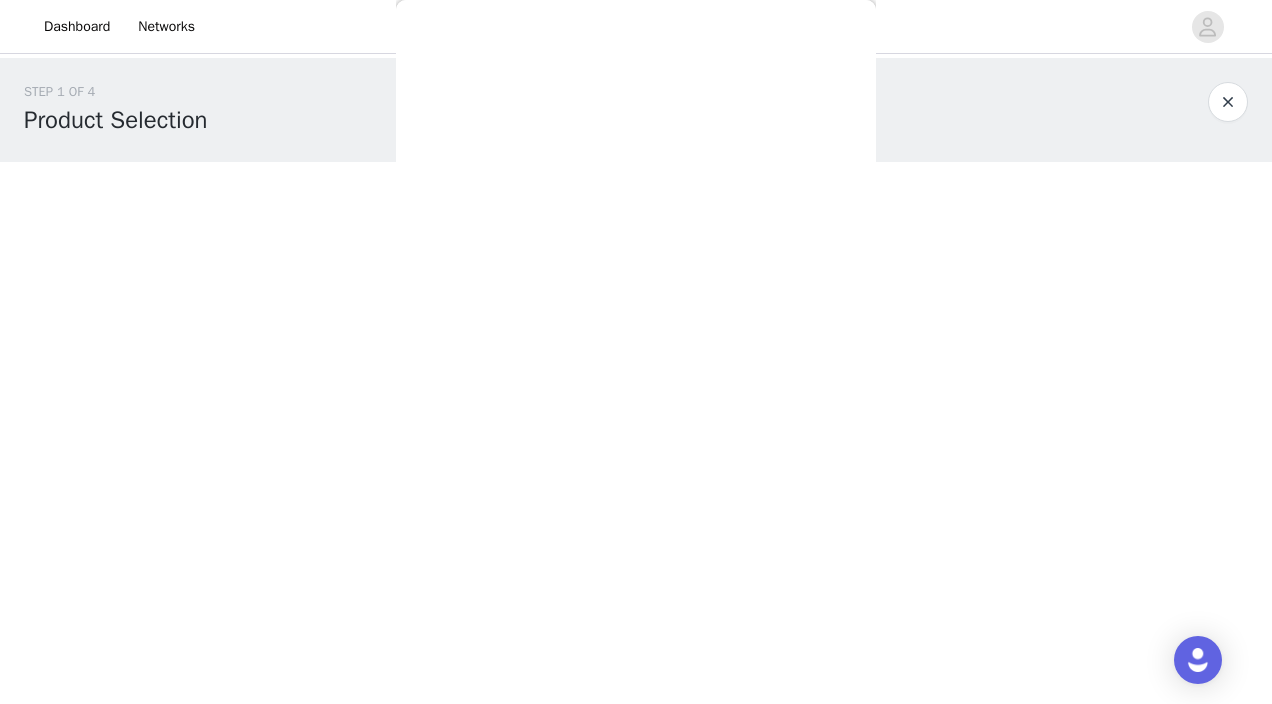 scroll, scrollTop: 436, scrollLeft: 0, axis: vertical 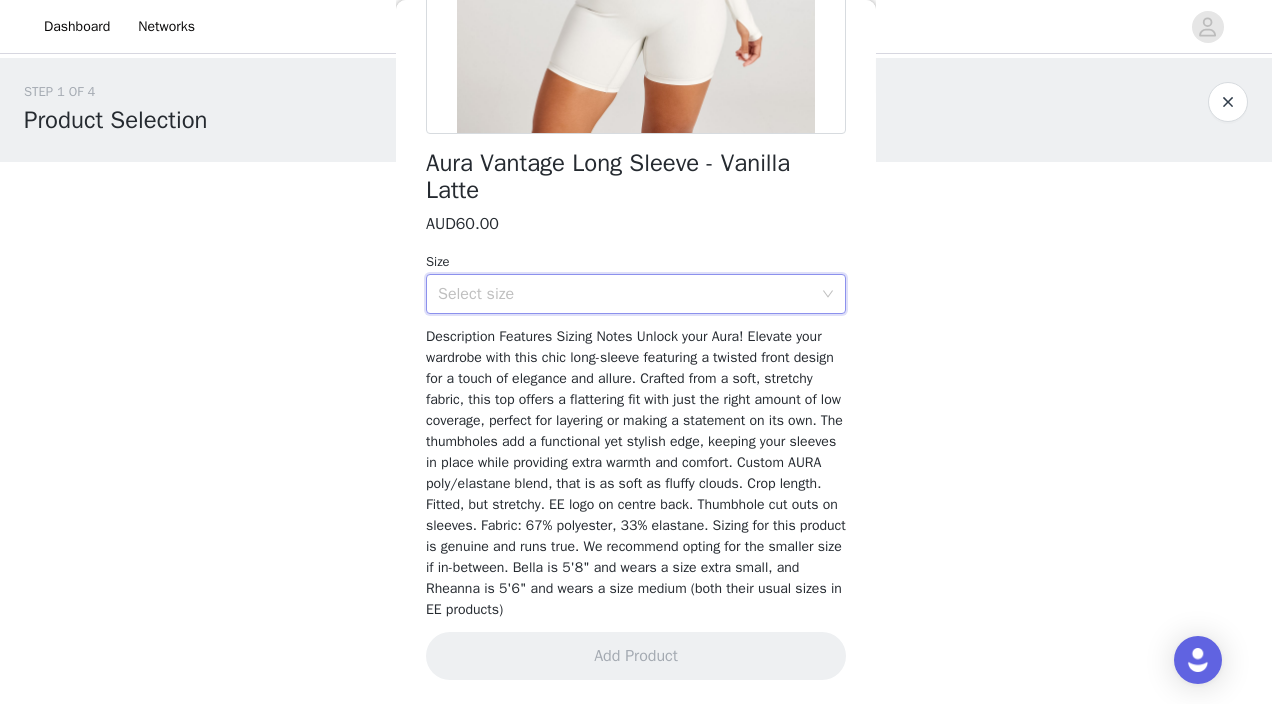 click on "Select size" at bounding box center (629, 294) 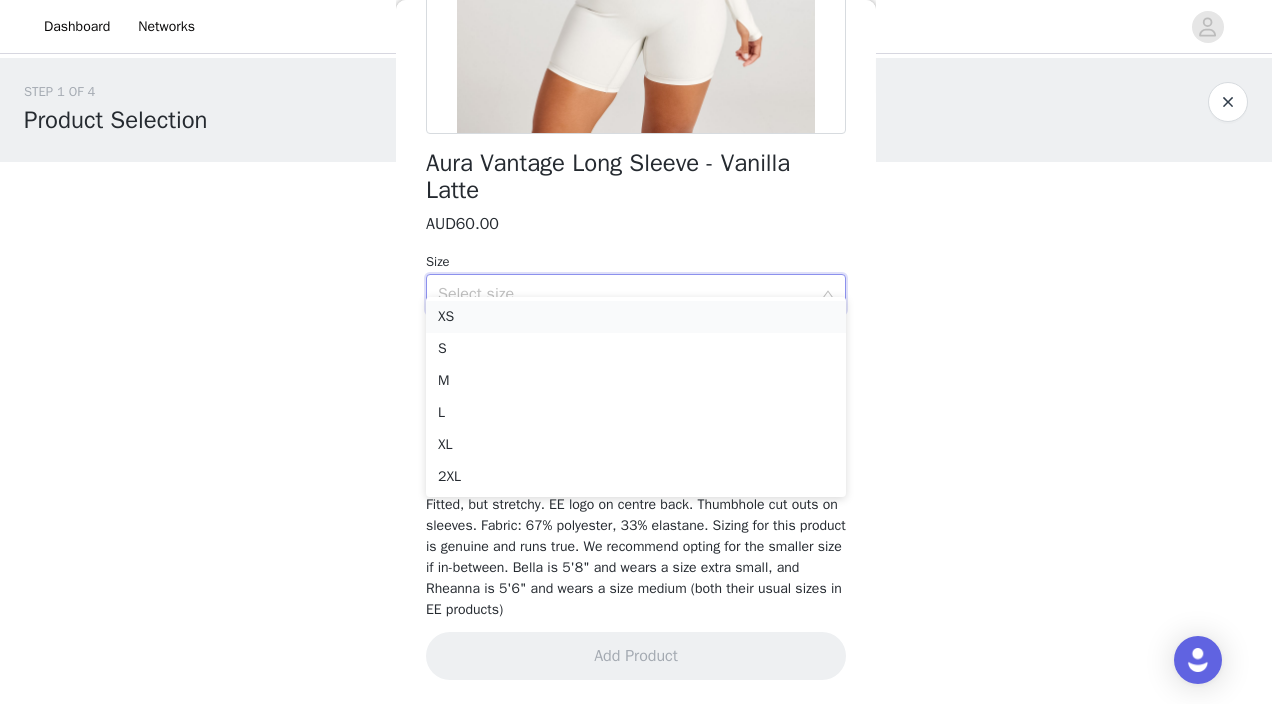 click on "XS" at bounding box center (636, 317) 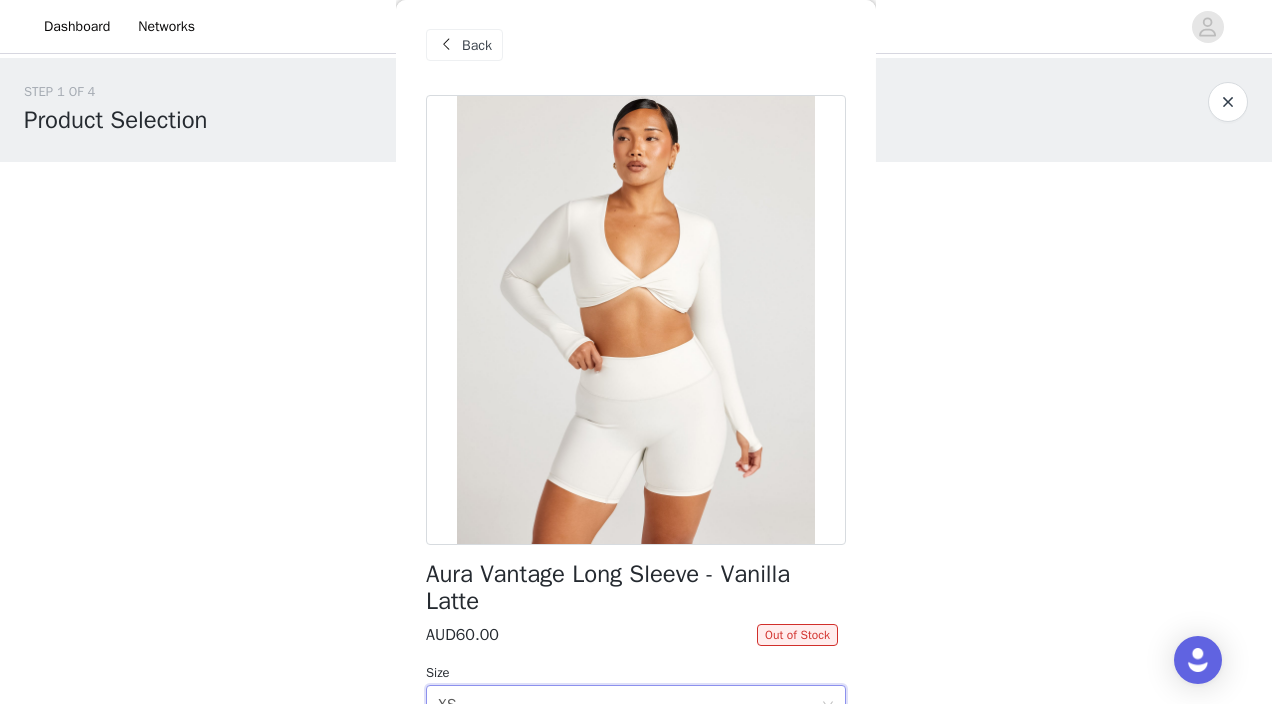 scroll, scrollTop: 0, scrollLeft: 0, axis: both 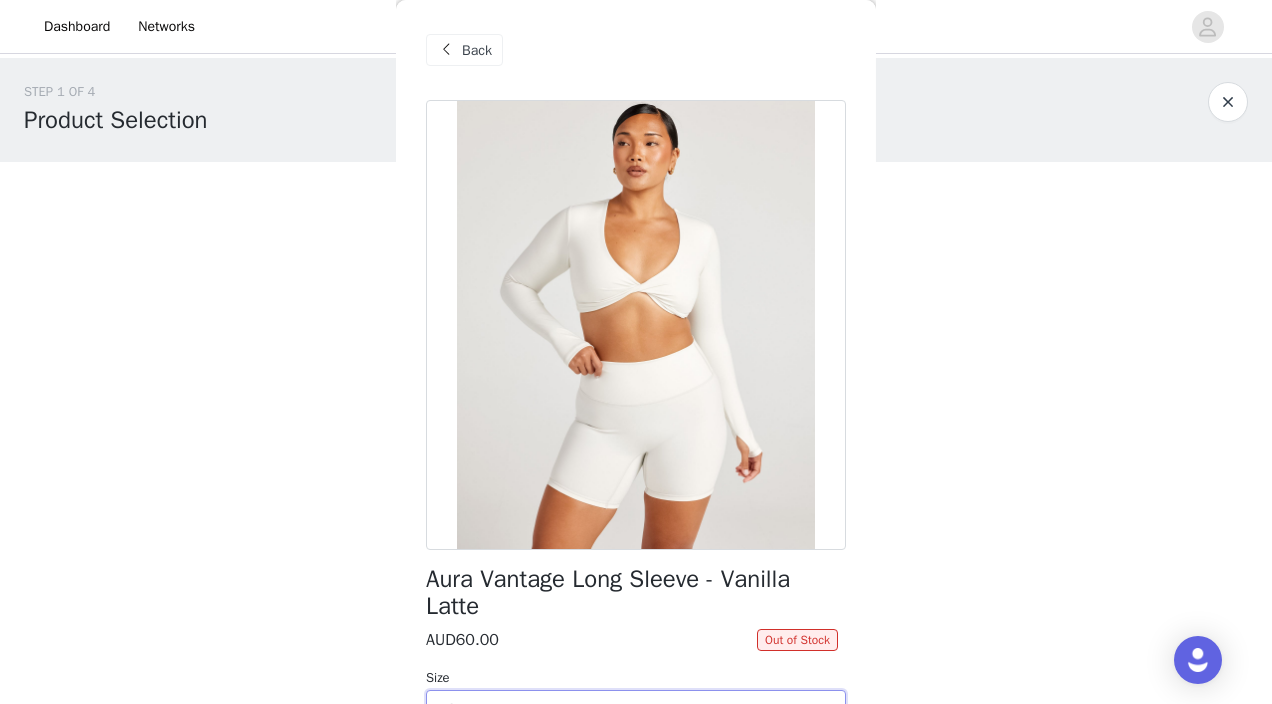 click on "Back" at bounding box center (477, 50) 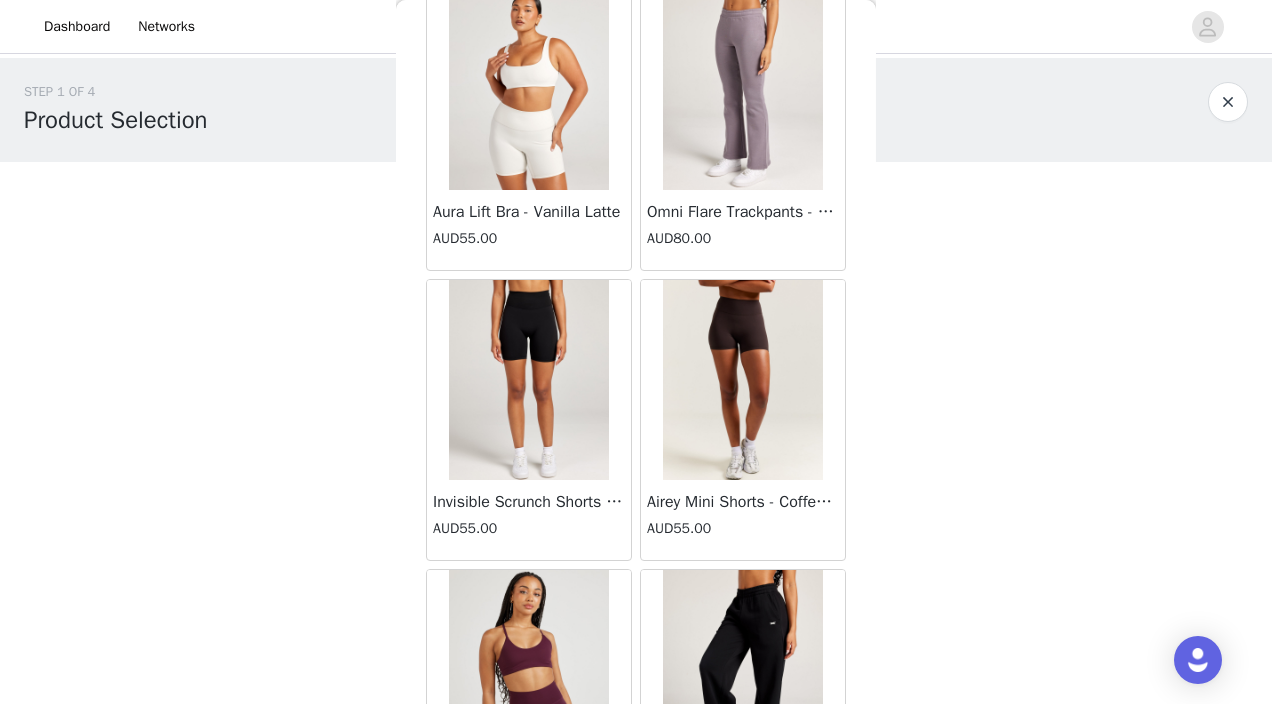 scroll, scrollTop: 11990, scrollLeft: 0, axis: vertical 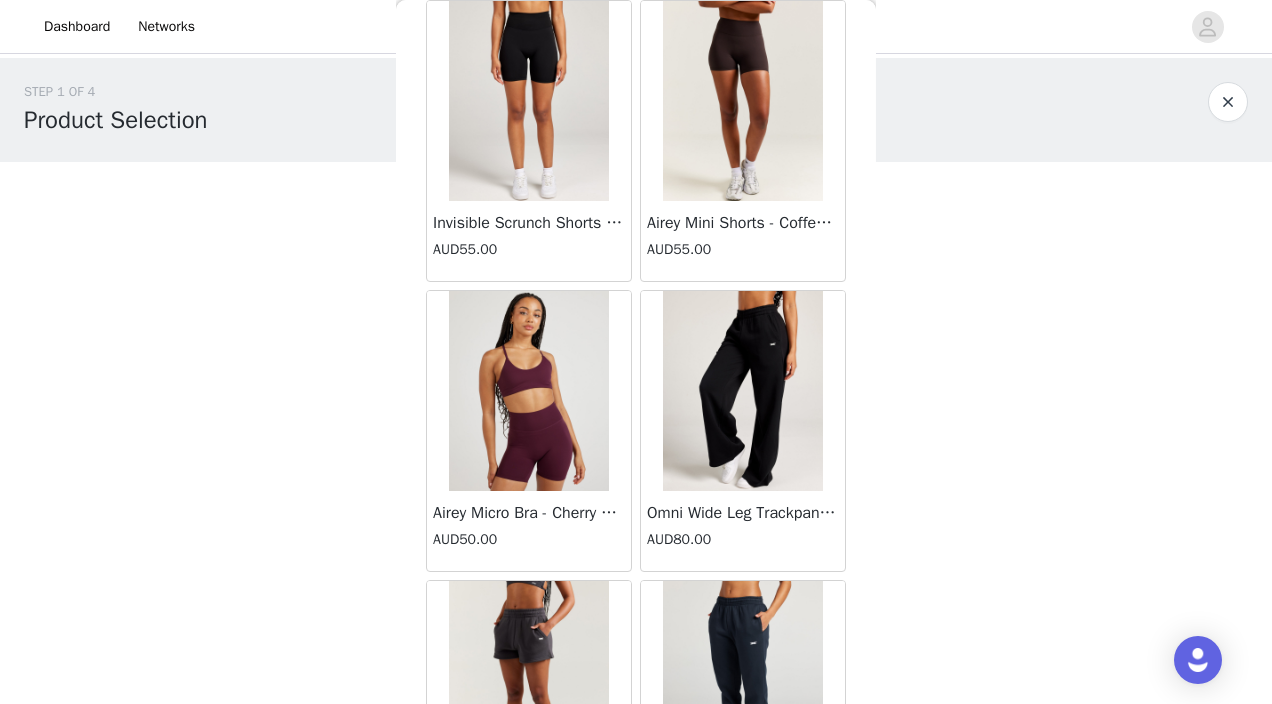 click on "STEP 1 OF 4
Product Selection" at bounding box center [636, 110] 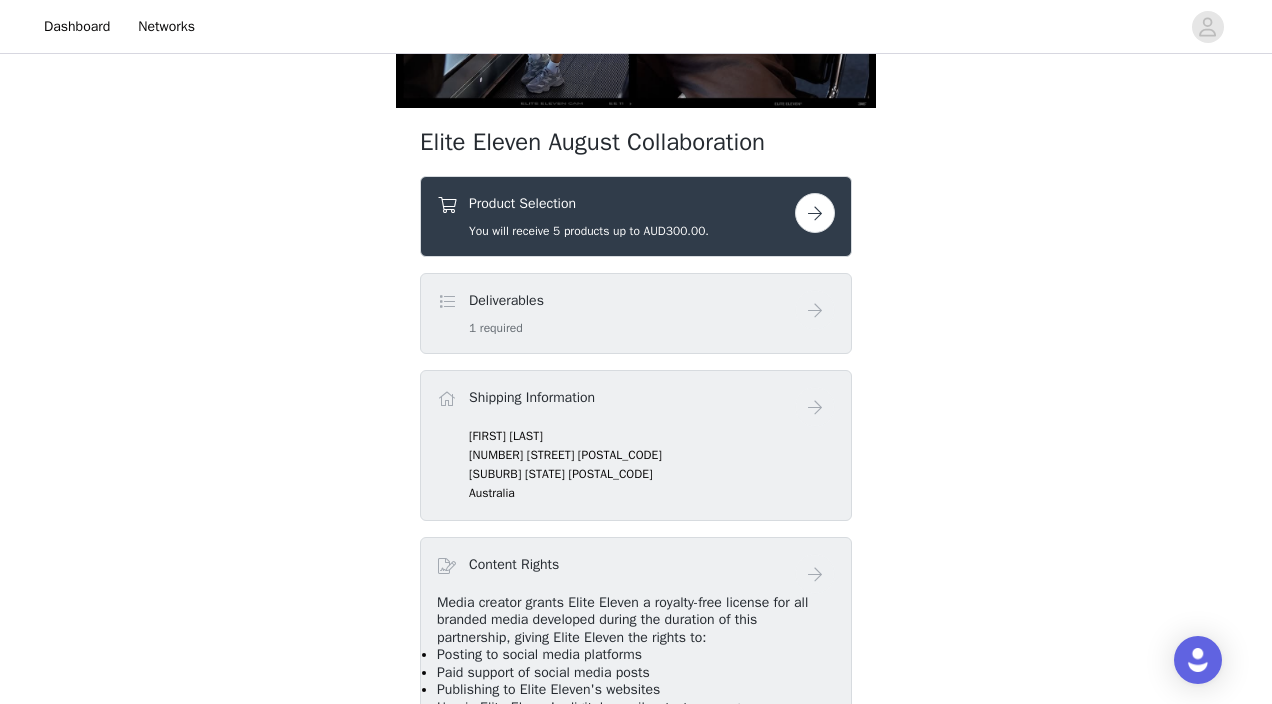 scroll, scrollTop: 599, scrollLeft: 0, axis: vertical 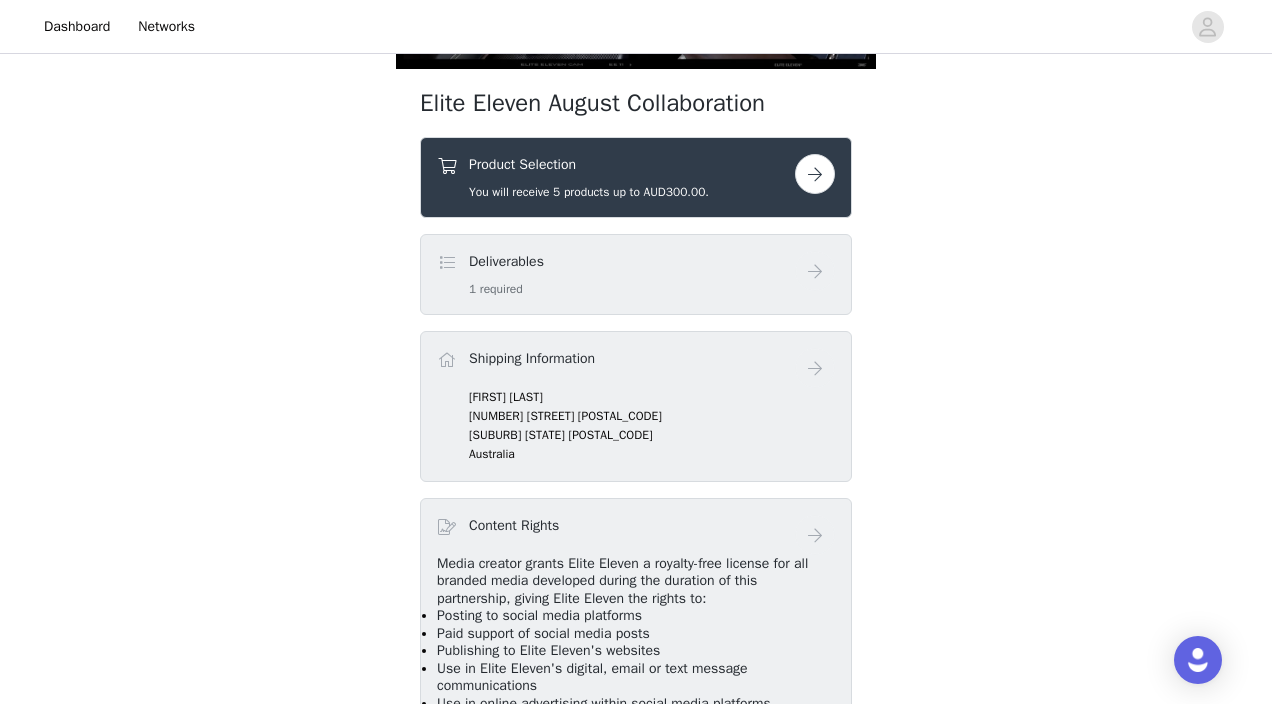click at bounding box center (815, 174) 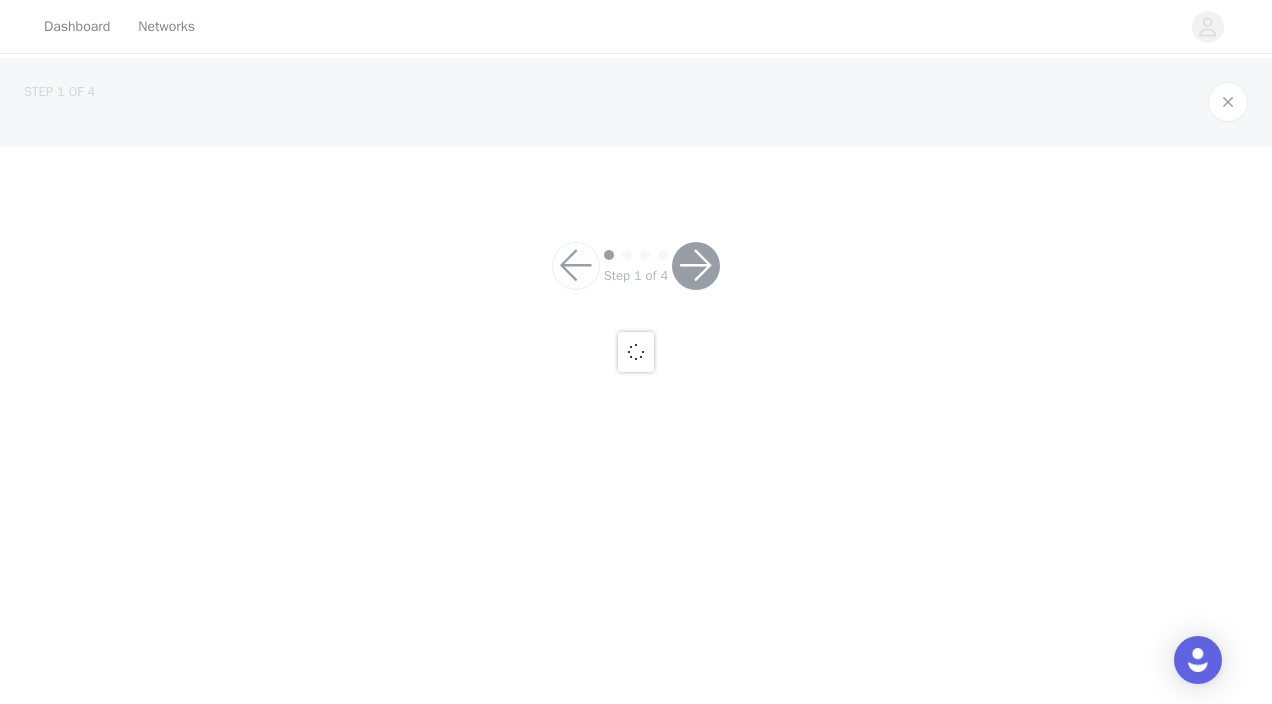 scroll, scrollTop: 0, scrollLeft: 0, axis: both 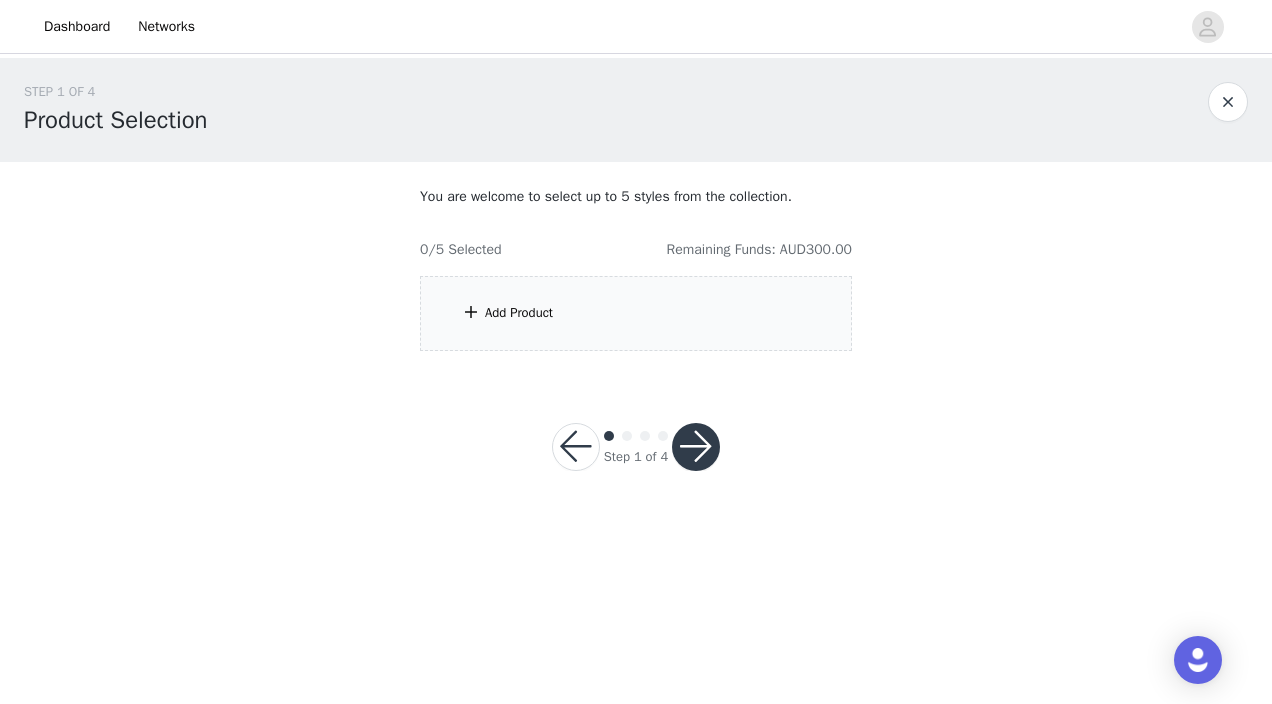 click on "Add Product" at bounding box center (636, 313) 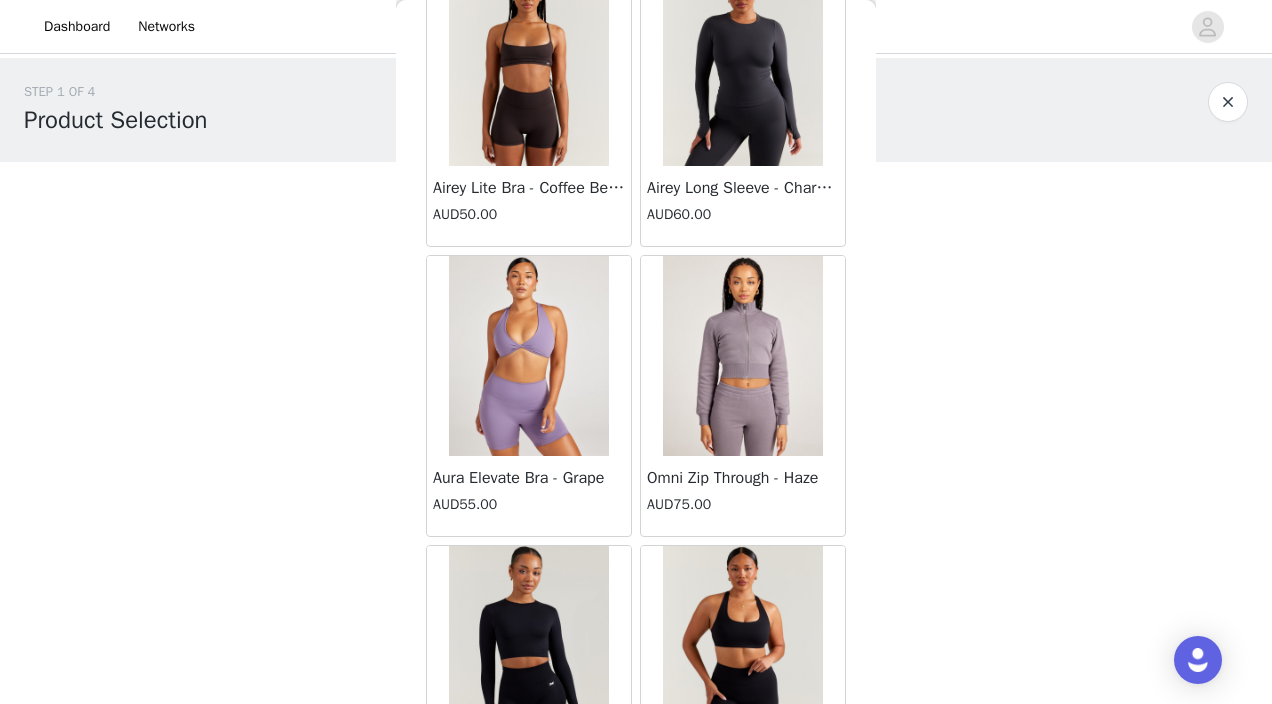 scroll, scrollTop: 0, scrollLeft: 0, axis: both 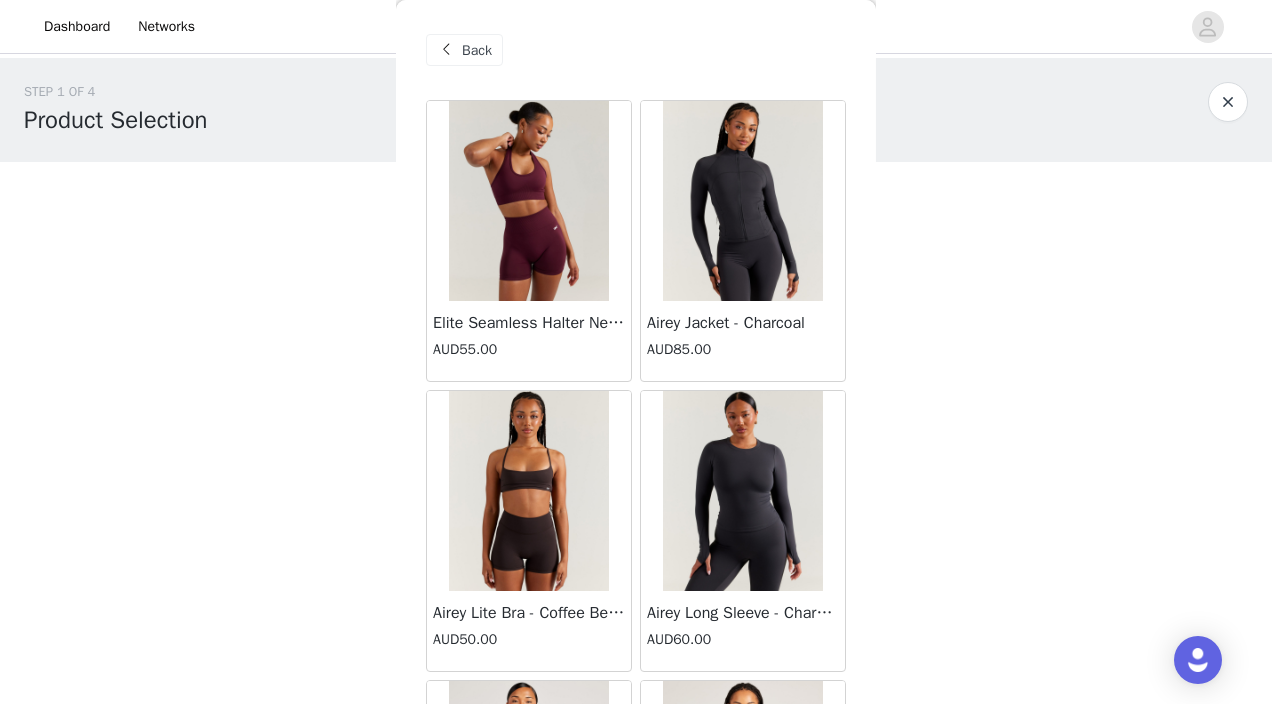 click at bounding box center [743, 491] 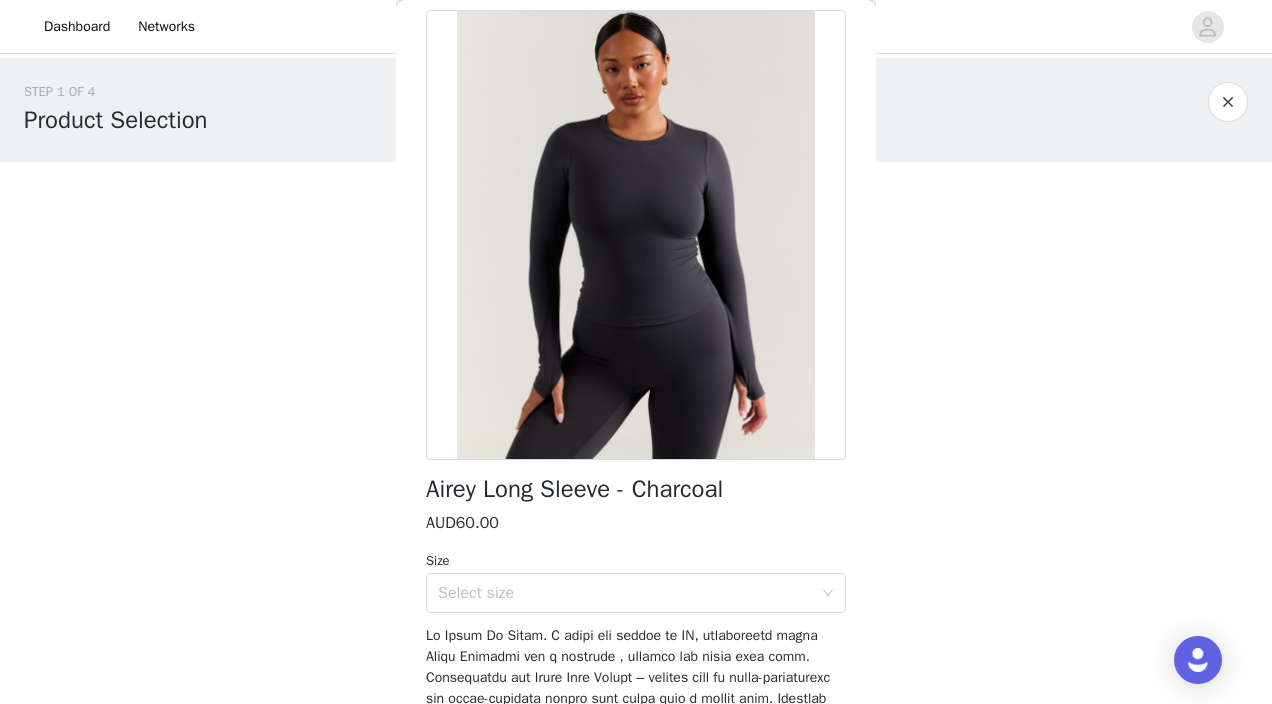 scroll, scrollTop: 98, scrollLeft: 0, axis: vertical 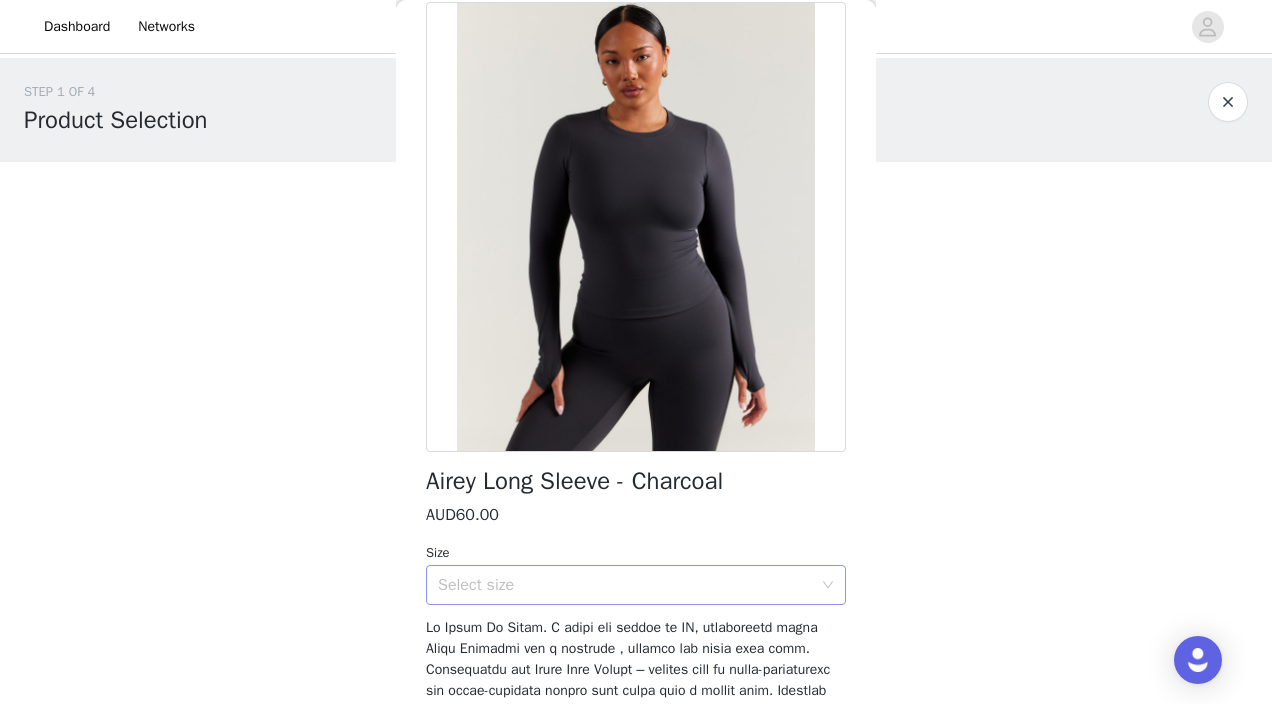 click on "Select size" at bounding box center [629, 585] 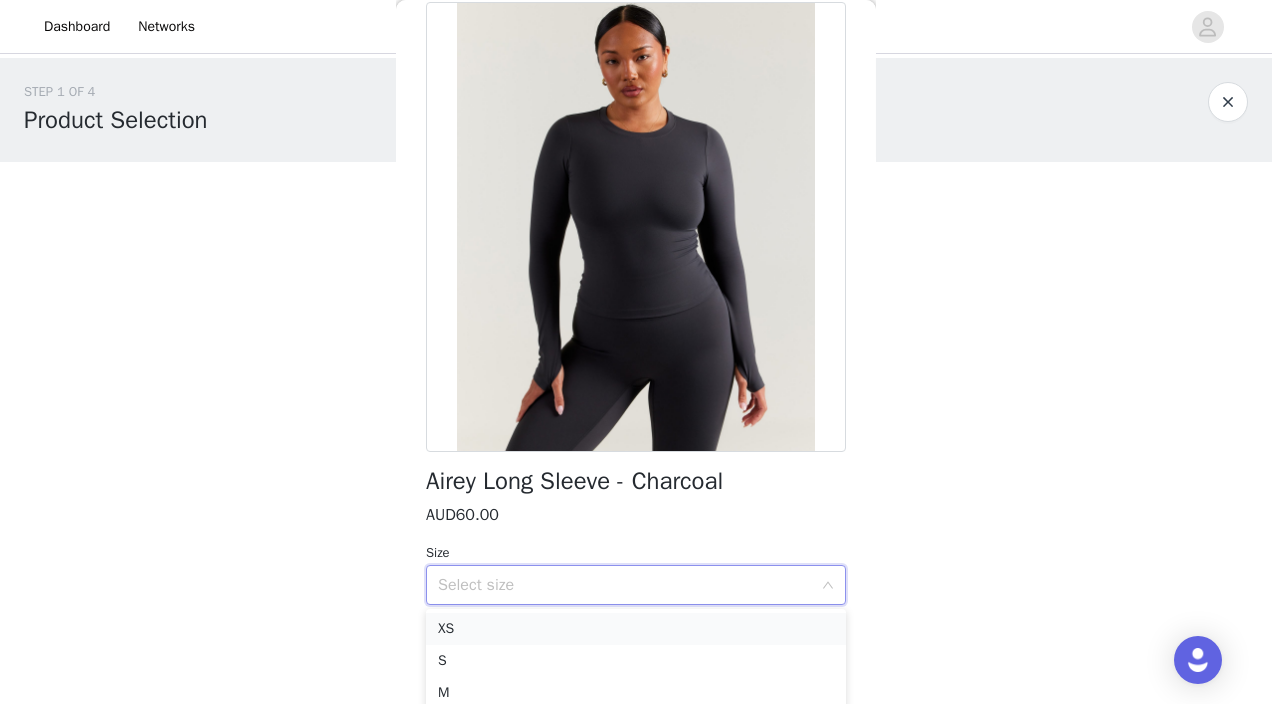 click on "XS" at bounding box center (636, 629) 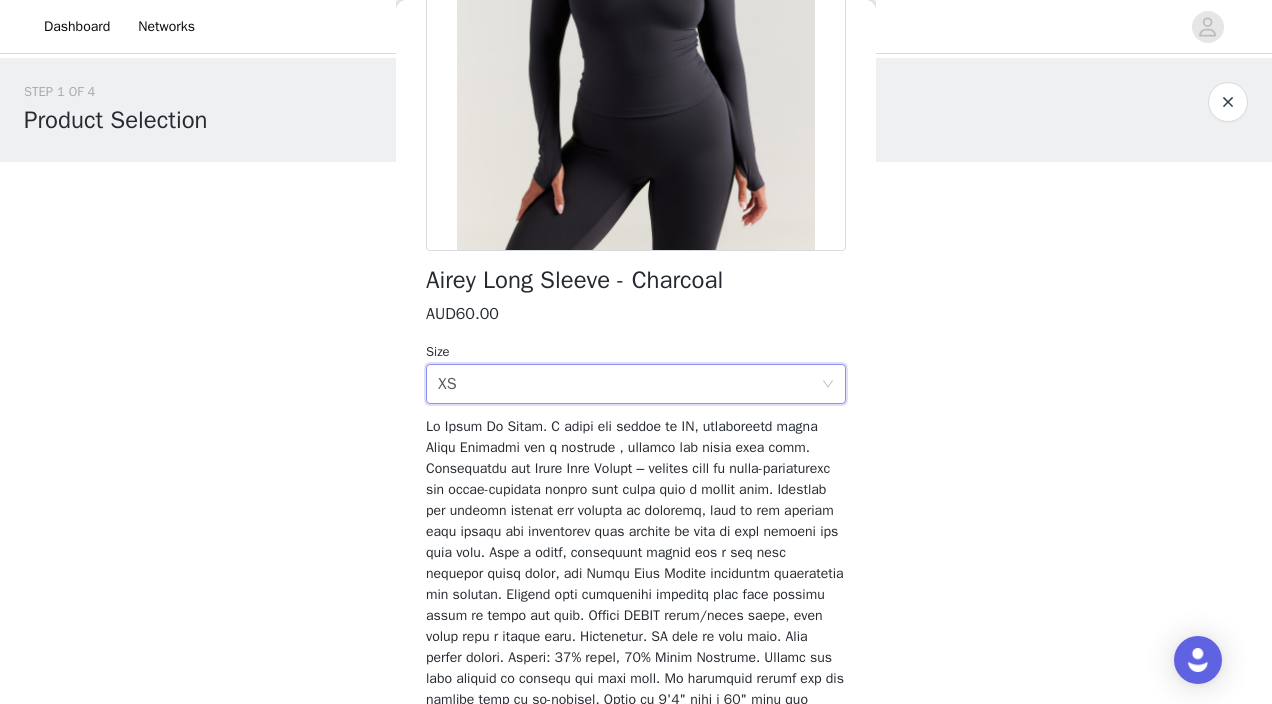scroll, scrollTop: 445, scrollLeft: 0, axis: vertical 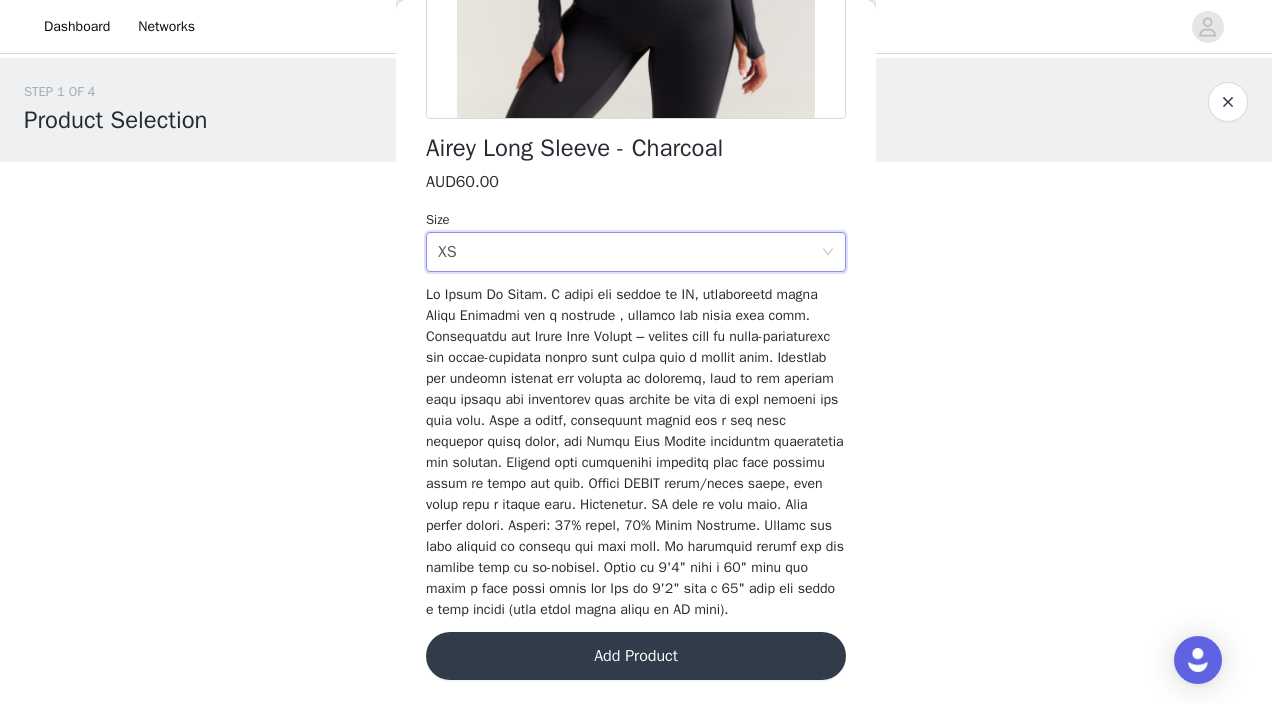 click on "Add Product" at bounding box center [636, 656] 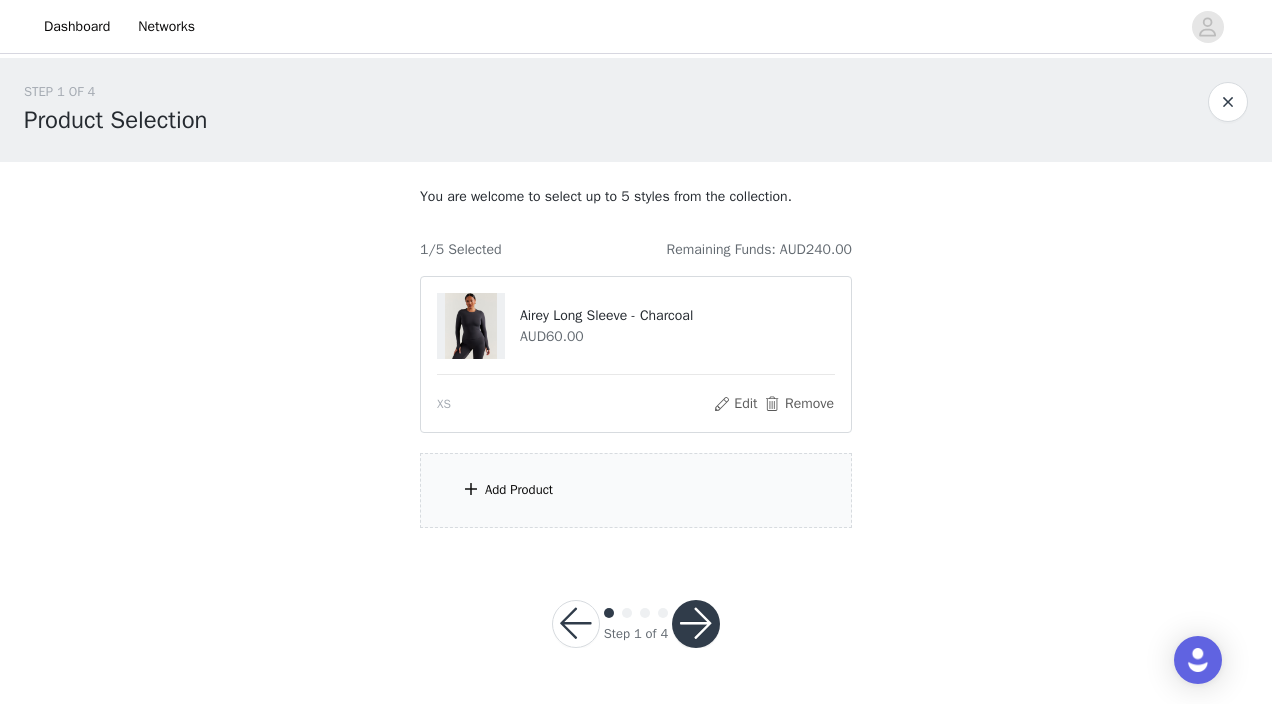 click on "Add Product" at bounding box center (636, 490) 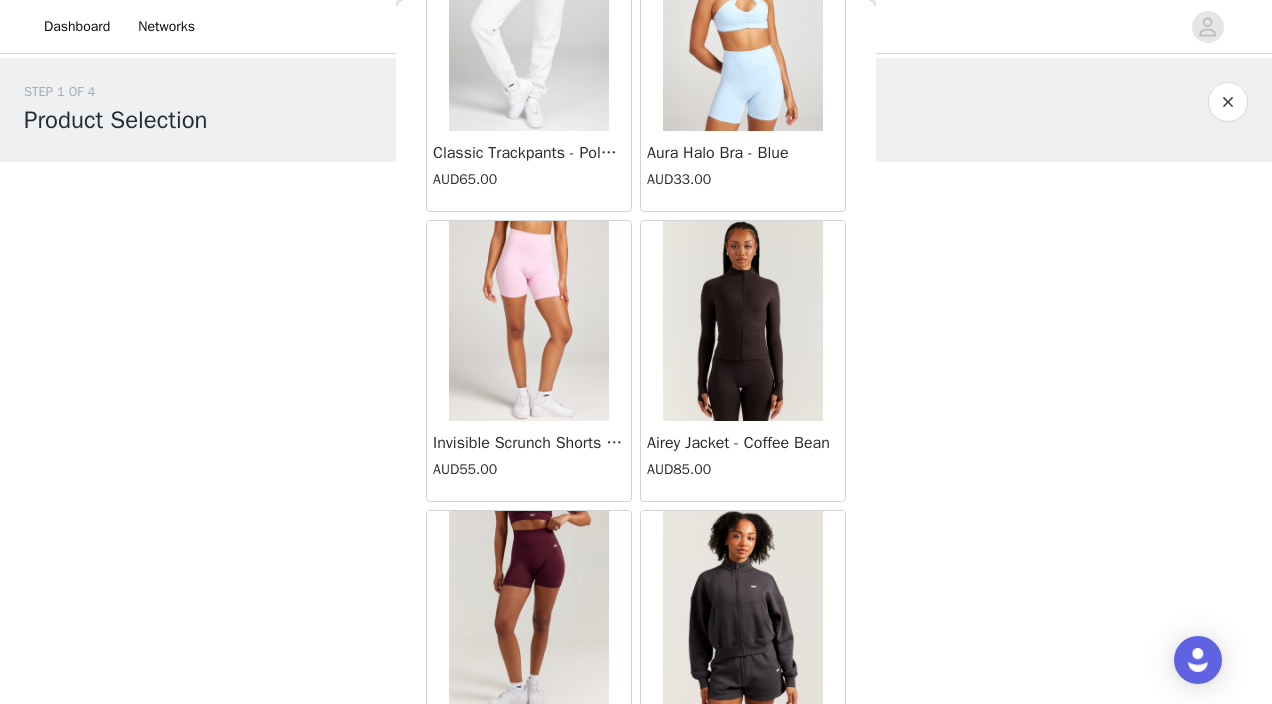 click at bounding box center [743, 321] 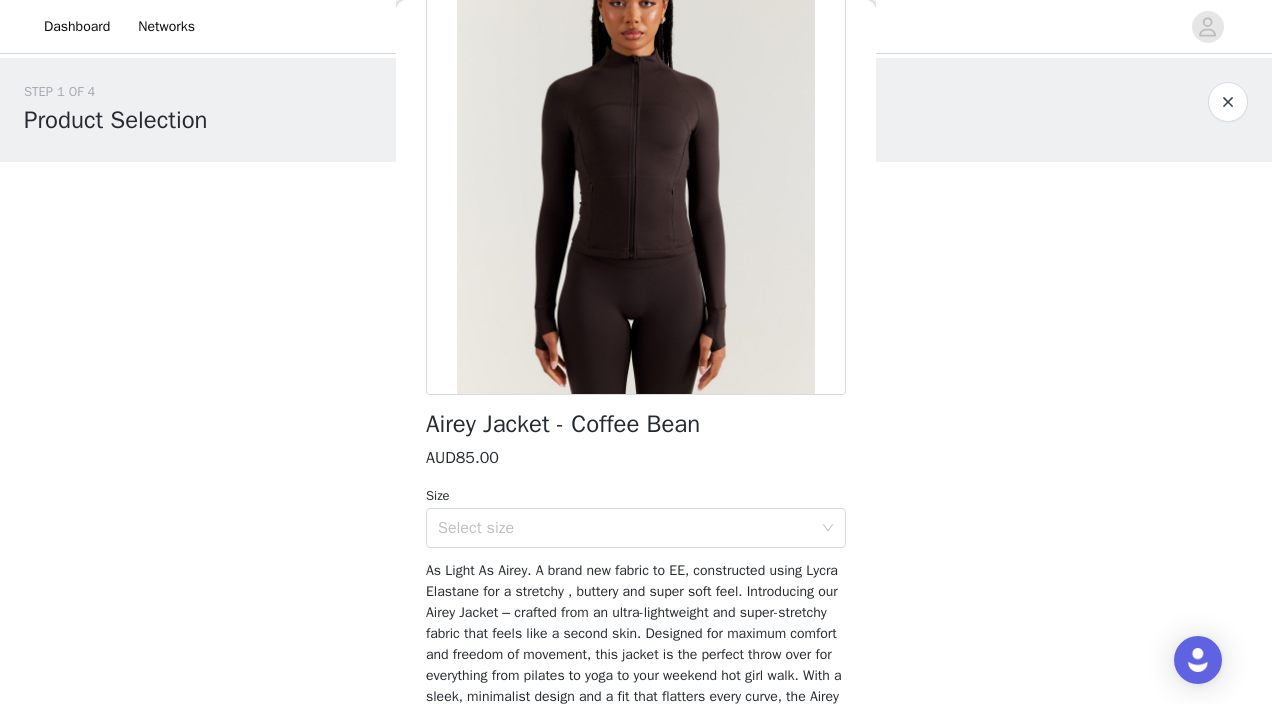 scroll, scrollTop: 156, scrollLeft: 0, axis: vertical 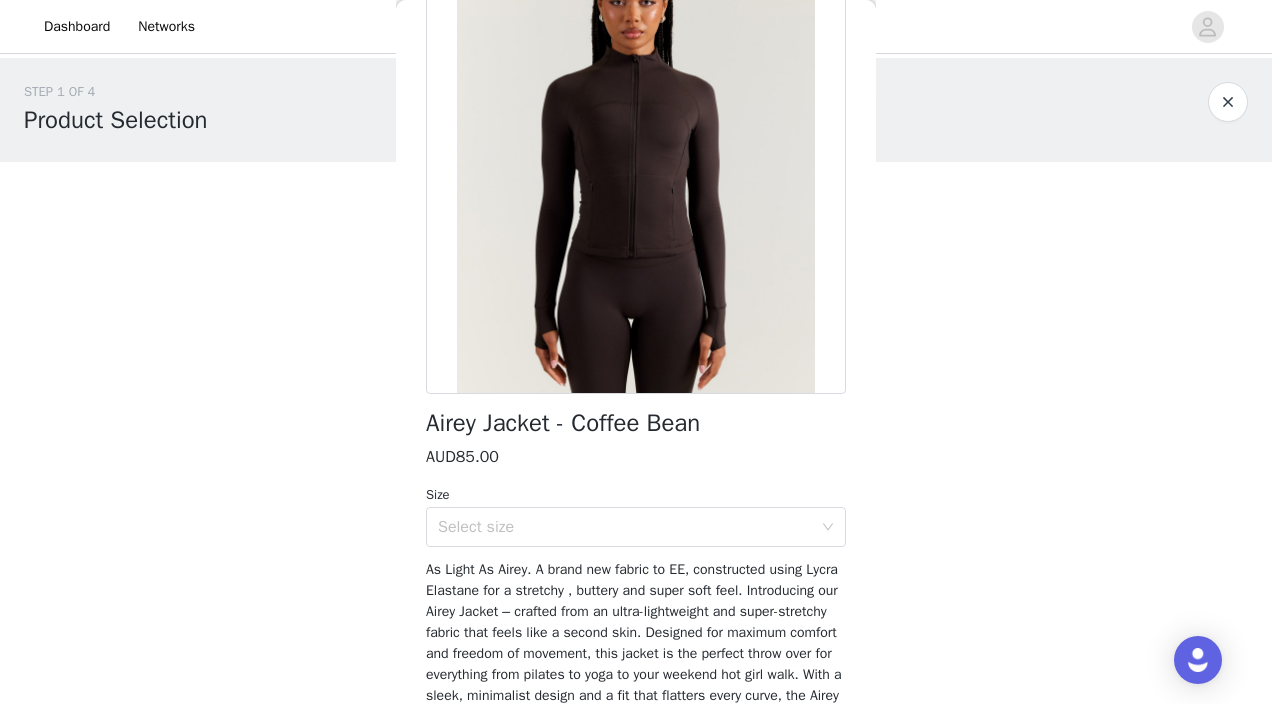 click on "Size   Select size" at bounding box center (636, 516) 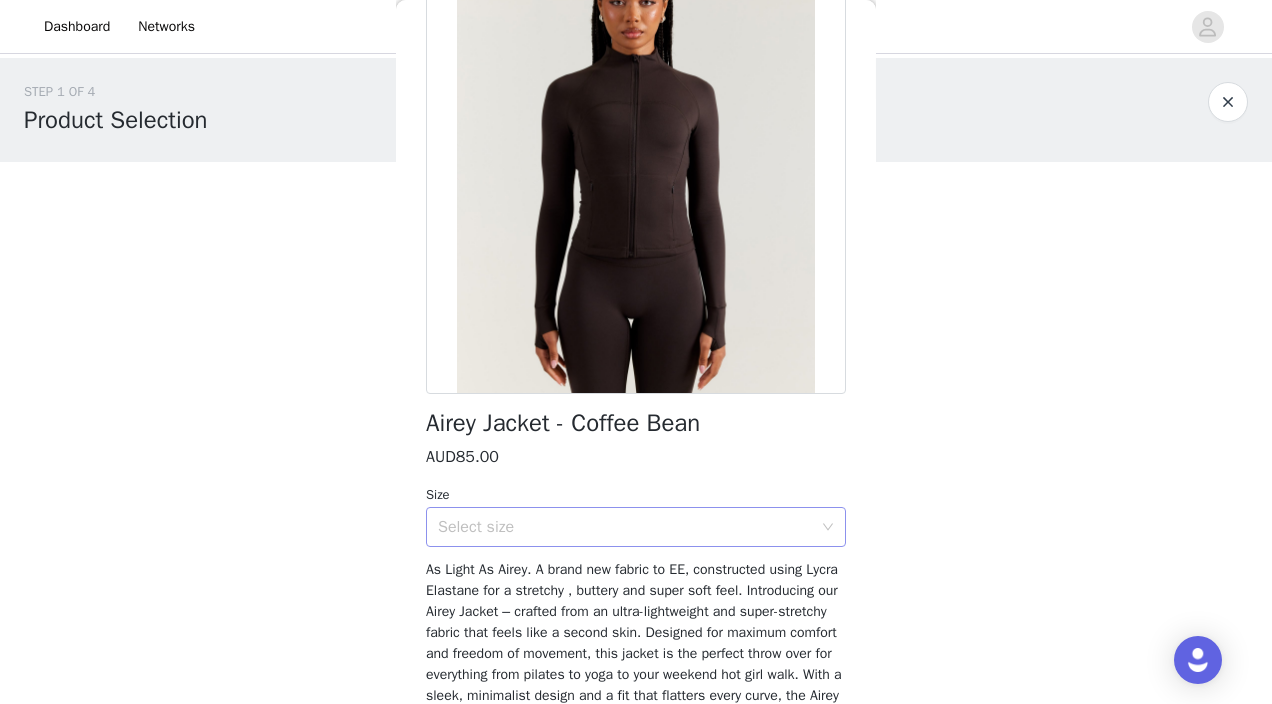 click on "Select size" at bounding box center [625, 527] 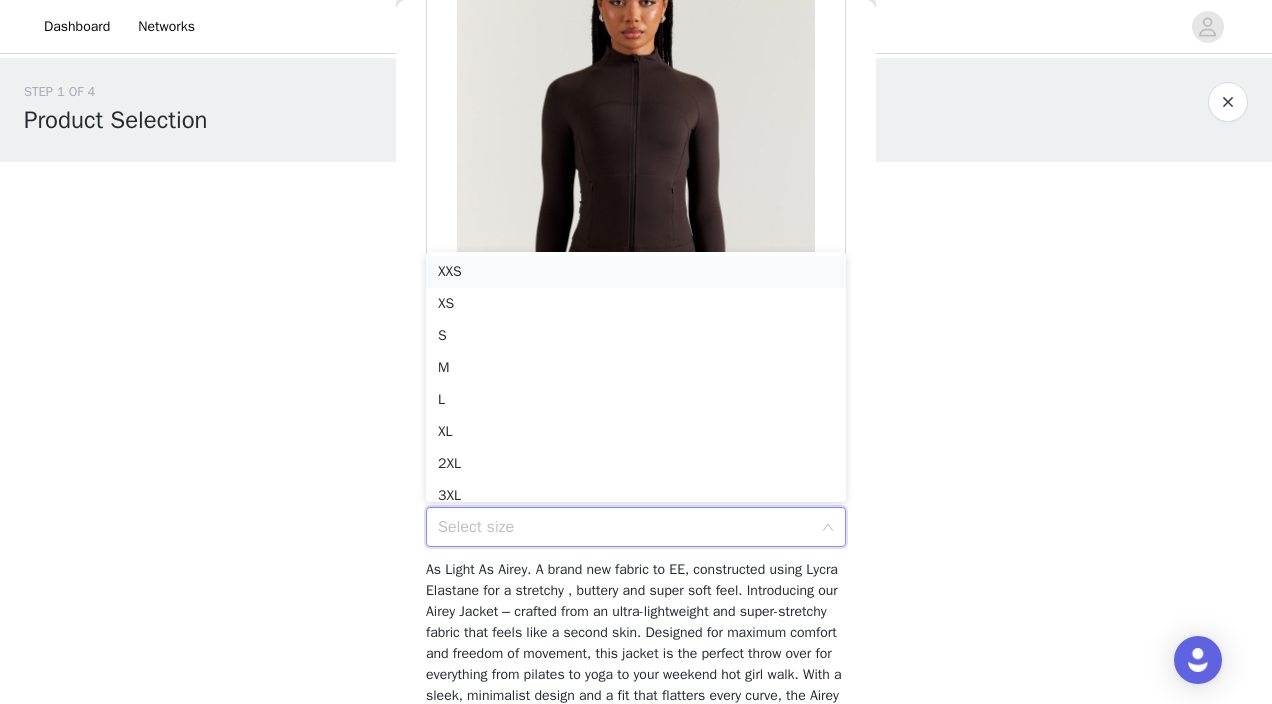 click on "XXS" at bounding box center (636, 272) 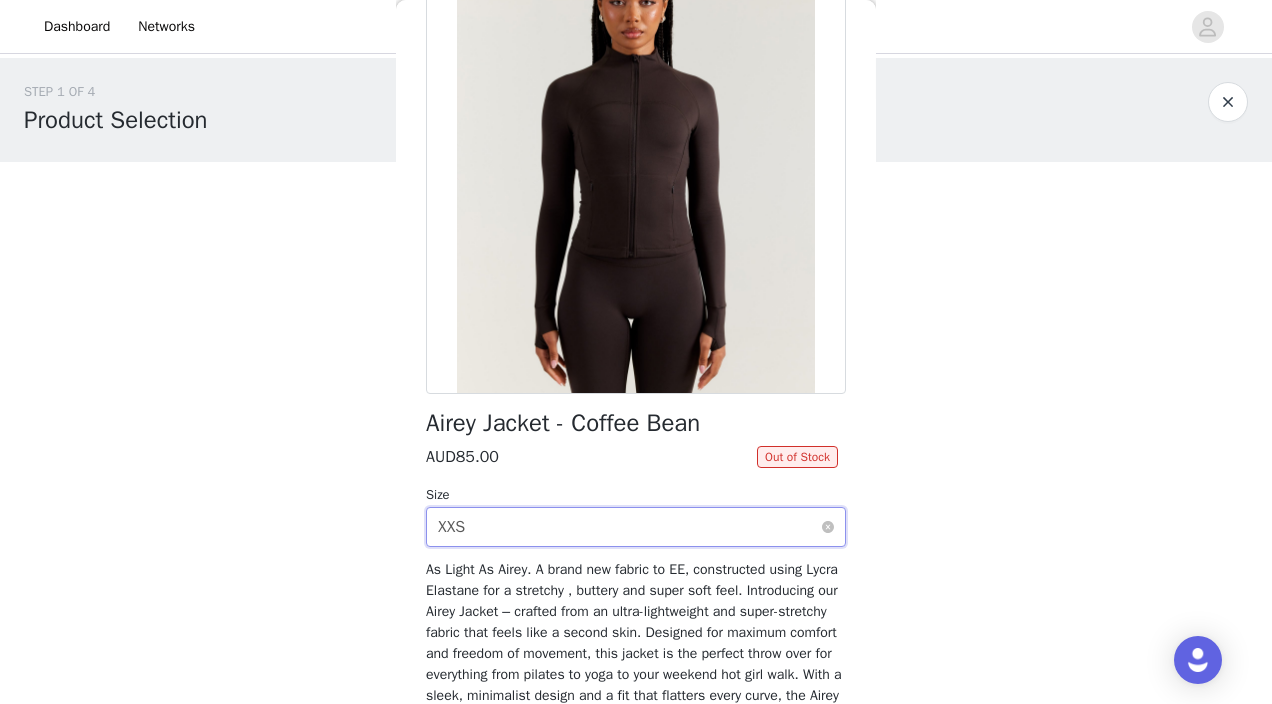click on "Select size XXS" at bounding box center (629, 527) 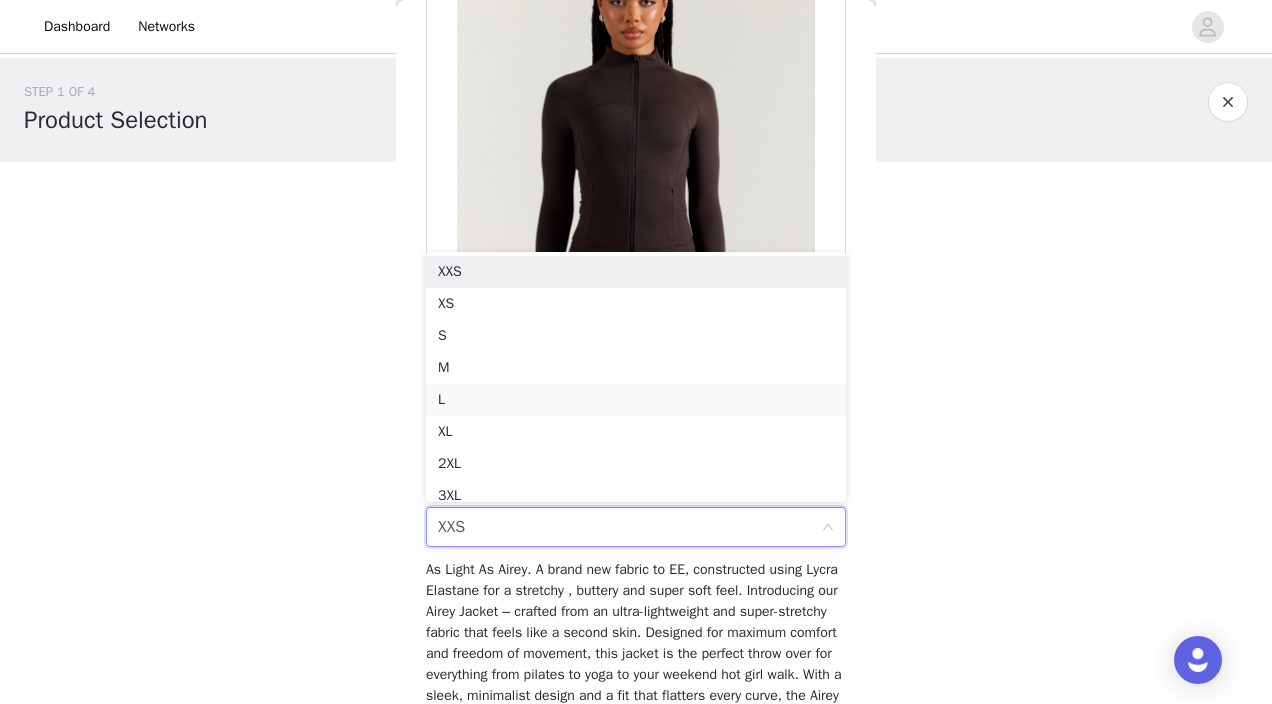 scroll, scrollTop: 9, scrollLeft: 0, axis: vertical 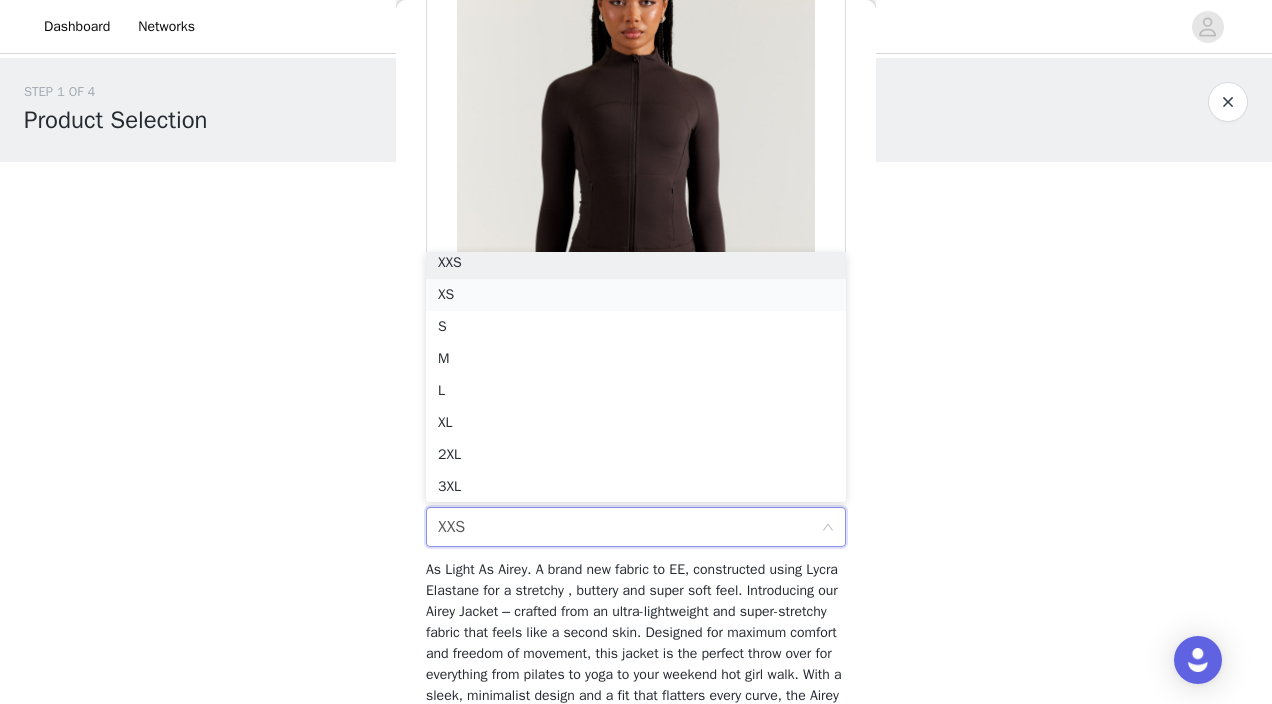 click on "XS" at bounding box center (636, 295) 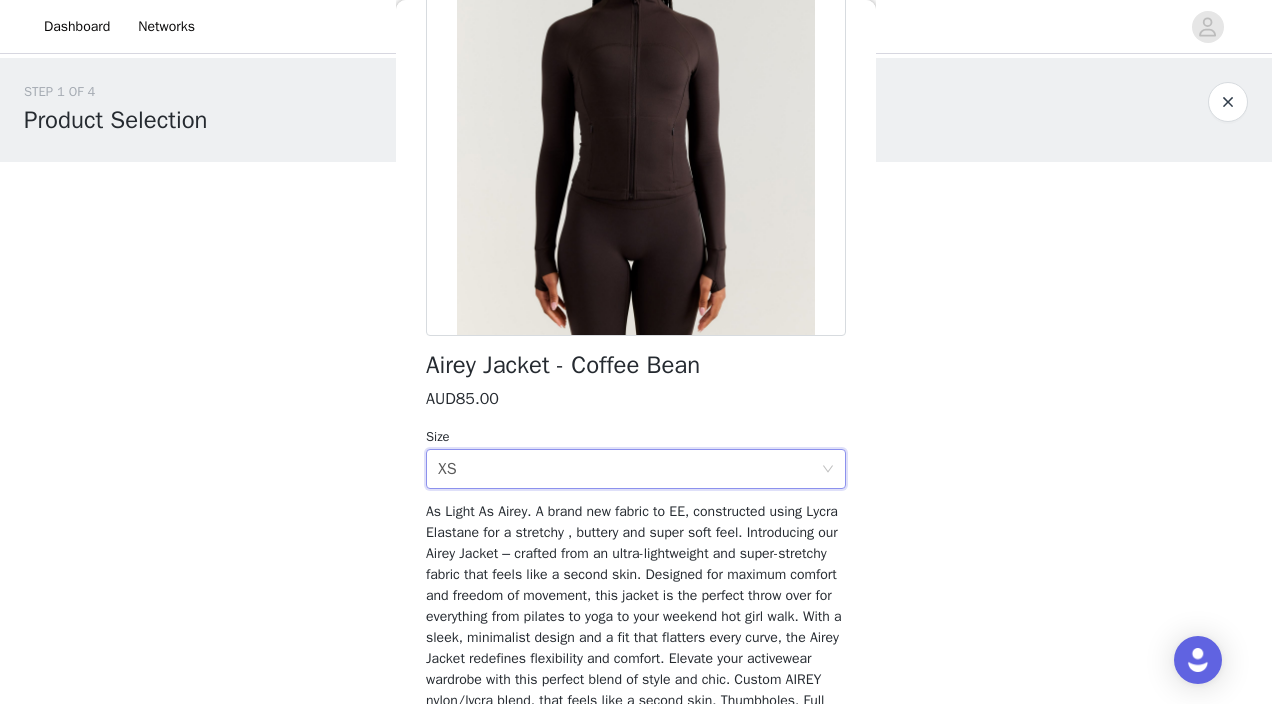 scroll, scrollTop: 415, scrollLeft: 0, axis: vertical 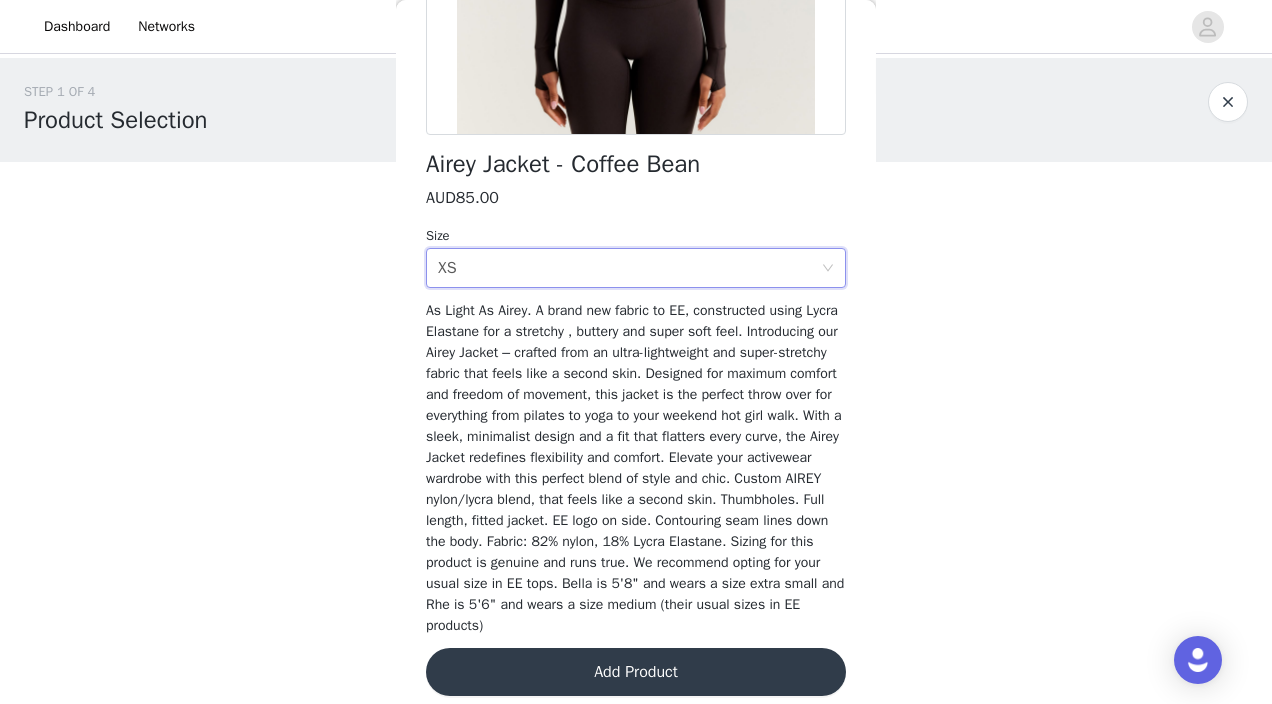 click on "Add Product" at bounding box center [636, 672] 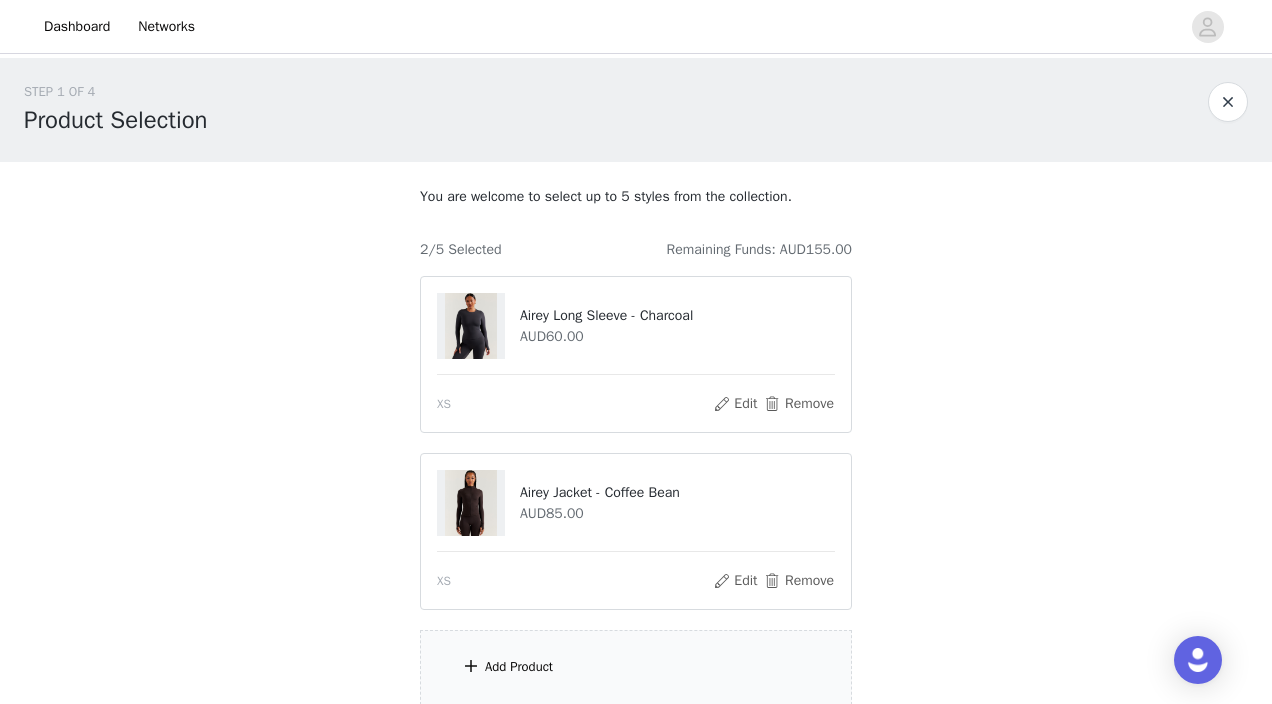 click on "Add Product" at bounding box center (636, 667) 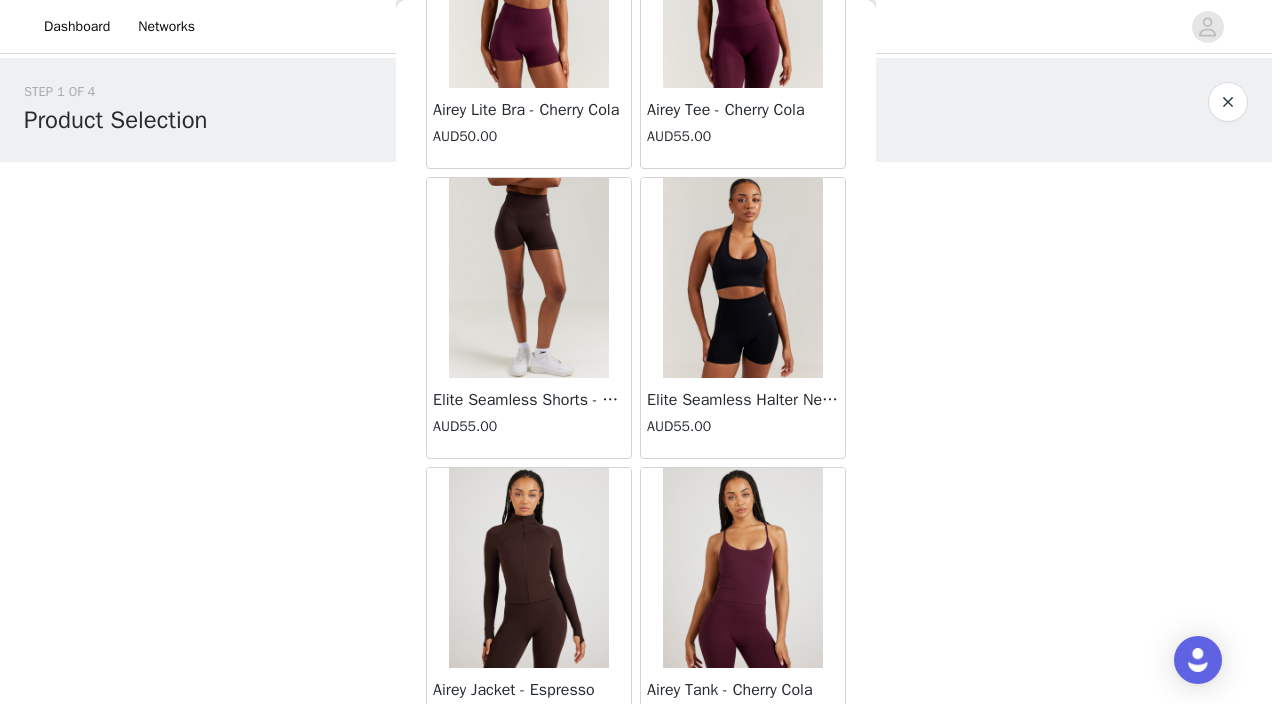 scroll, scrollTop: 23911, scrollLeft: 0, axis: vertical 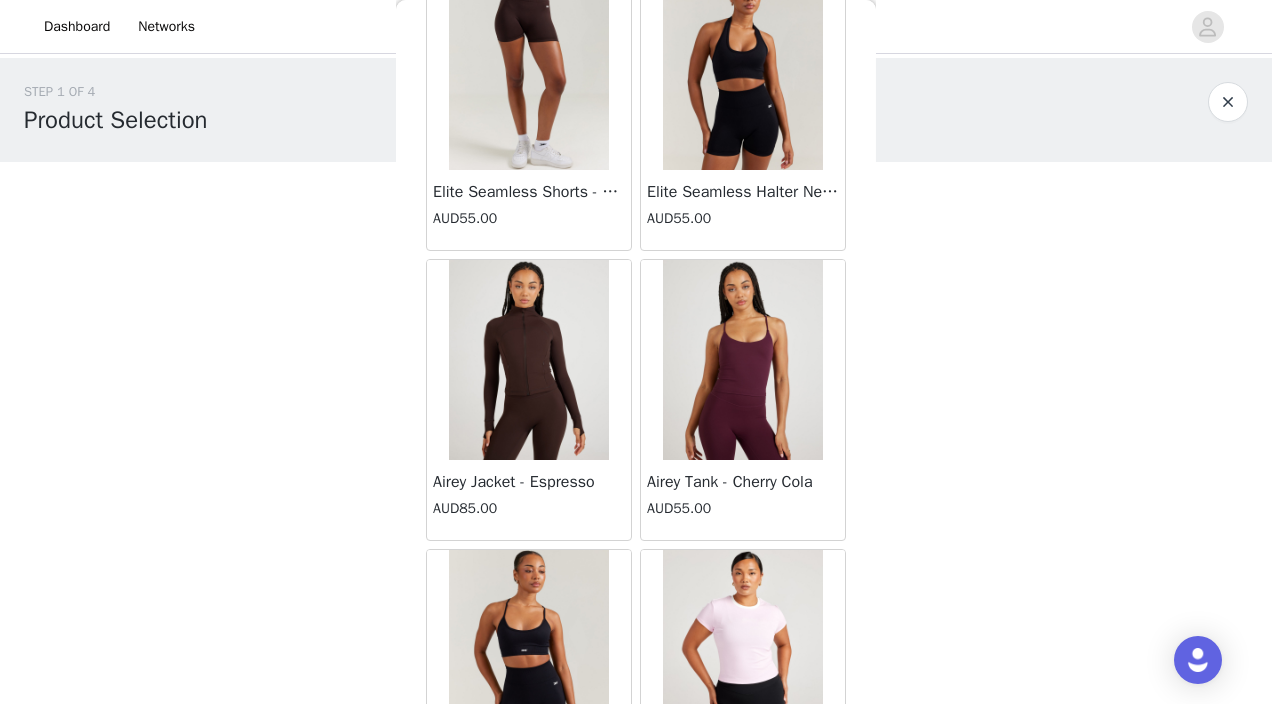 click at bounding box center (529, 360) 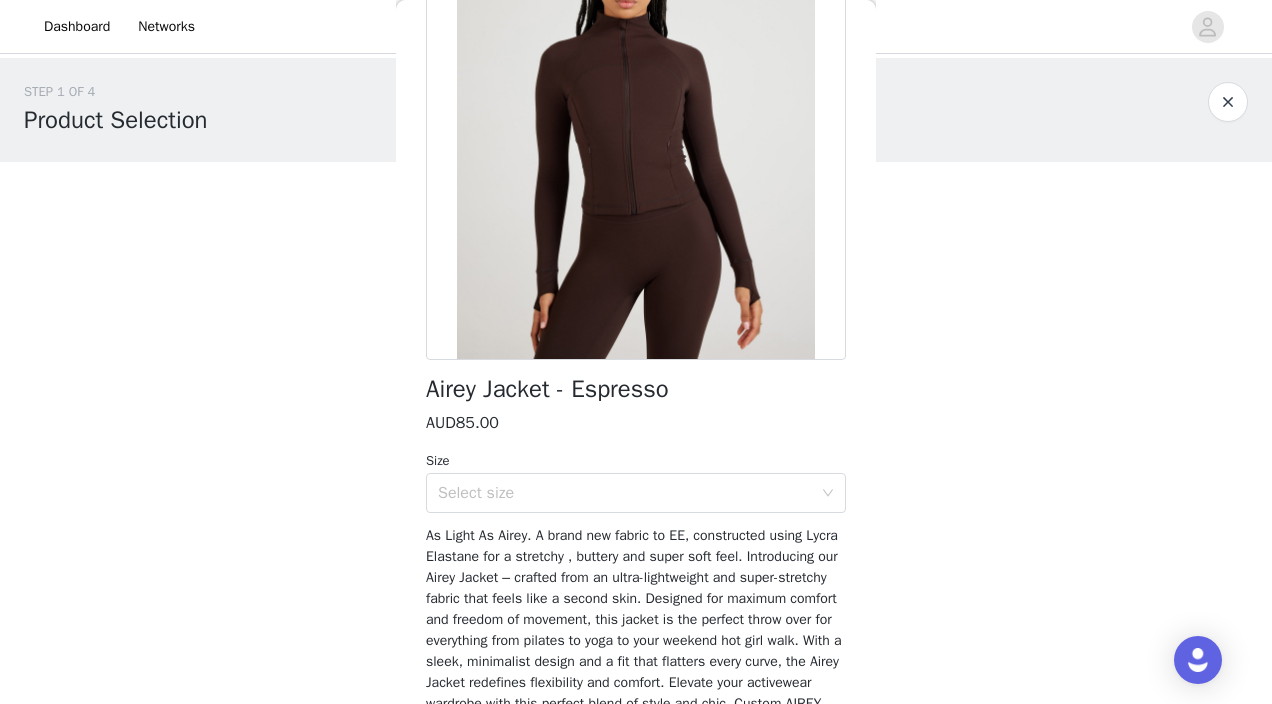 scroll, scrollTop: 174, scrollLeft: 0, axis: vertical 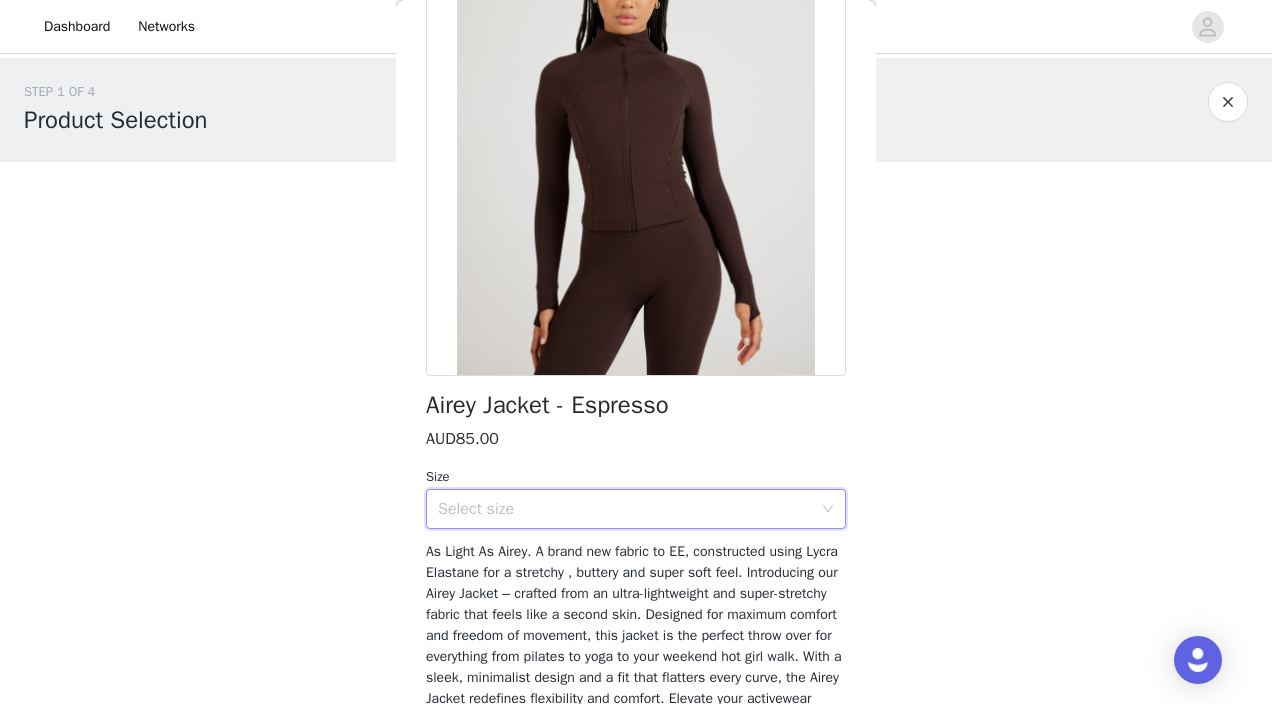 click on "Select size" at bounding box center (629, 509) 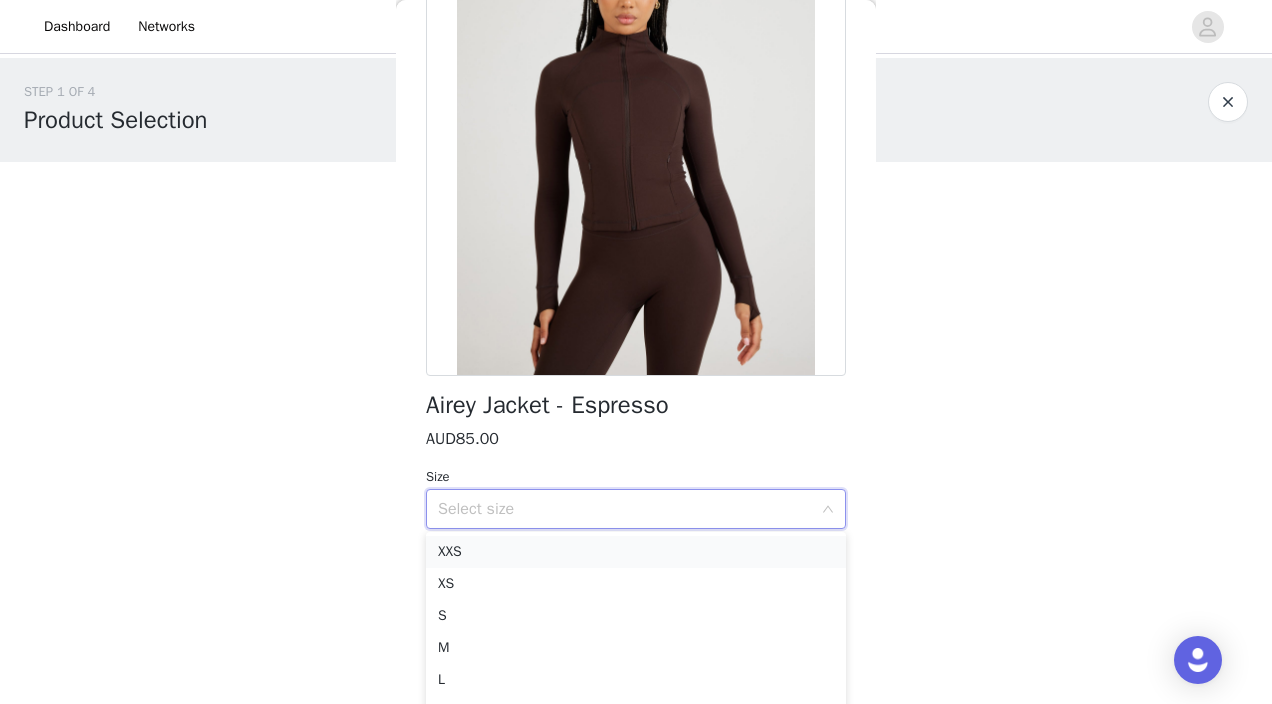 click on "XXS" at bounding box center (636, 552) 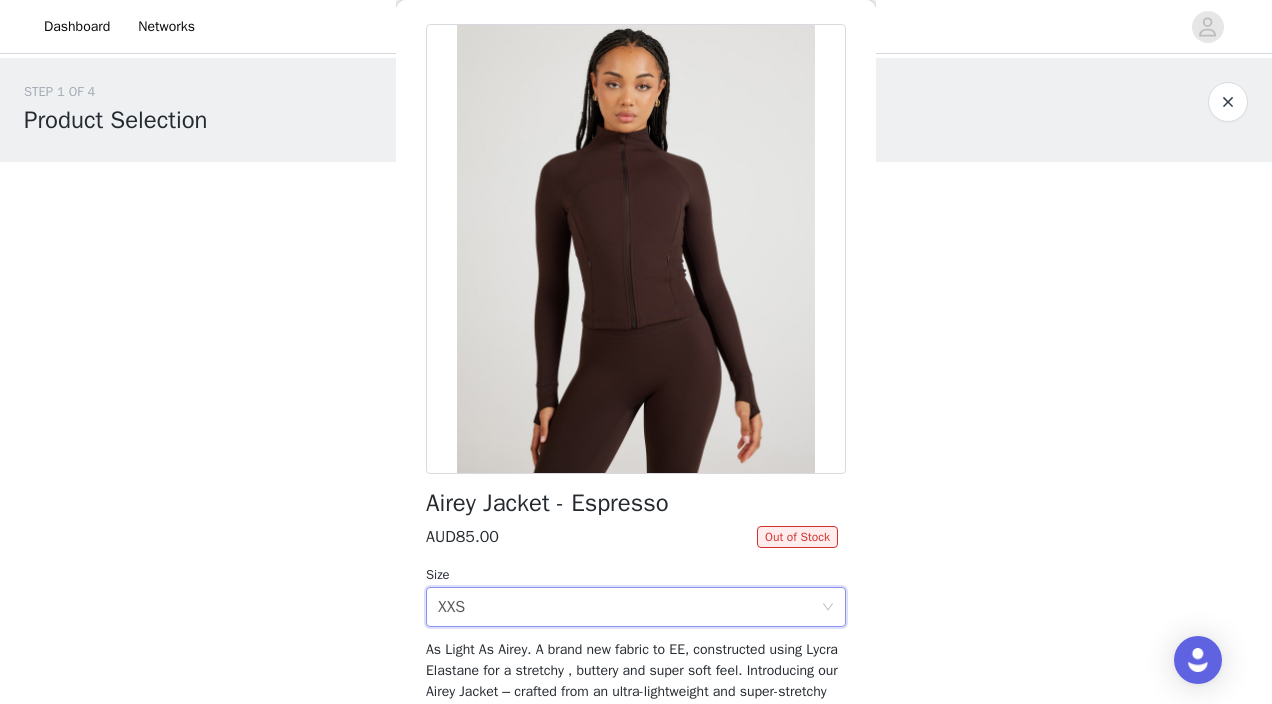scroll, scrollTop: 0, scrollLeft: 0, axis: both 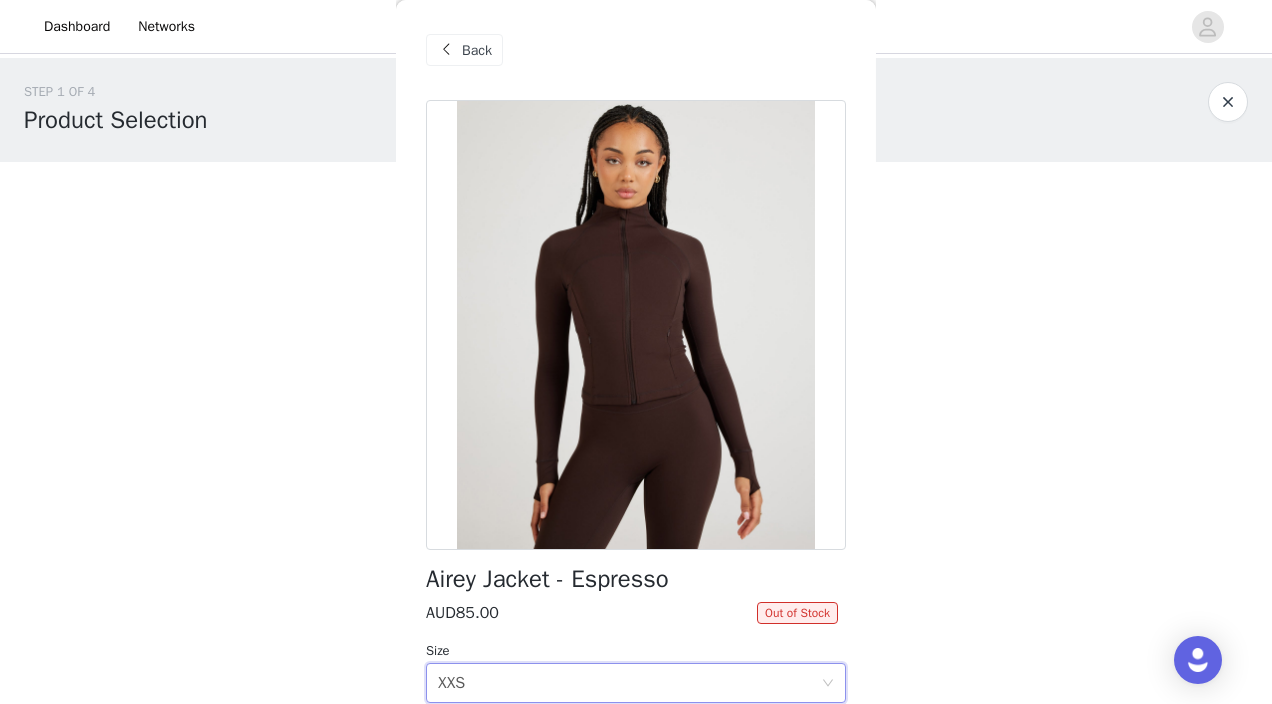 click on "Back" at bounding box center (477, 50) 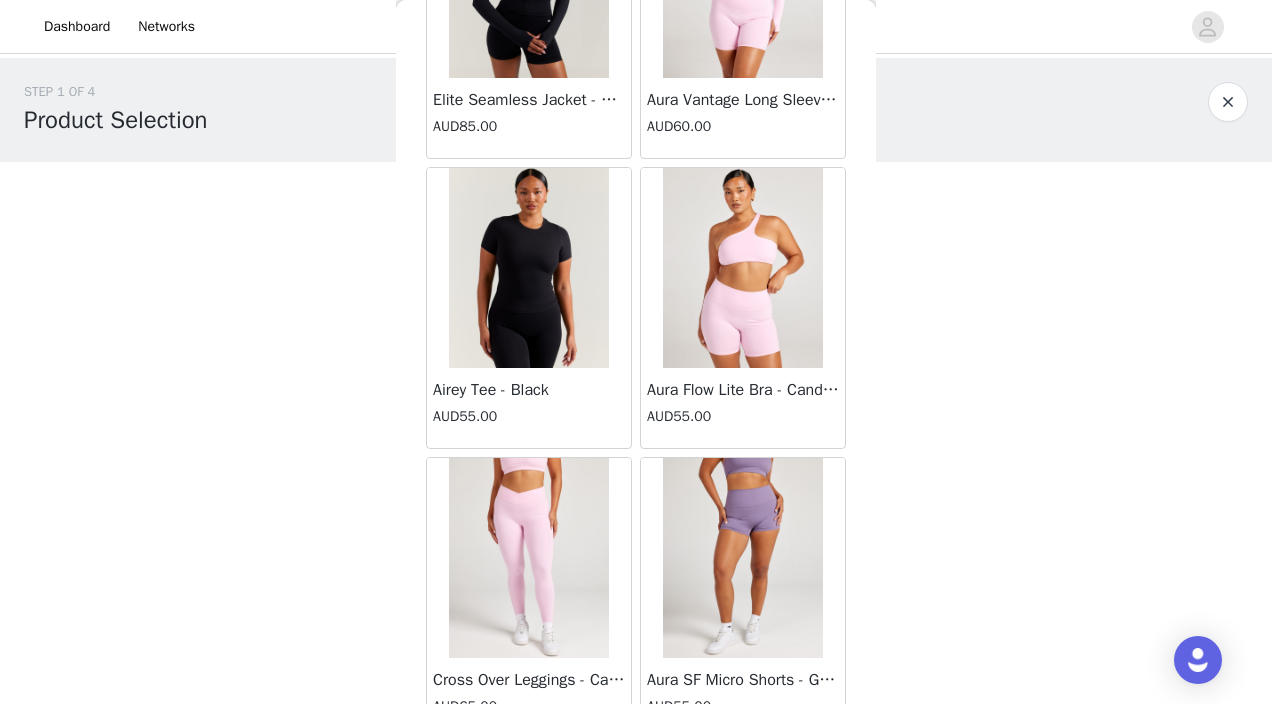 scroll, scrollTop: 26652, scrollLeft: 0, axis: vertical 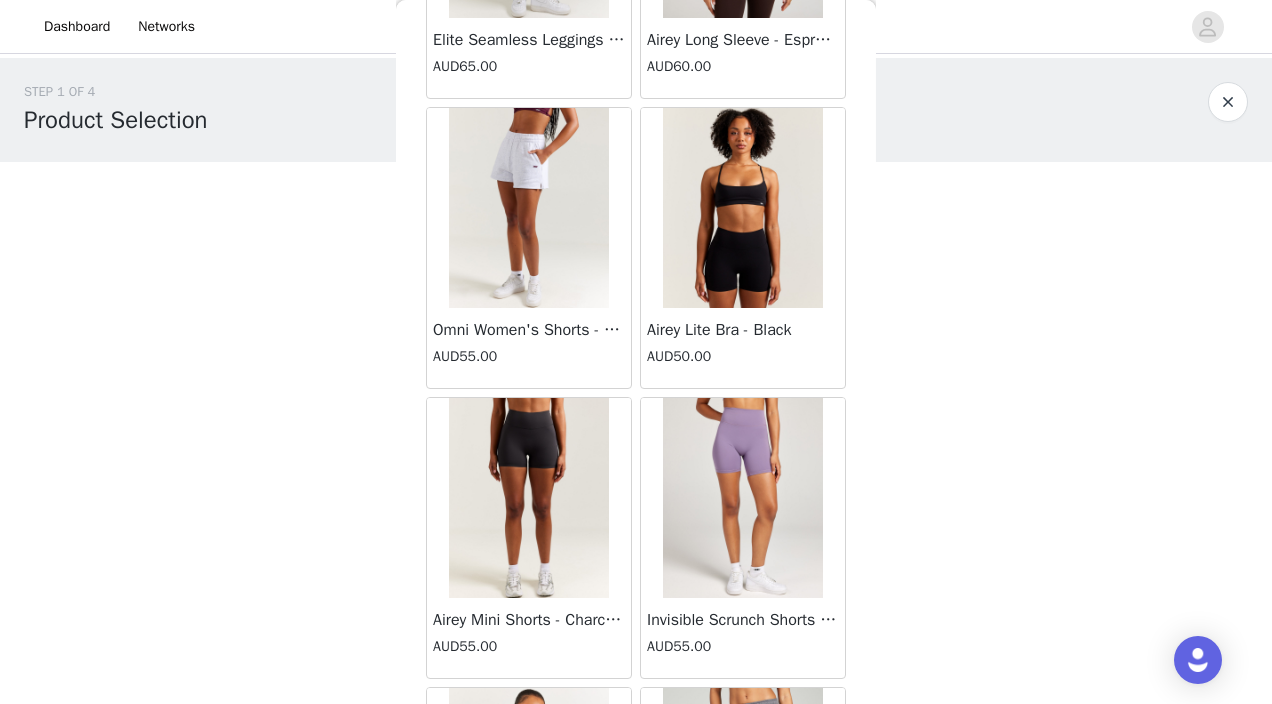 click at bounding box center [529, 498] 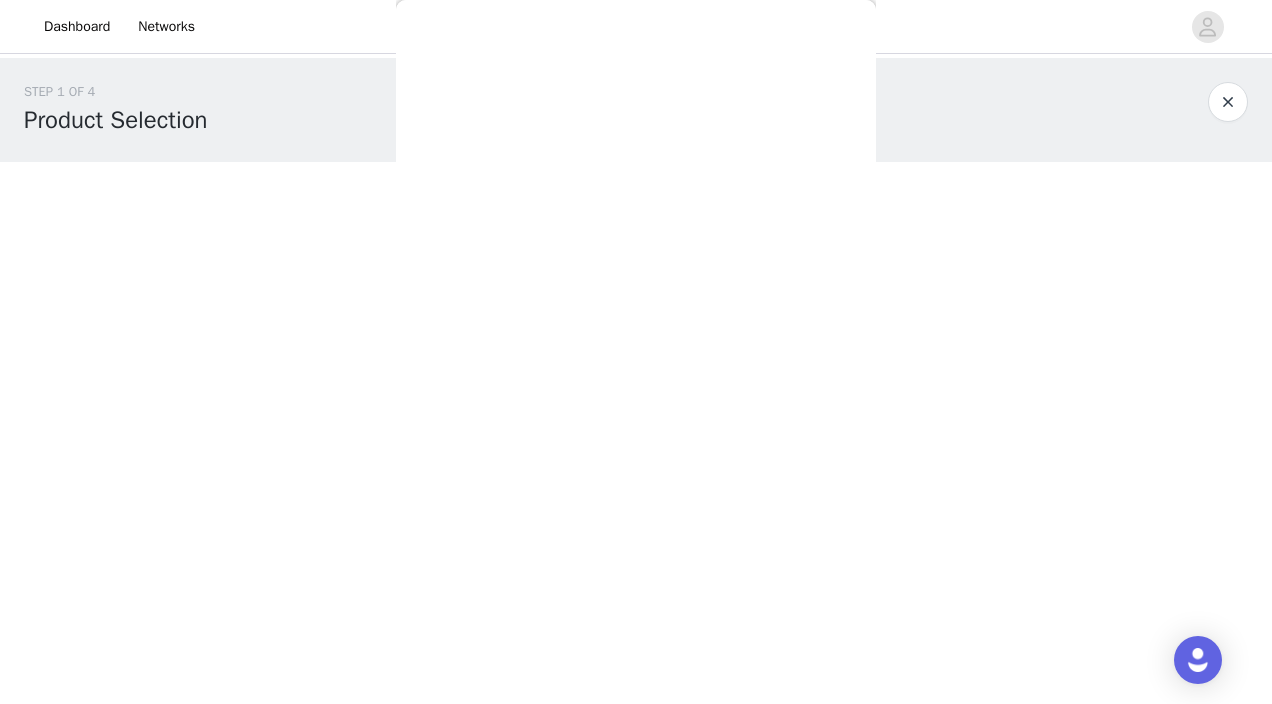 scroll, scrollTop: 451, scrollLeft: 0, axis: vertical 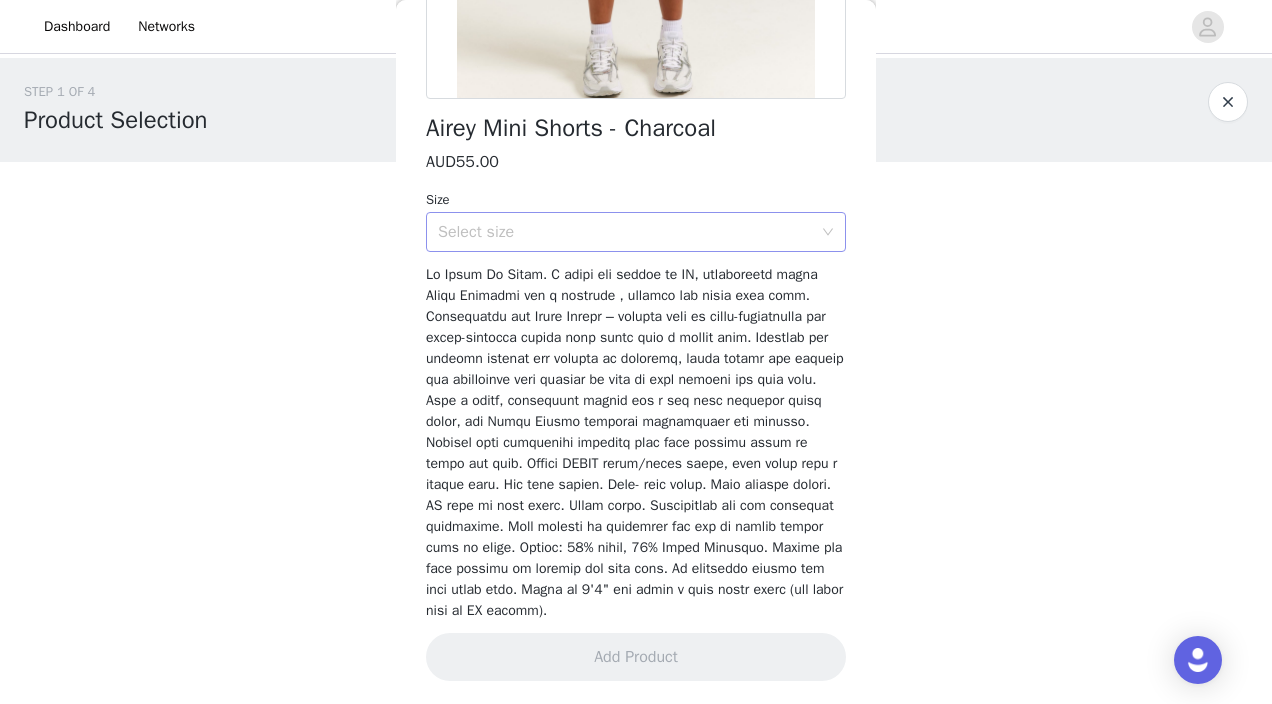 click on "Select size" at bounding box center [625, 232] 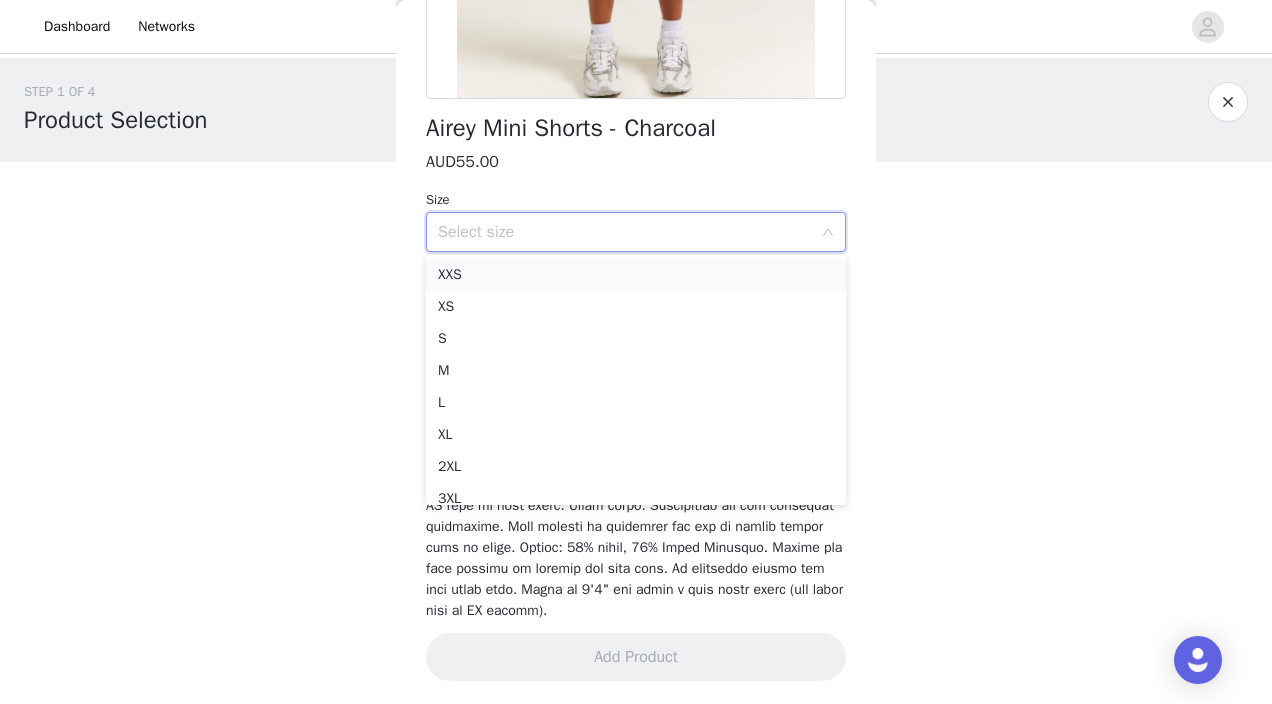 click on "XXS" at bounding box center [636, 275] 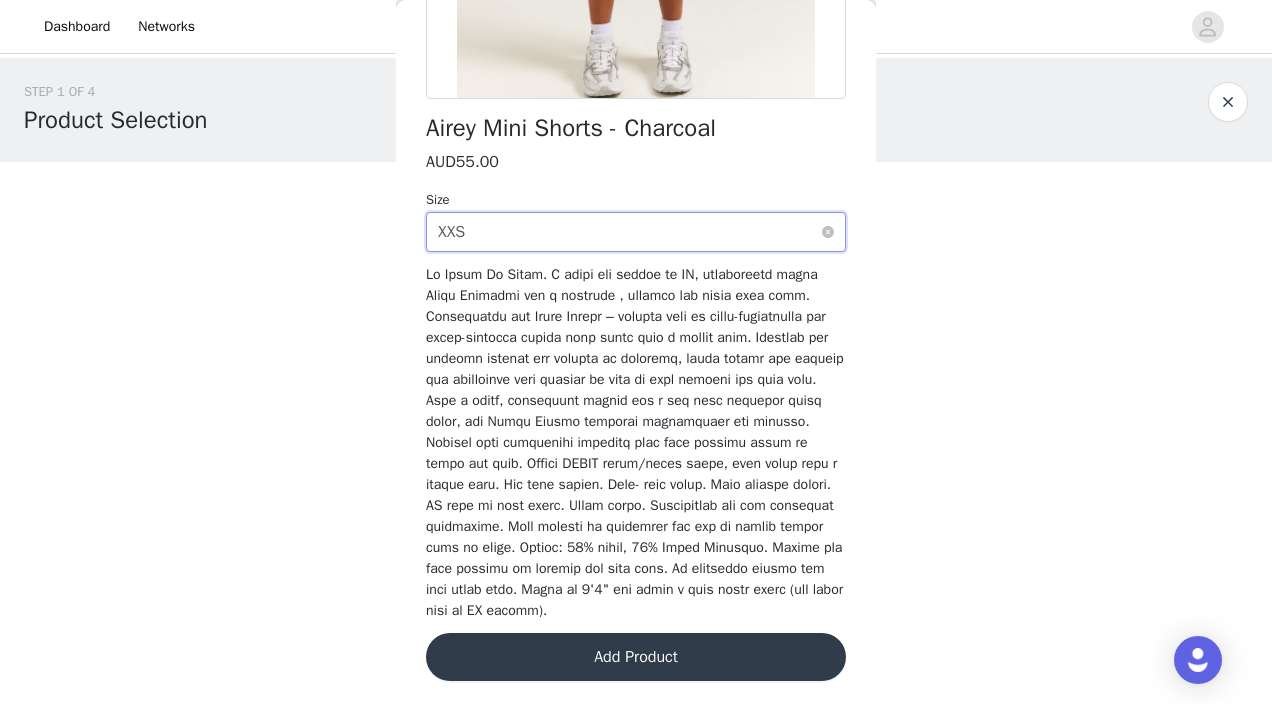click on "Select size XXS" at bounding box center [629, 232] 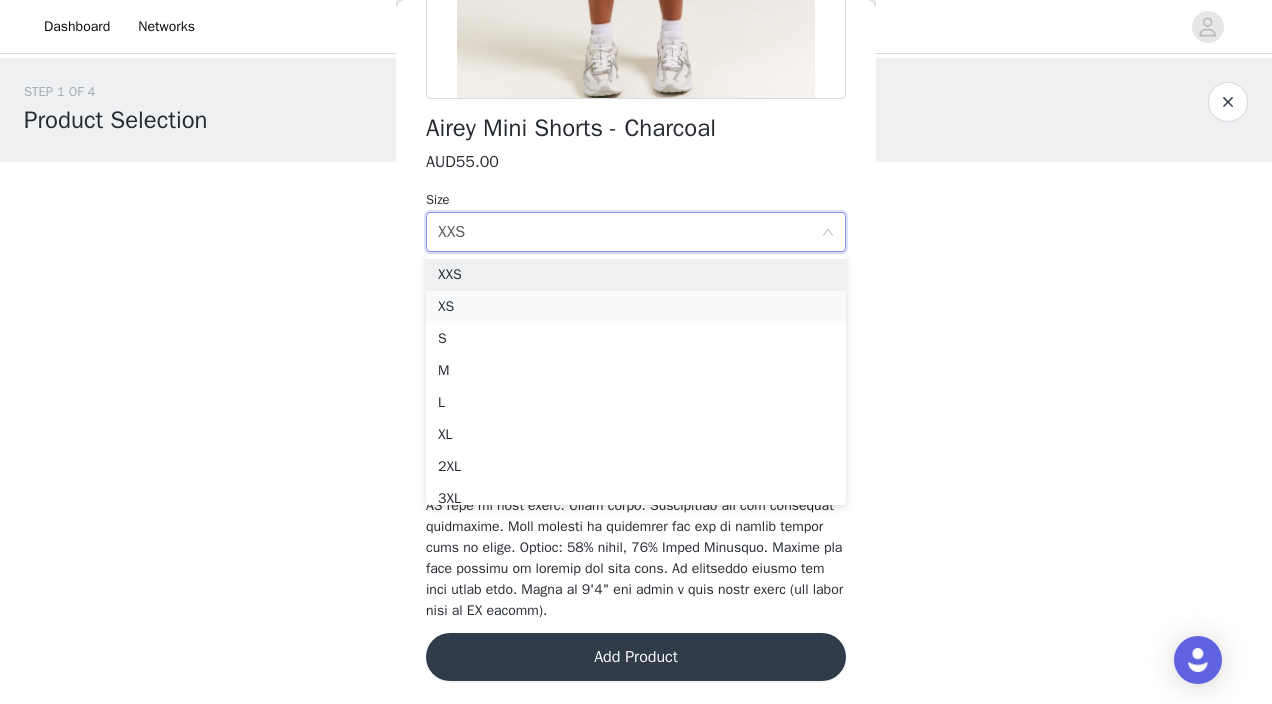 click on "XS" at bounding box center [636, 307] 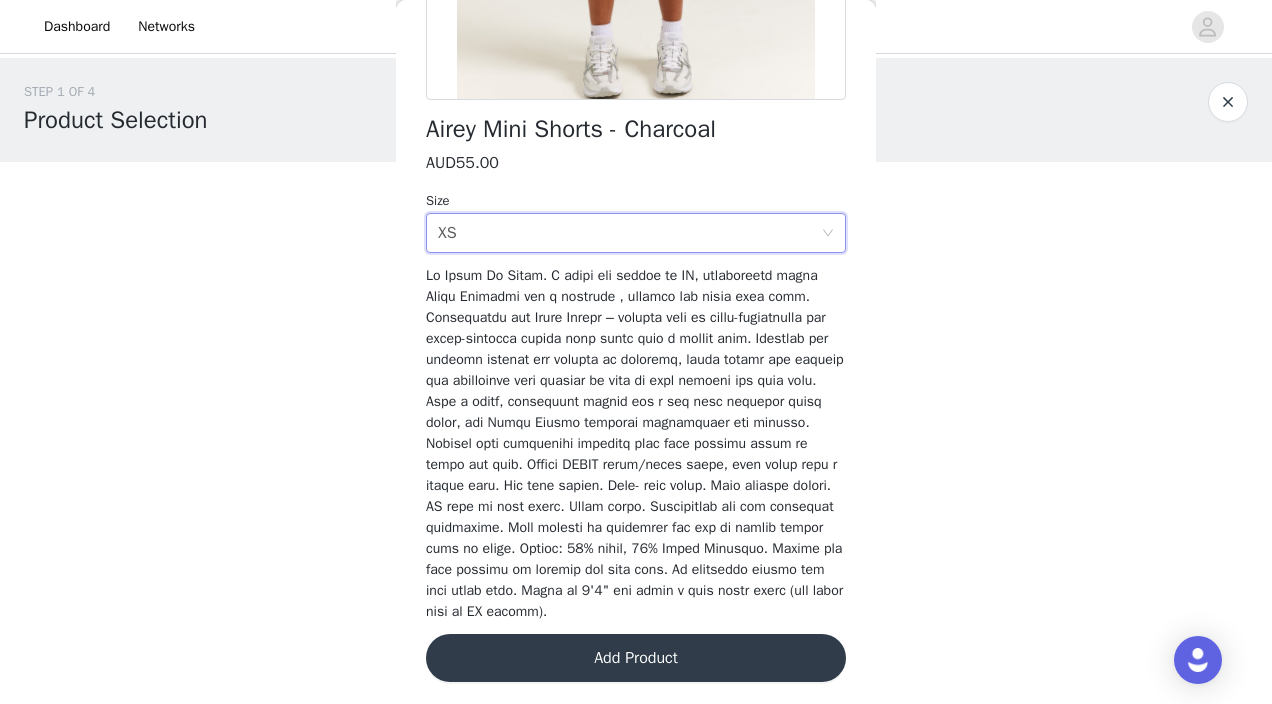 scroll, scrollTop: 451, scrollLeft: 0, axis: vertical 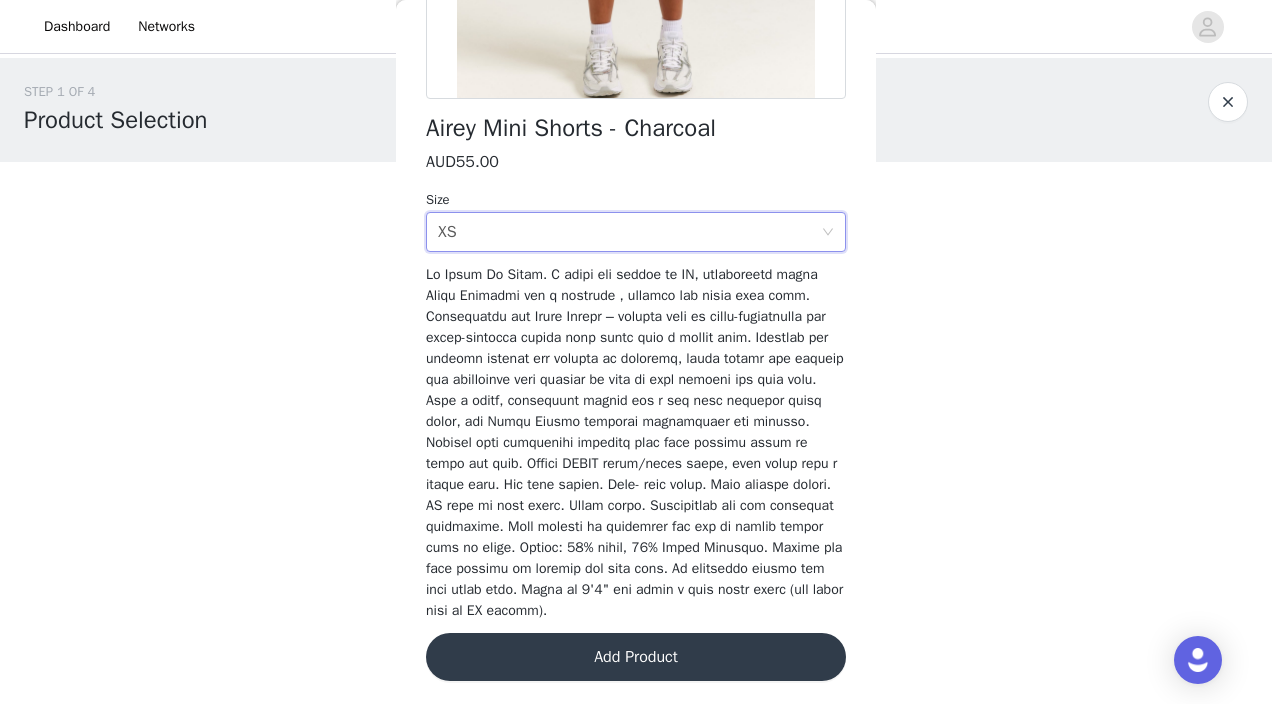 click on "Add Product" at bounding box center (636, 657) 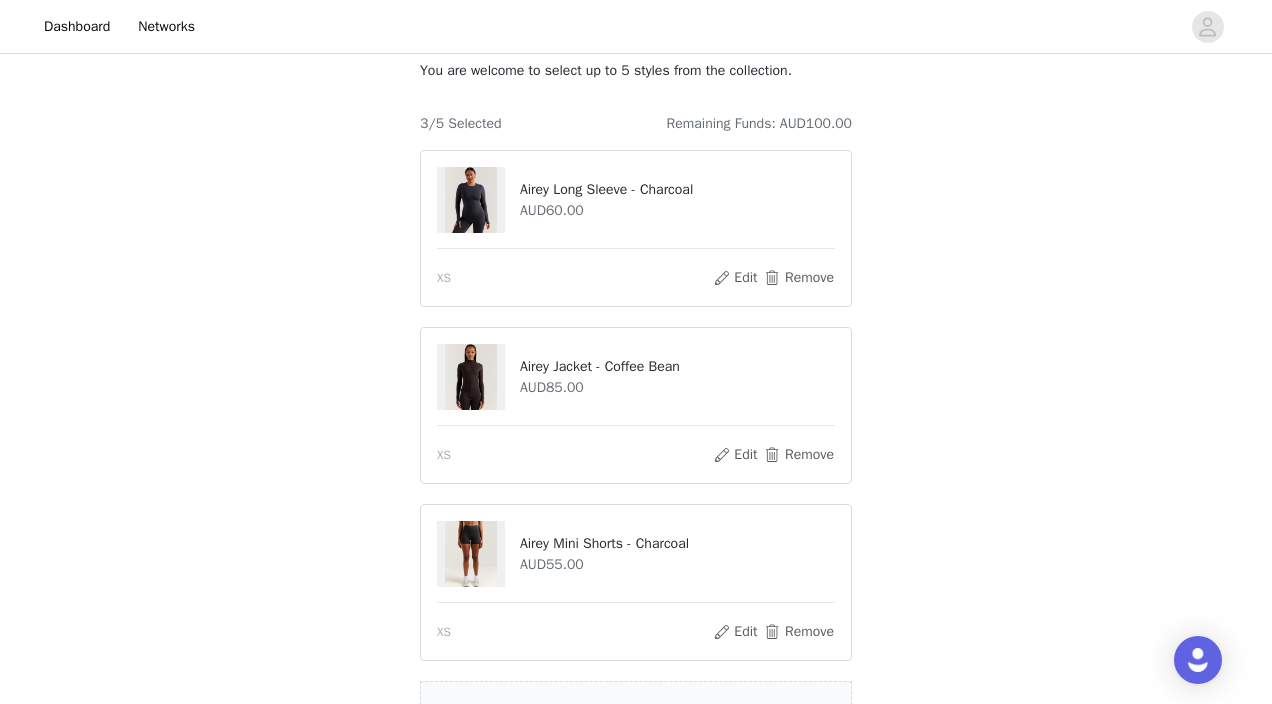 scroll, scrollTop: 195, scrollLeft: 0, axis: vertical 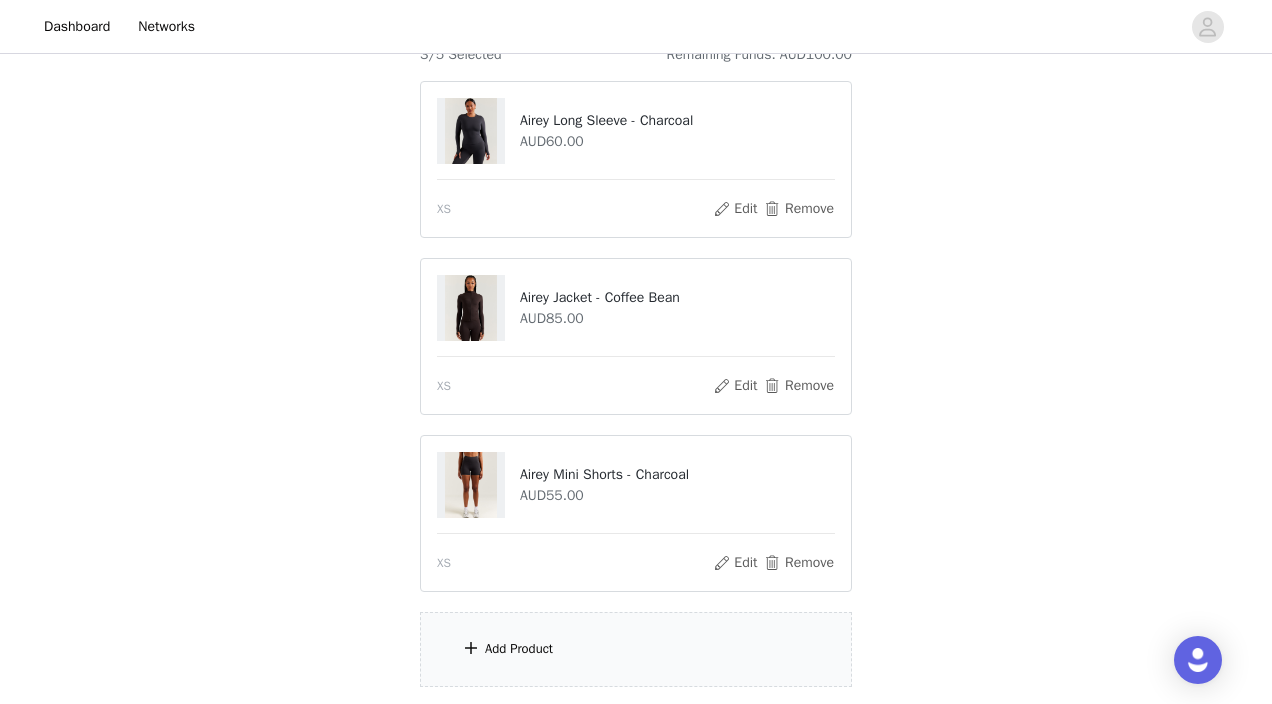 click on "Add Product" at bounding box center [636, 649] 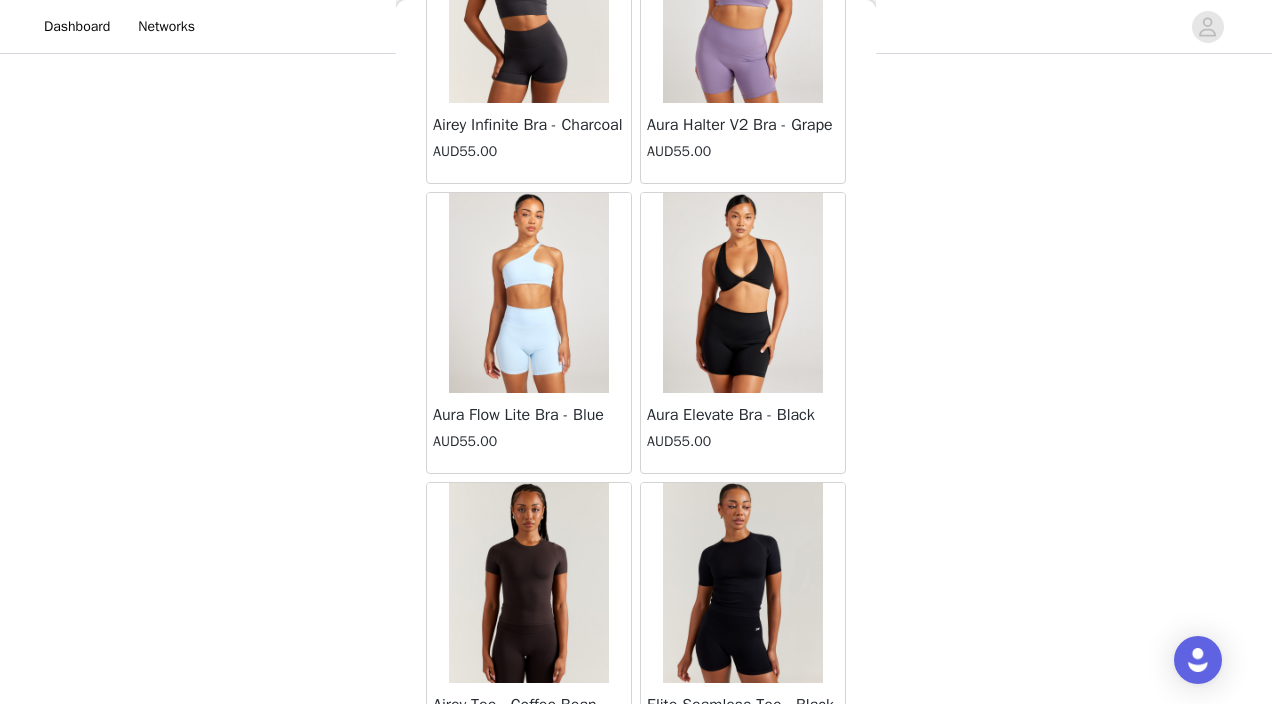 scroll, scrollTop: 0, scrollLeft: 0, axis: both 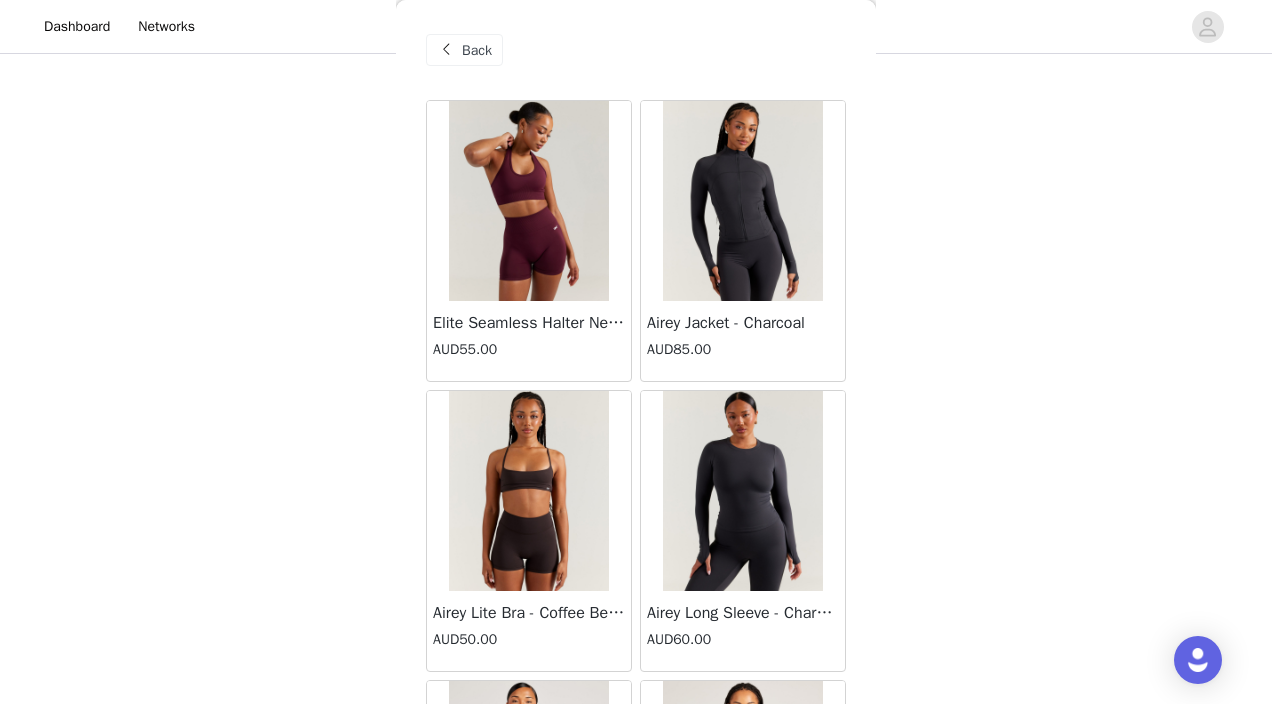 click on "Back" at bounding box center (464, 50) 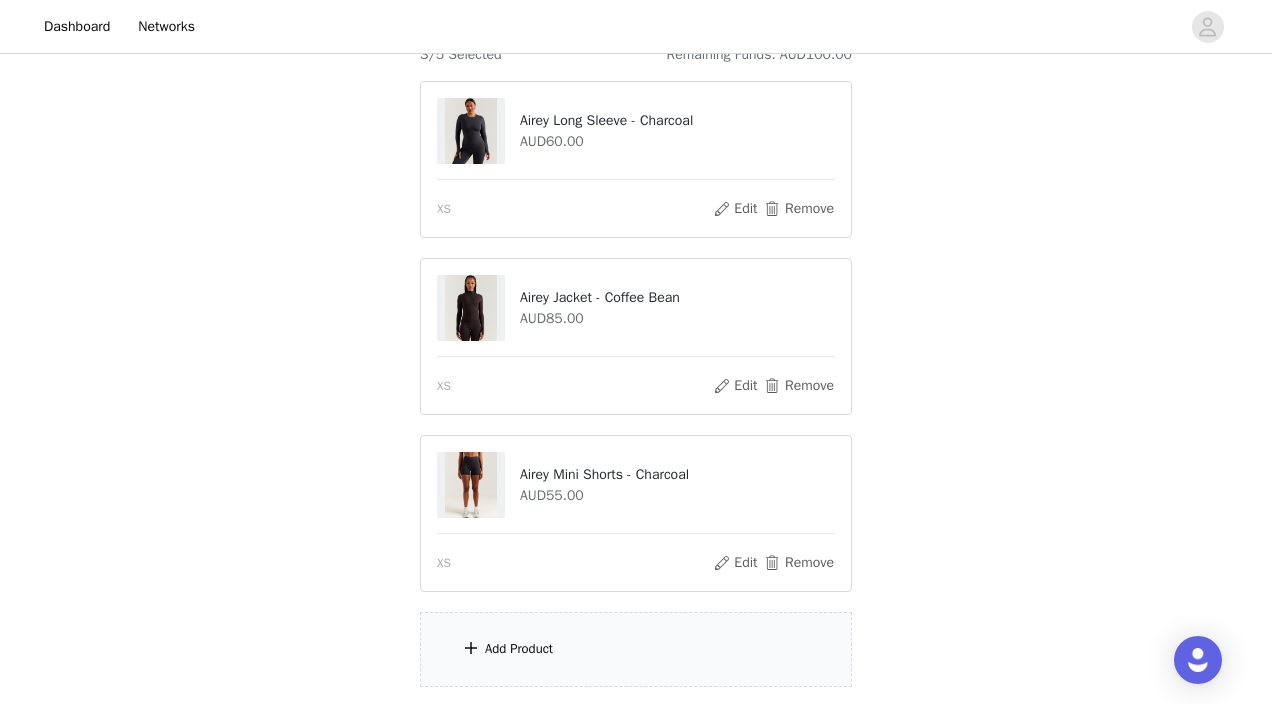 click on "Add Product" at bounding box center (636, 649) 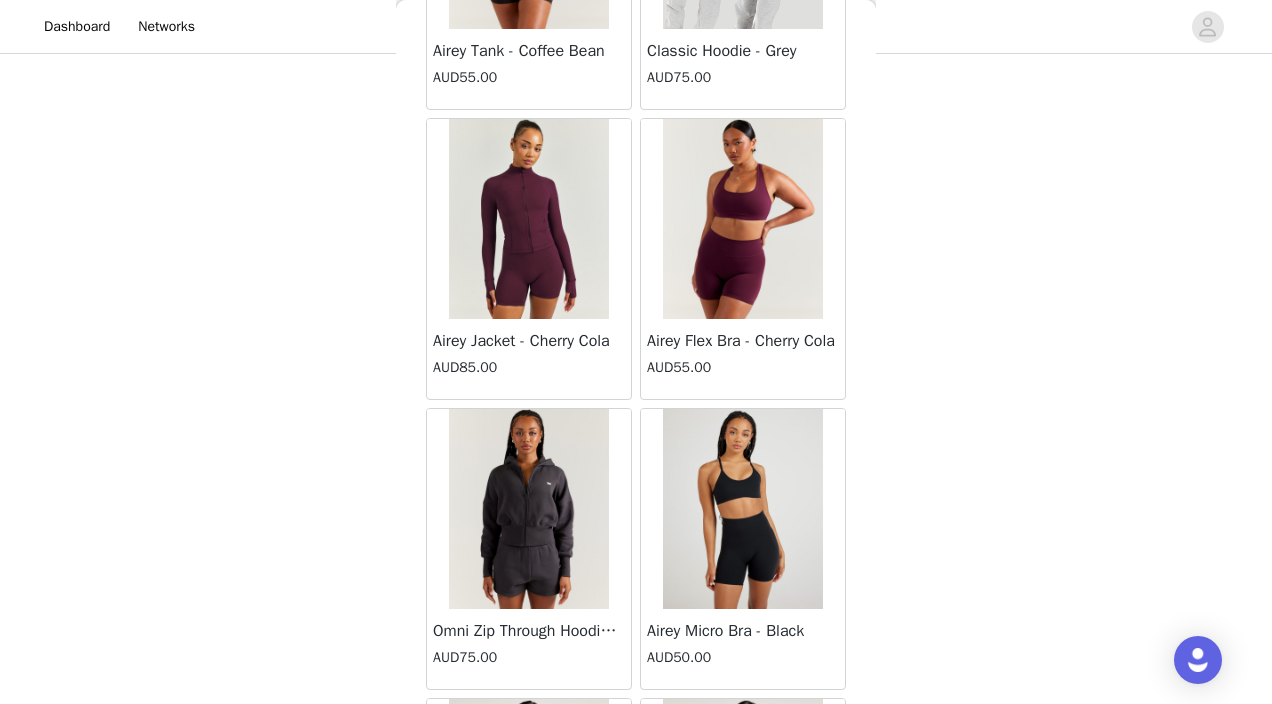 scroll, scrollTop: 8390, scrollLeft: 0, axis: vertical 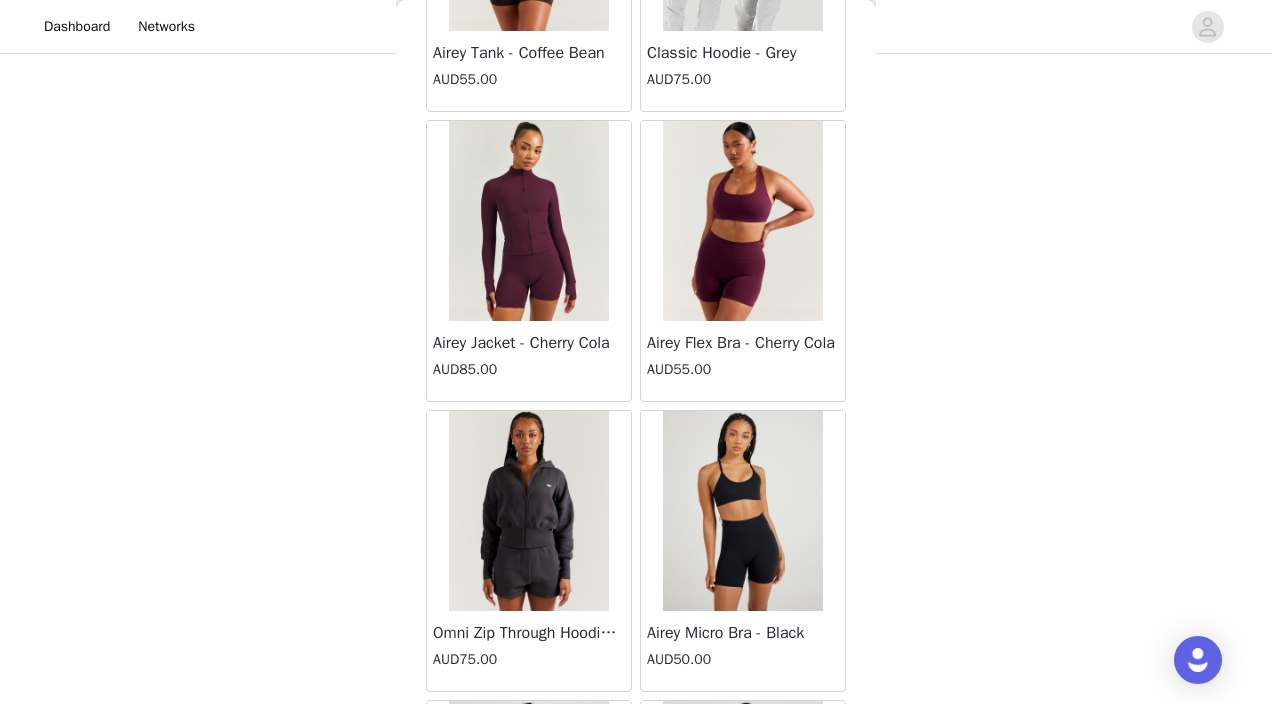 click at bounding box center (529, 221) 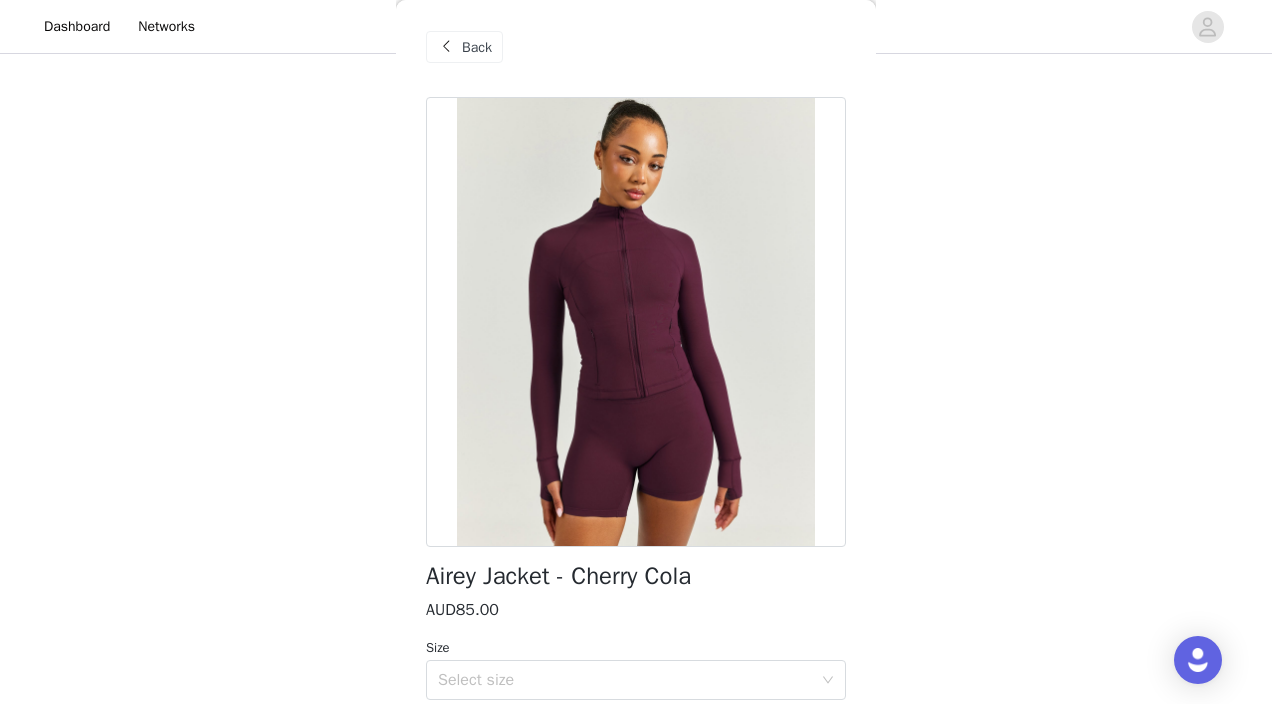 scroll, scrollTop: 0, scrollLeft: 0, axis: both 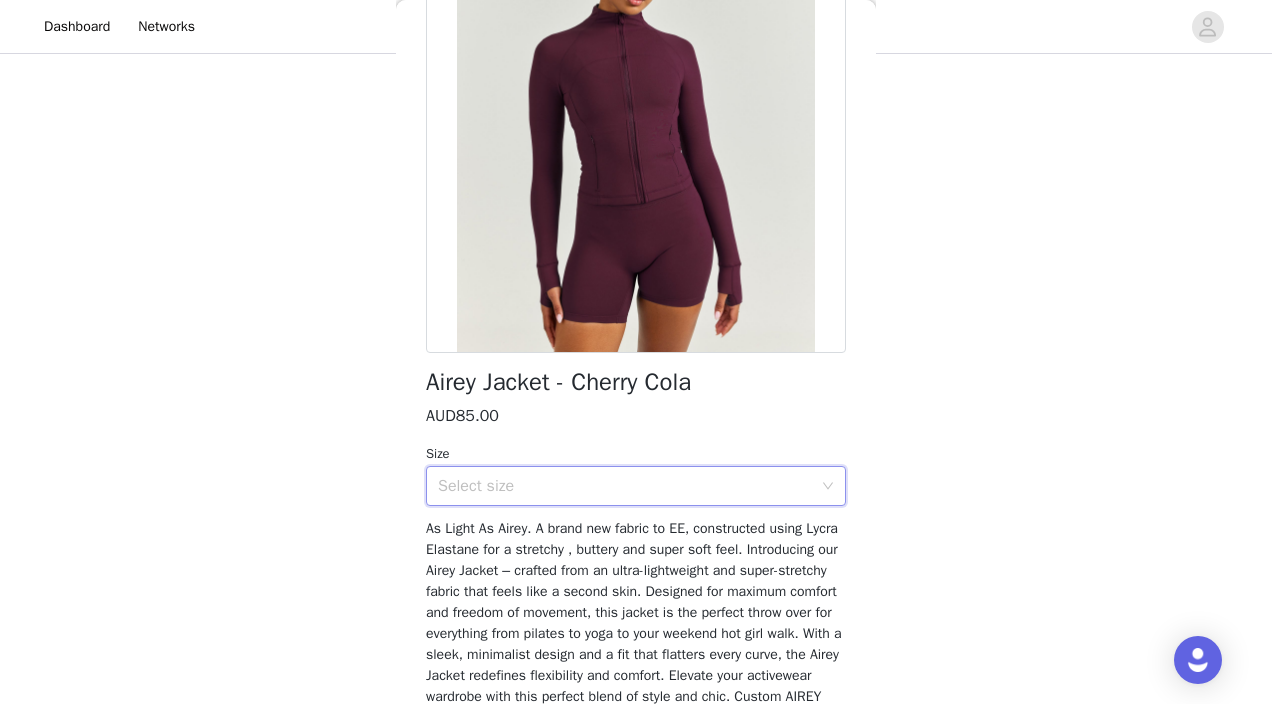 click on "Select size" at bounding box center [629, 486] 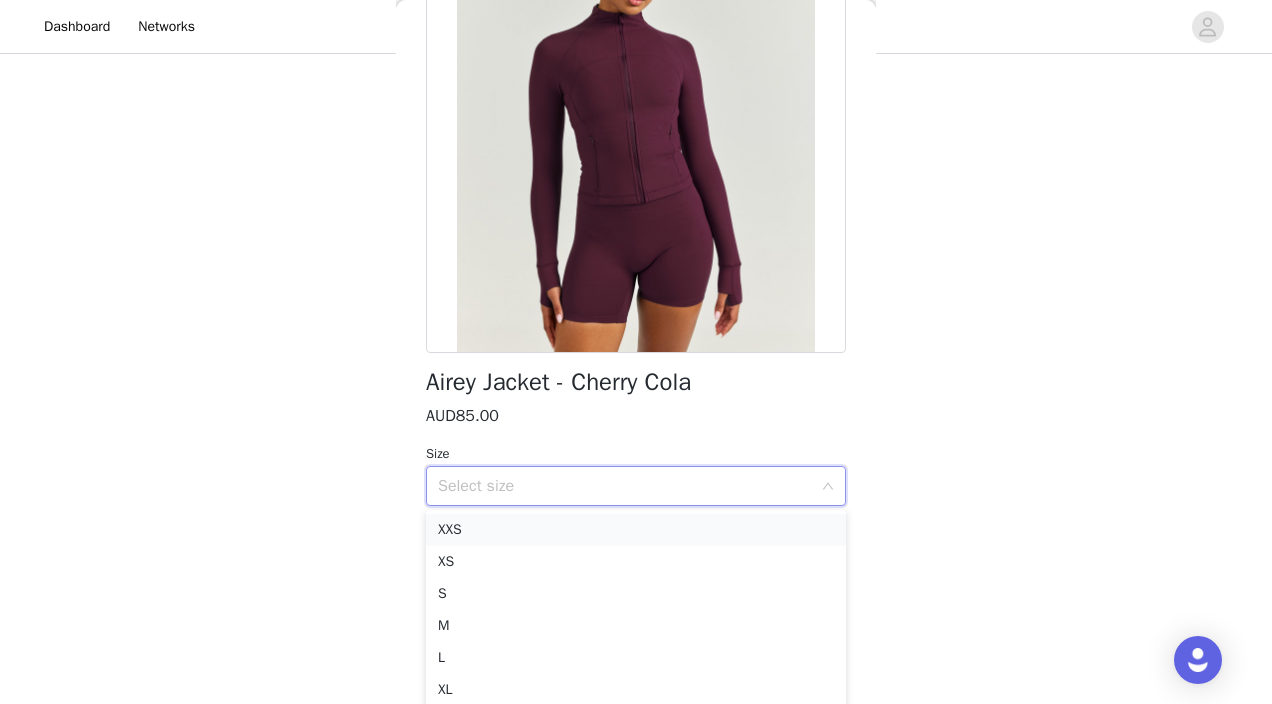 click on "XXS" at bounding box center (636, 530) 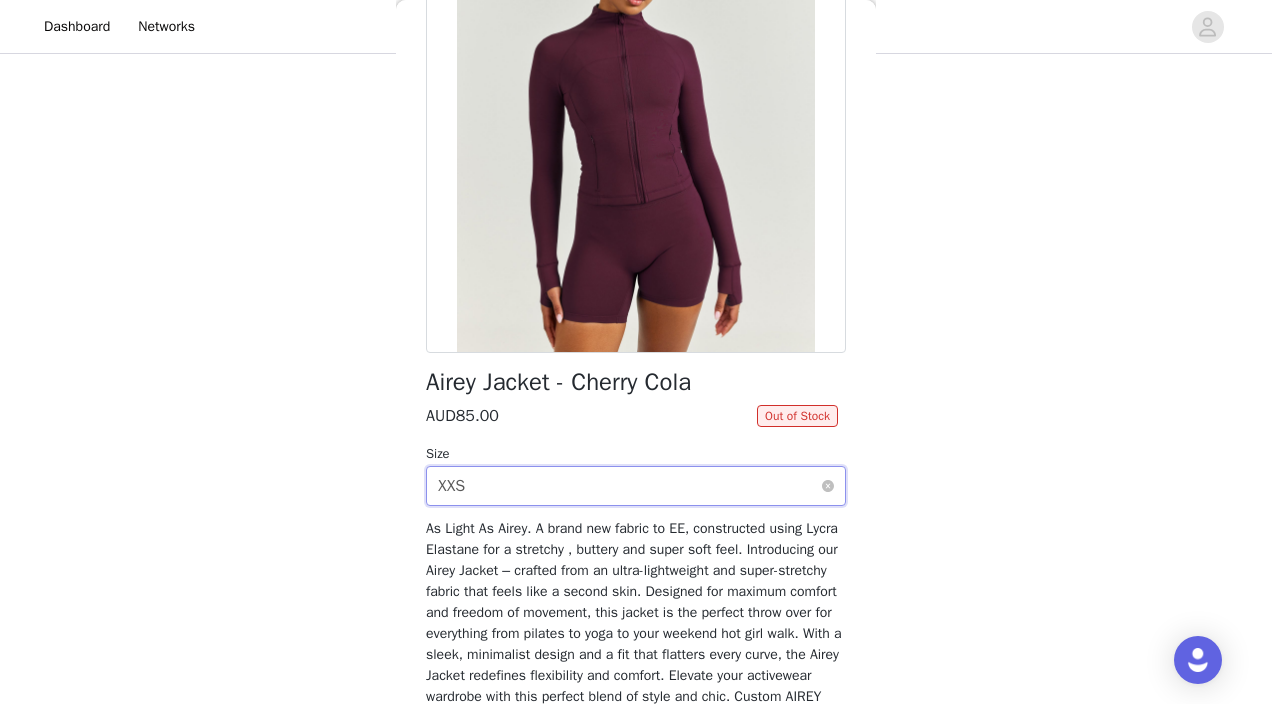 click on "Select size XXS" at bounding box center (629, 486) 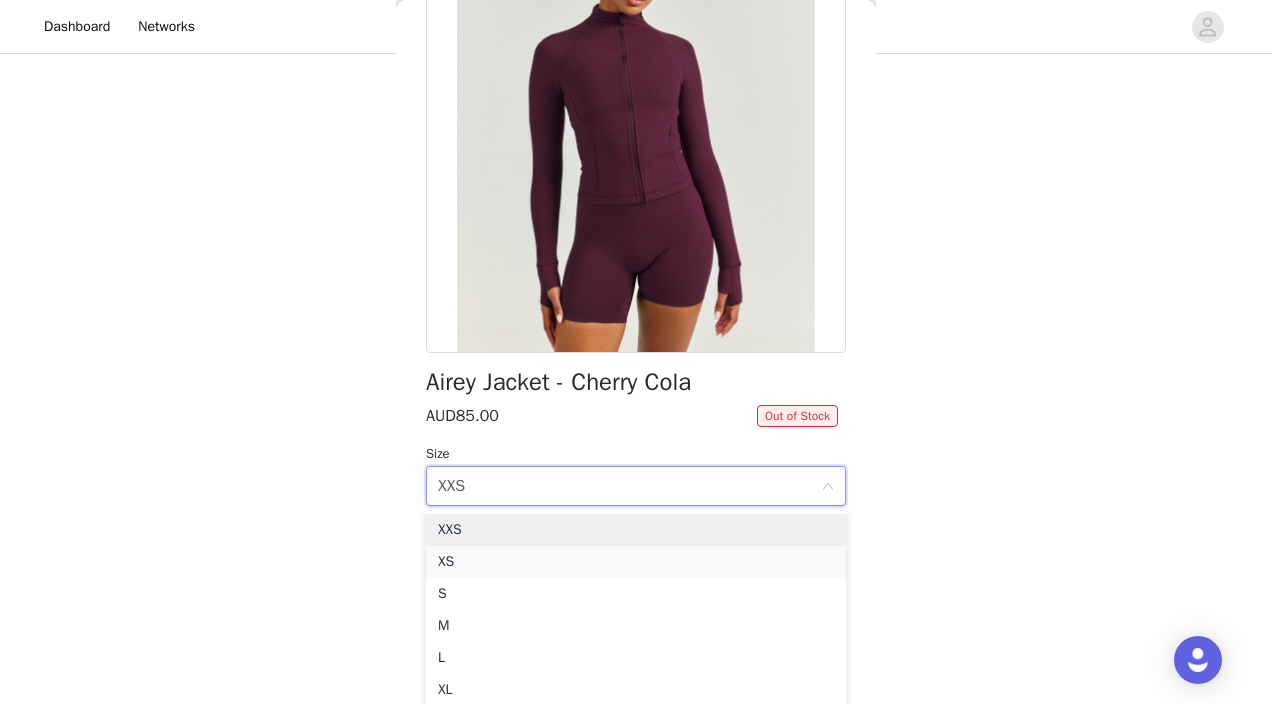 click on "XS" at bounding box center (636, 562) 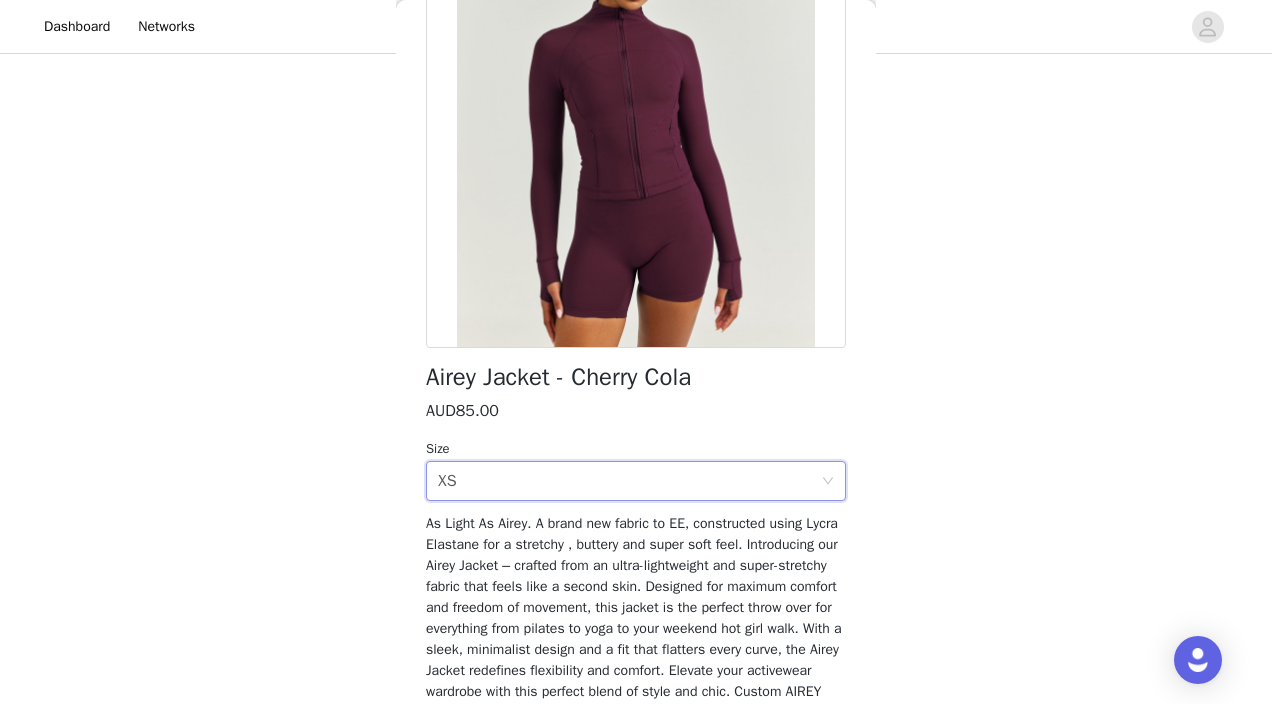 scroll, scrollTop: 430, scrollLeft: 0, axis: vertical 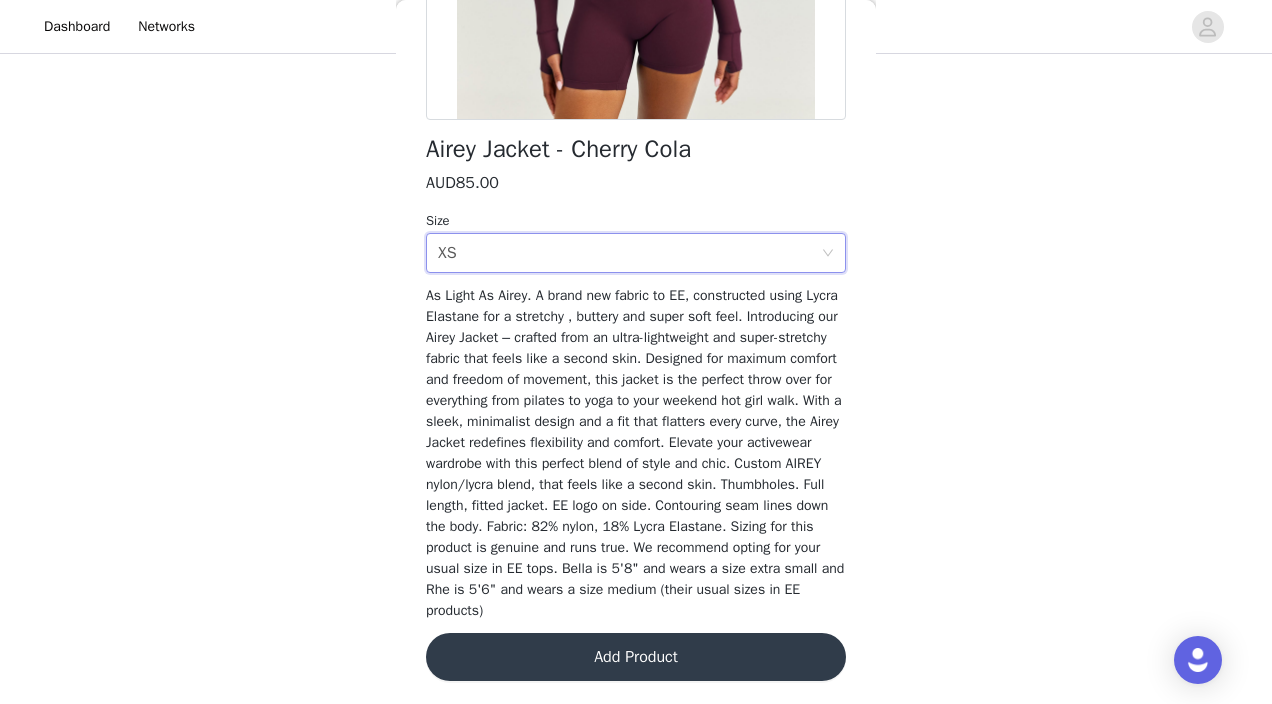 click on "Add Product" at bounding box center (636, 657) 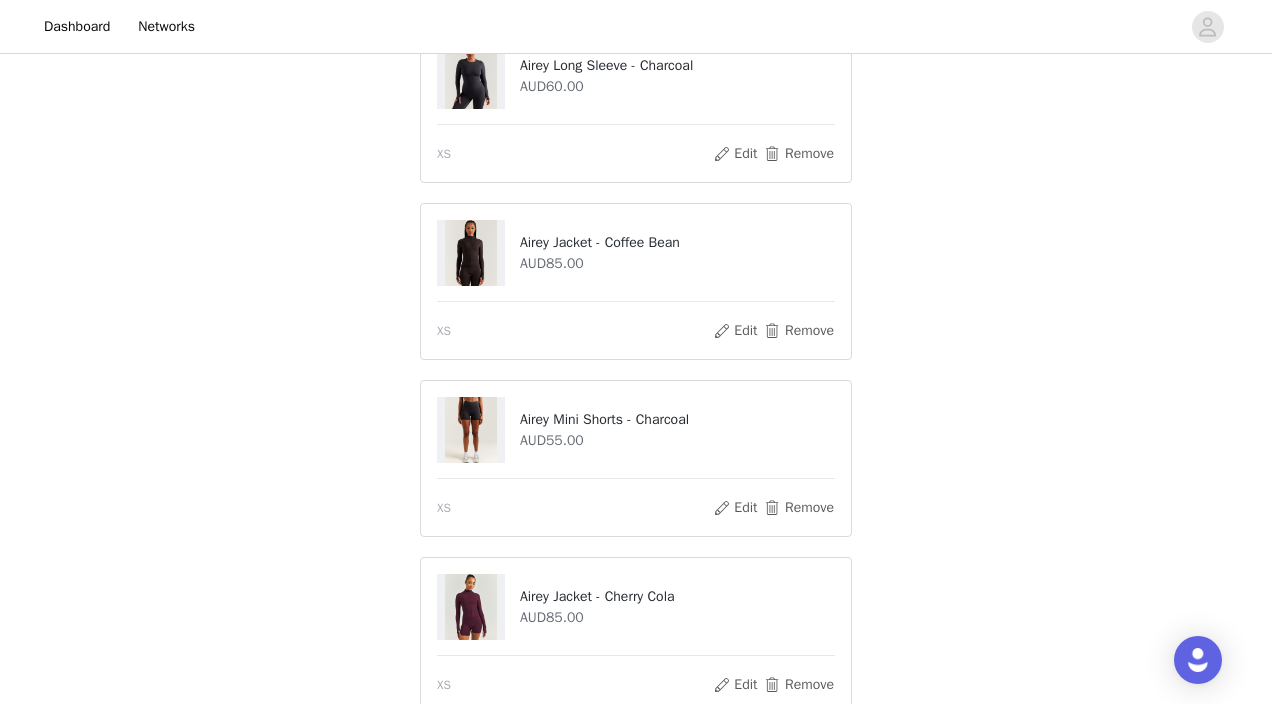 scroll, scrollTop: 410, scrollLeft: 0, axis: vertical 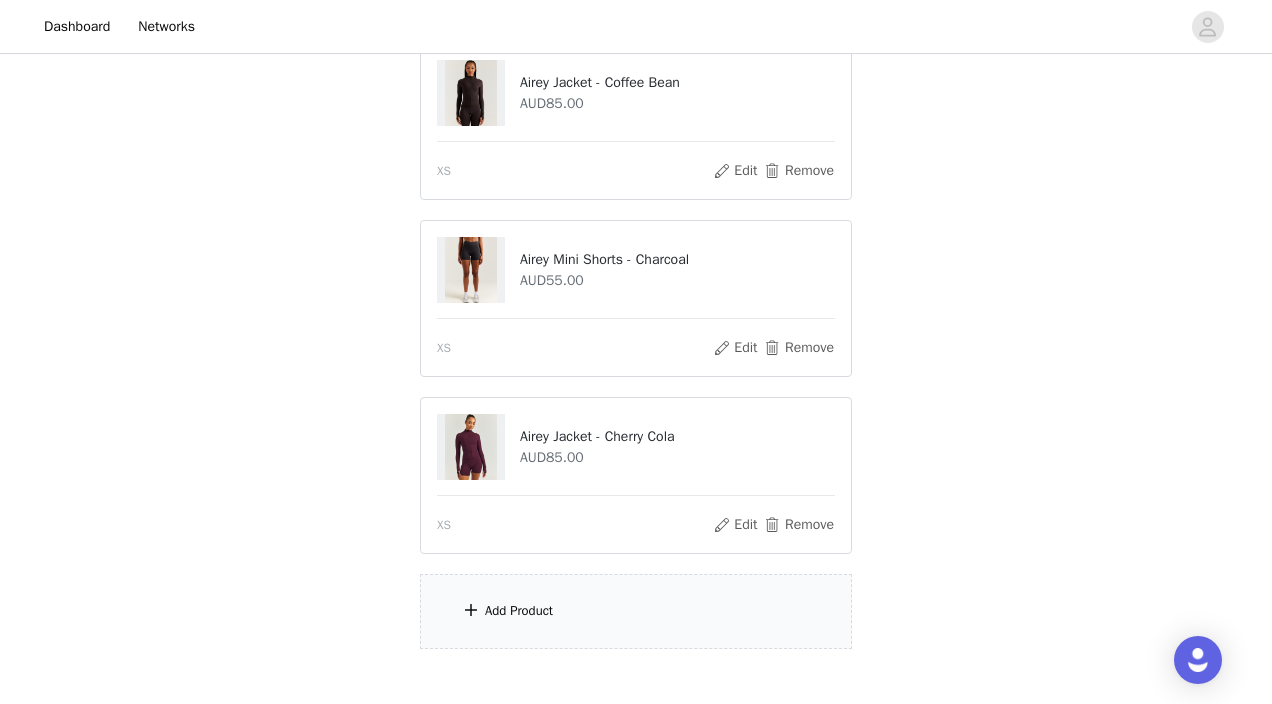 click on "Add Product" at bounding box center (636, 611) 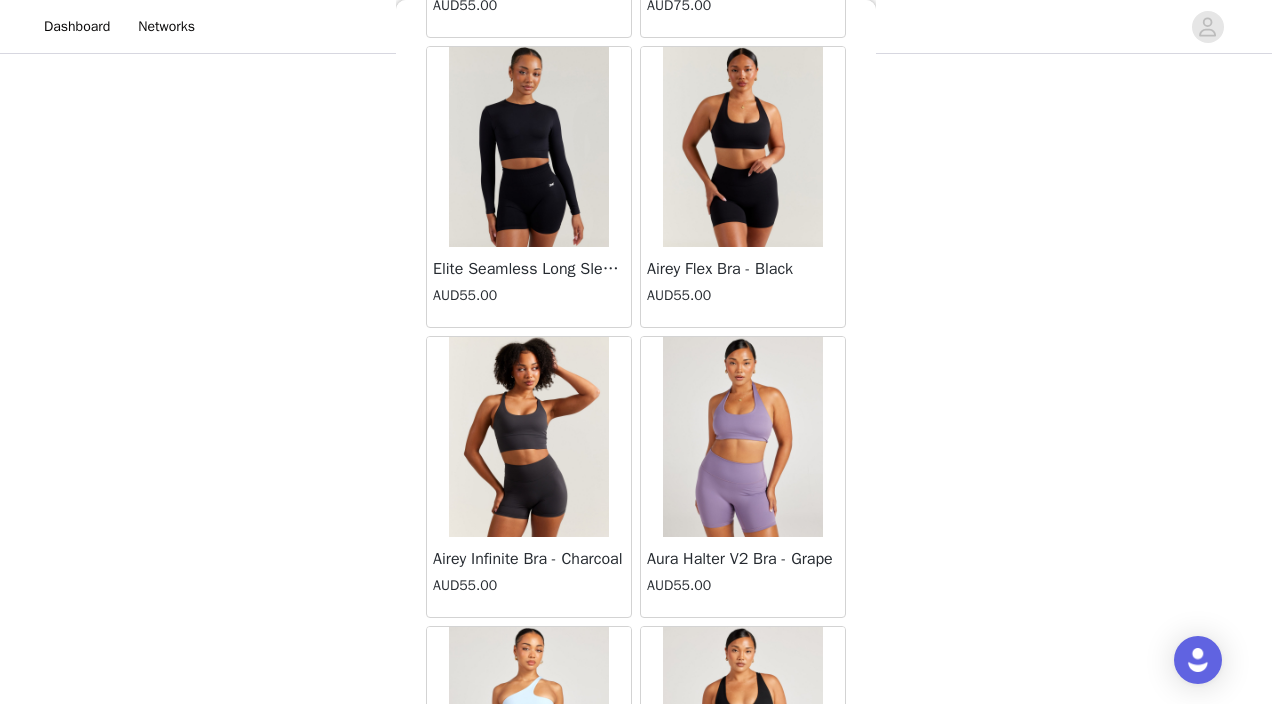 scroll, scrollTop: 0, scrollLeft: 0, axis: both 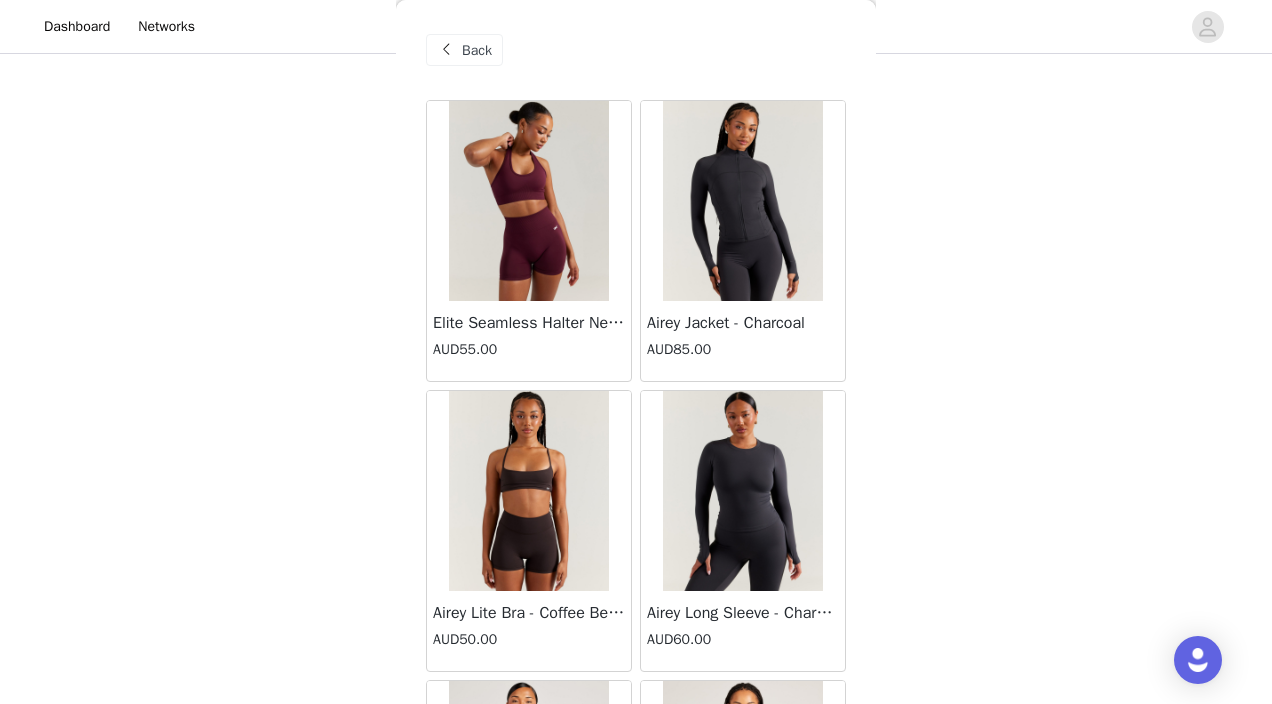 click on "Back" at bounding box center [464, 50] 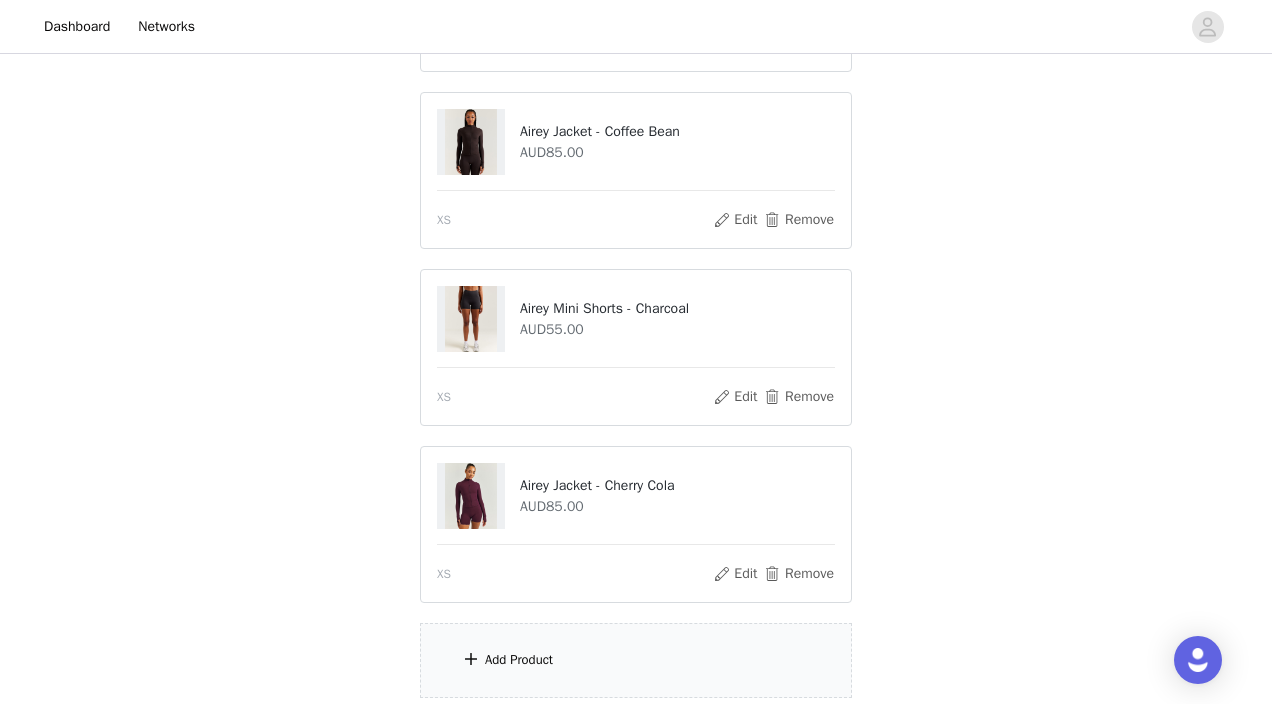 scroll, scrollTop: 522, scrollLeft: 0, axis: vertical 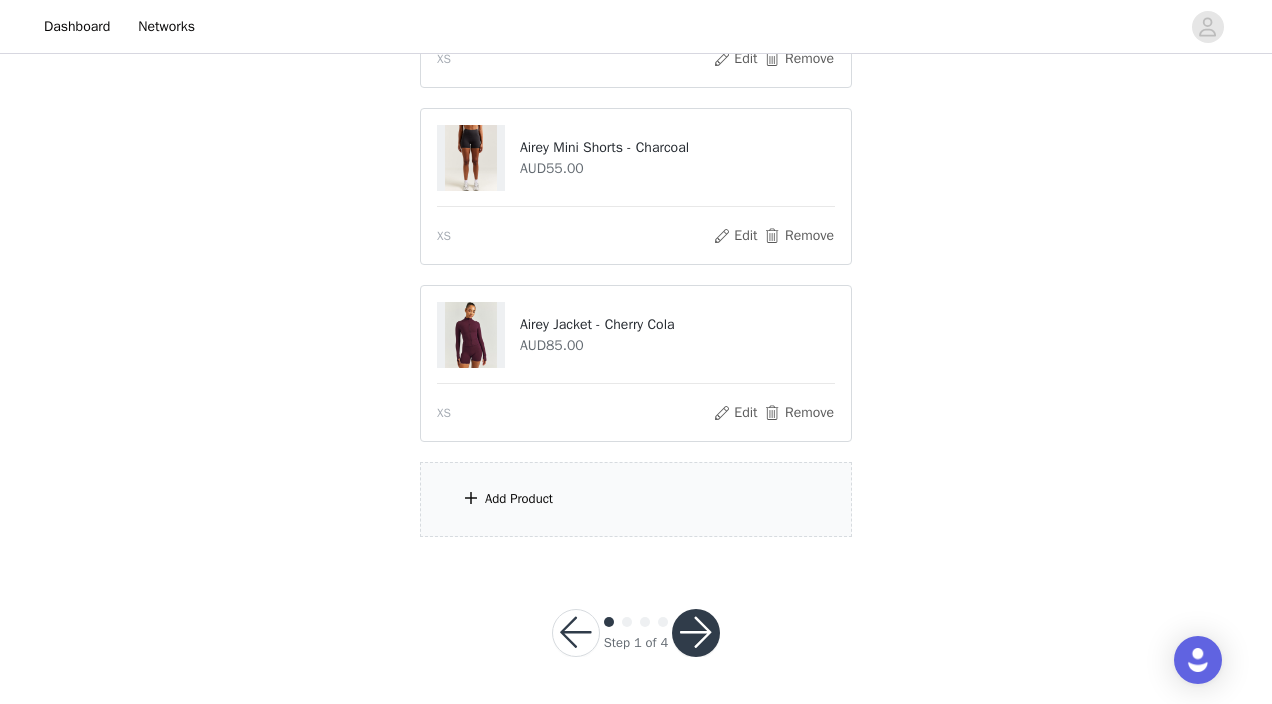 click at bounding box center [696, 633] 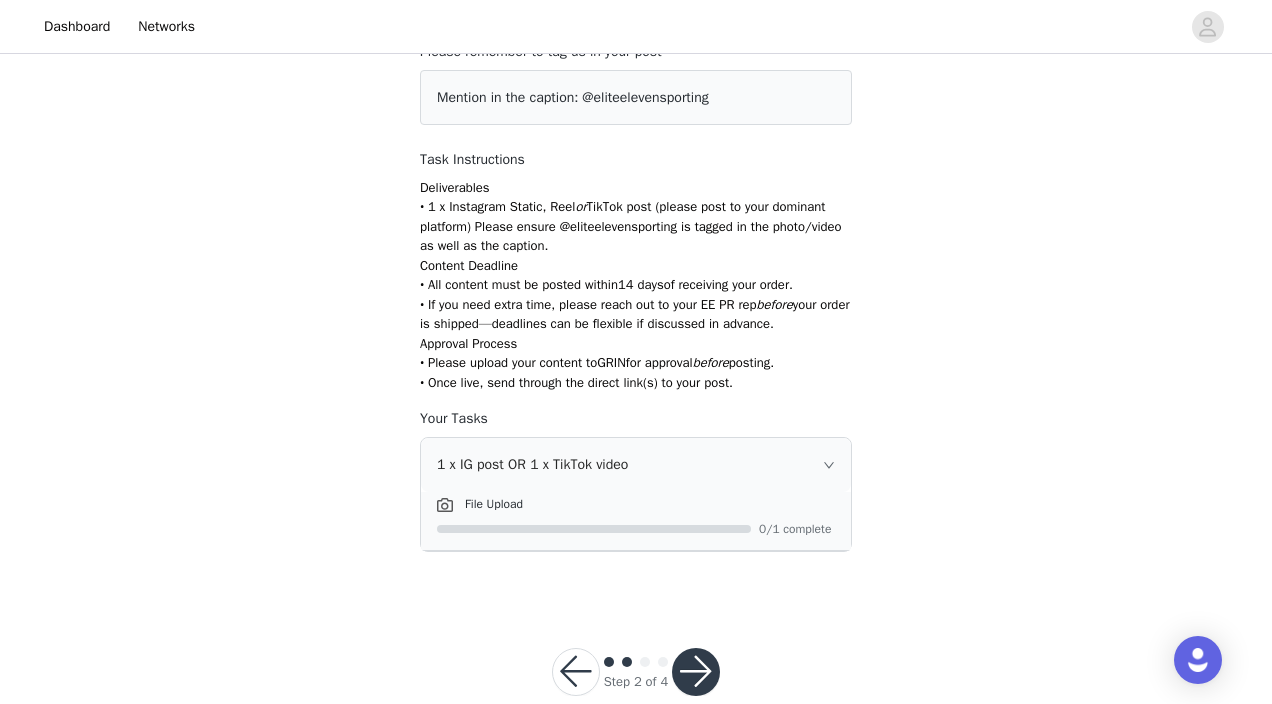 scroll, scrollTop: 185, scrollLeft: 0, axis: vertical 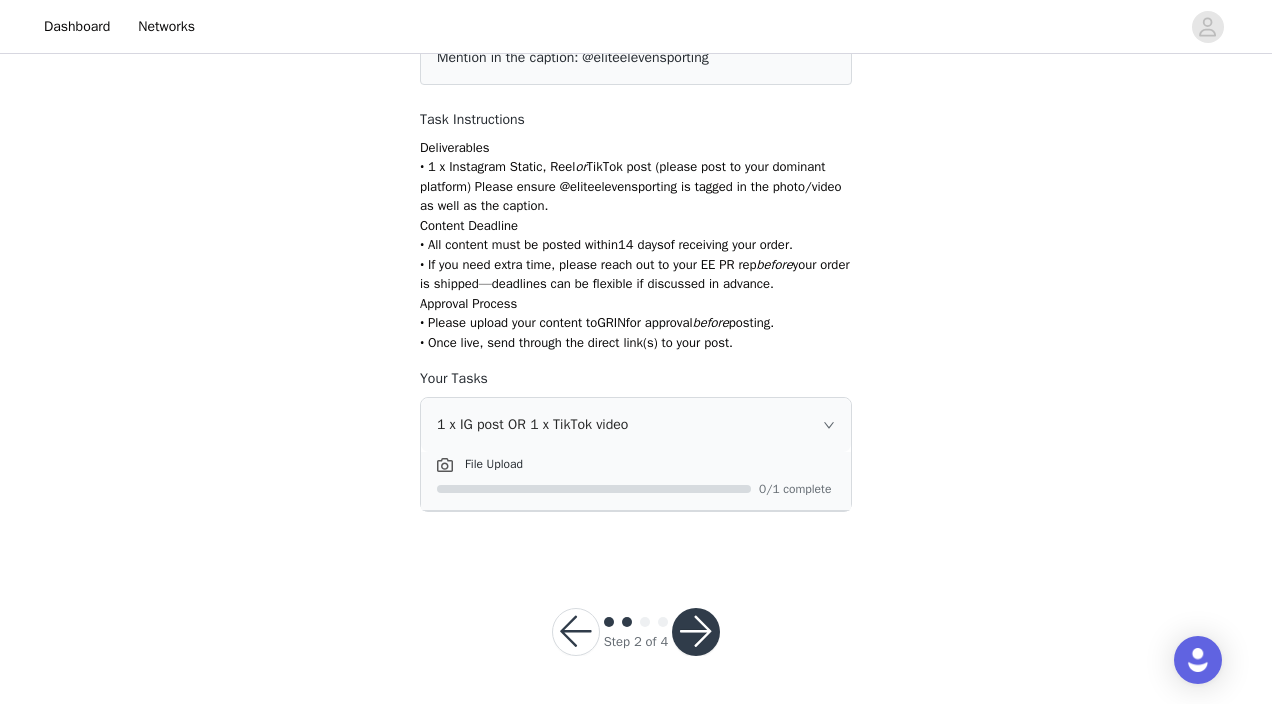 drag, startPoint x: 700, startPoint y: 624, endPoint x: 712, endPoint y: 363, distance: 261.27573 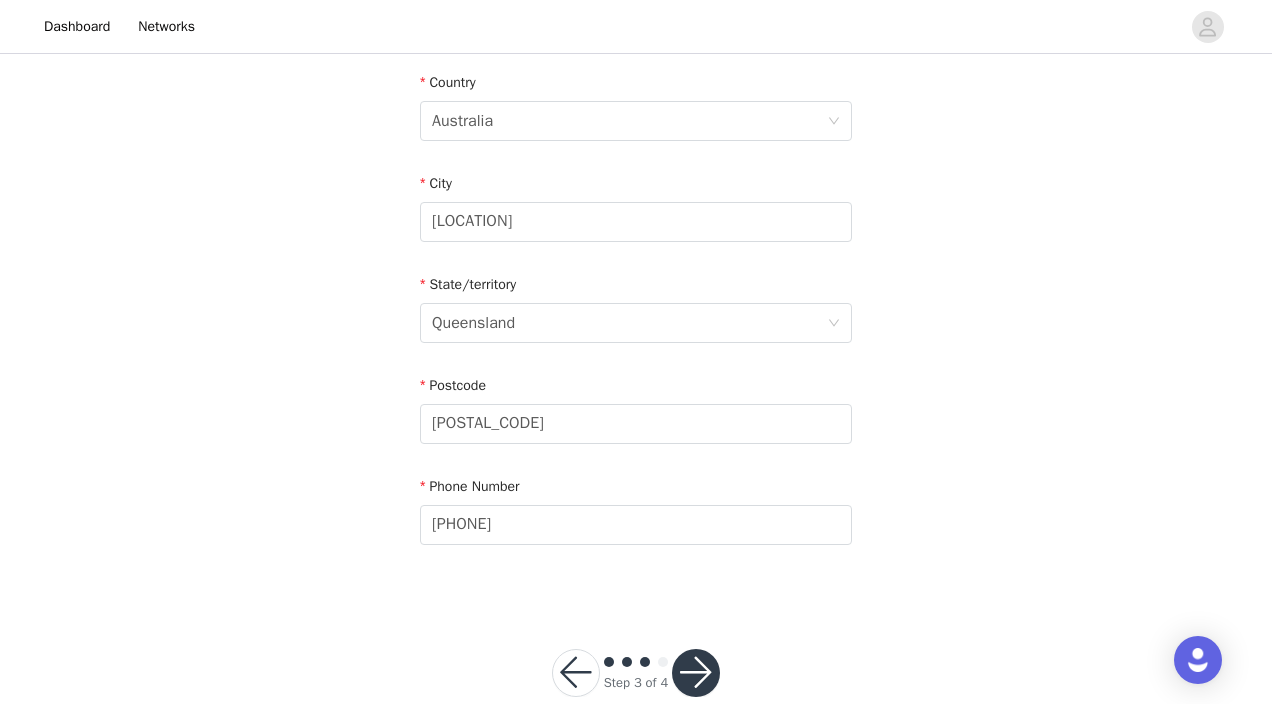 scroll, scrollTop: 659, scrollLeft: 0, axis: vertical 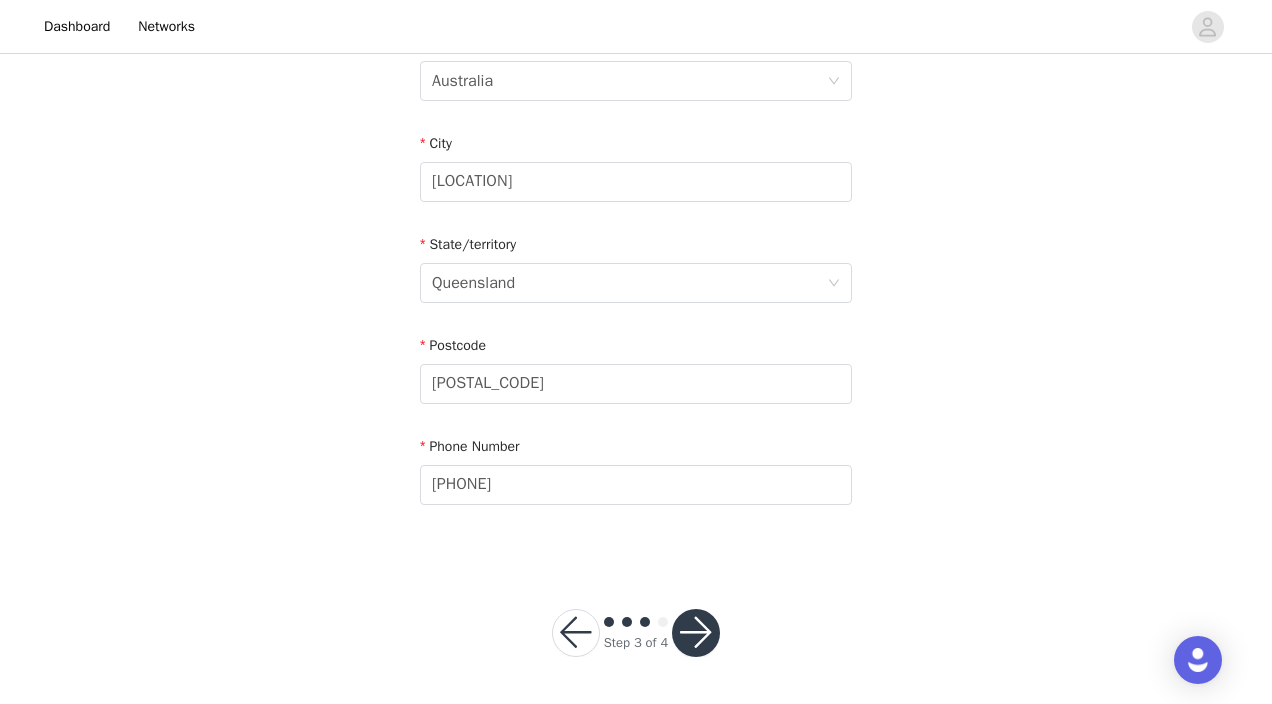 click at bounding box center (696, 633) 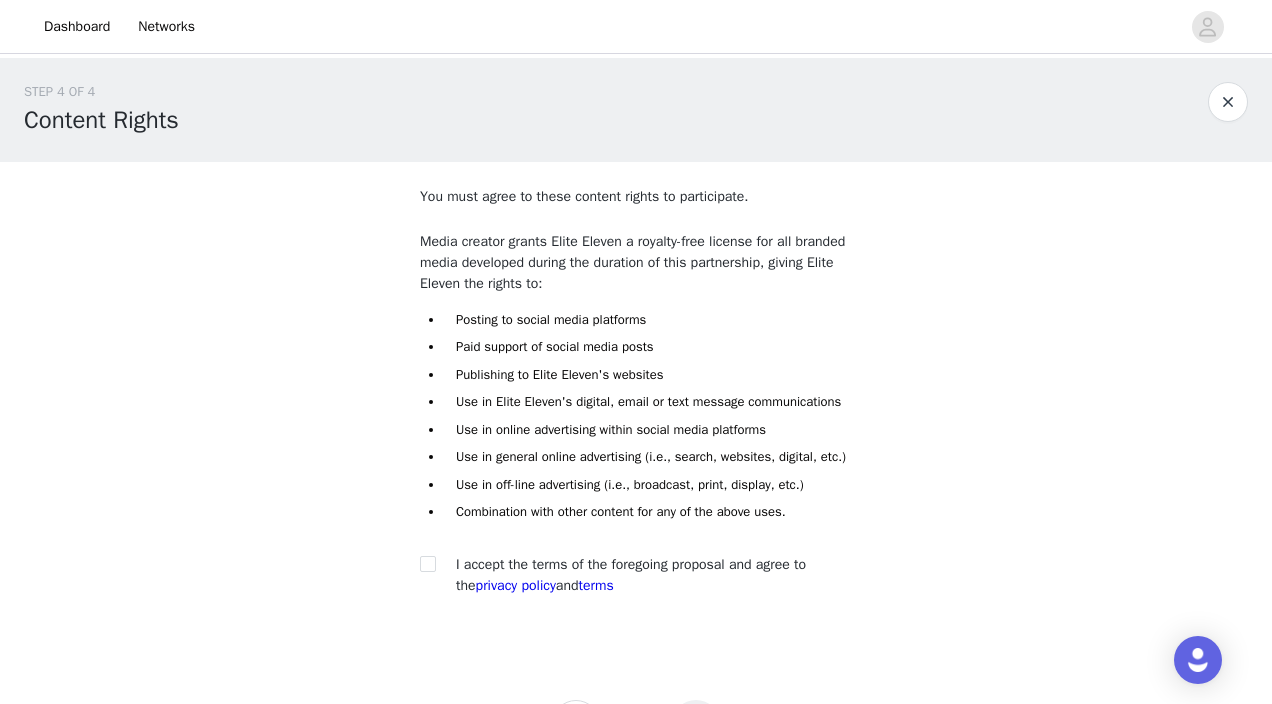 scroll, scrollTop: 130, scrollLeft: 0, axis: vertical 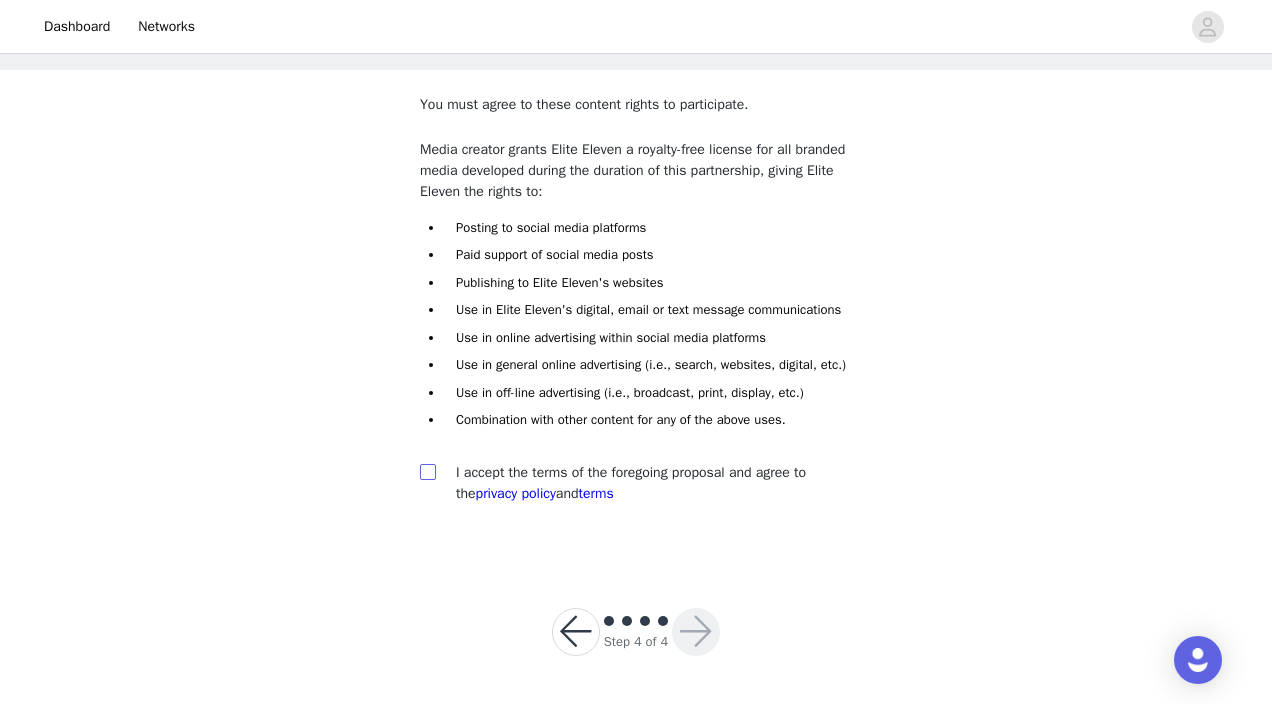 click at bounding box center (427, 471) 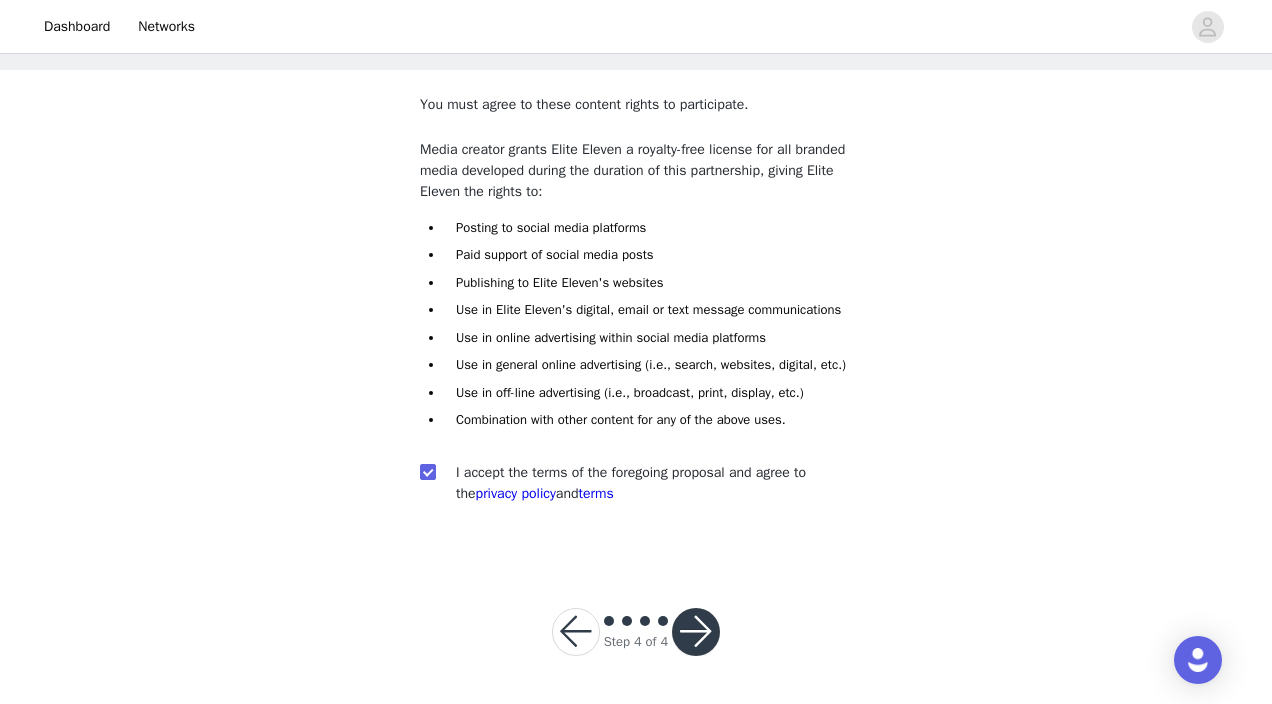 click at bounding box center [696, 632] 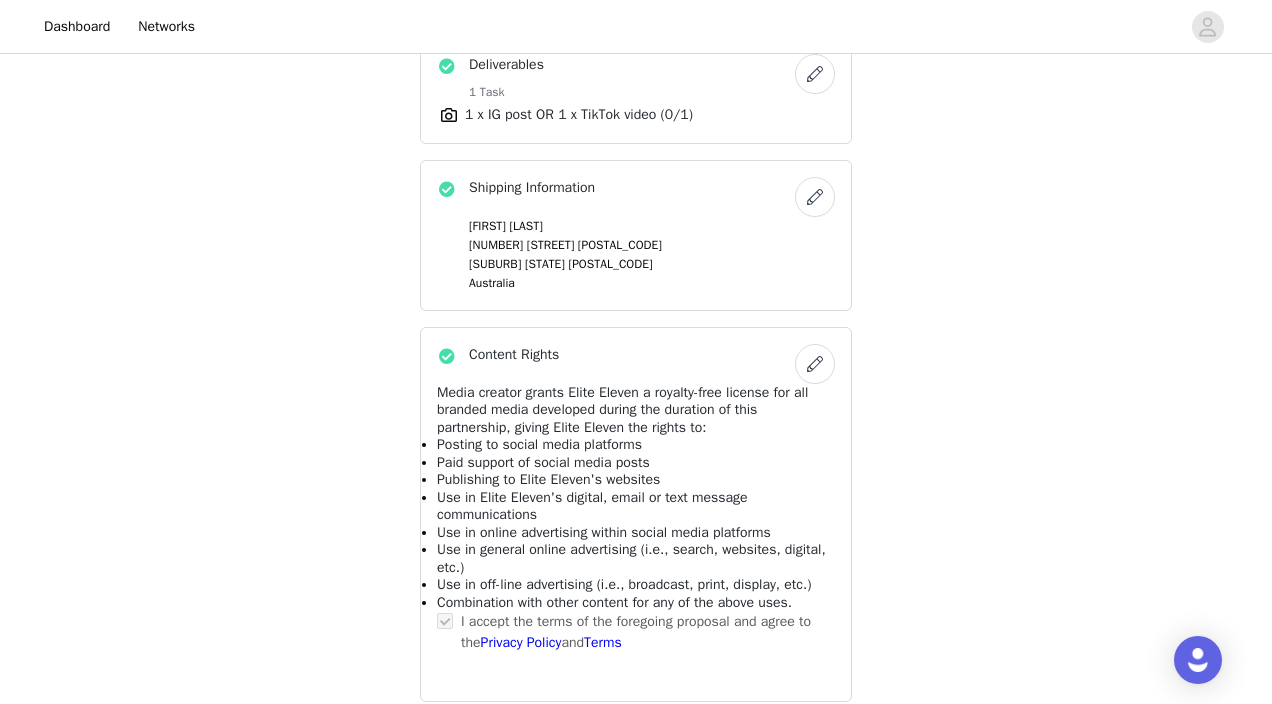 scroll, scrollTop: 1285, scrollLeft: 0, axis: vertical 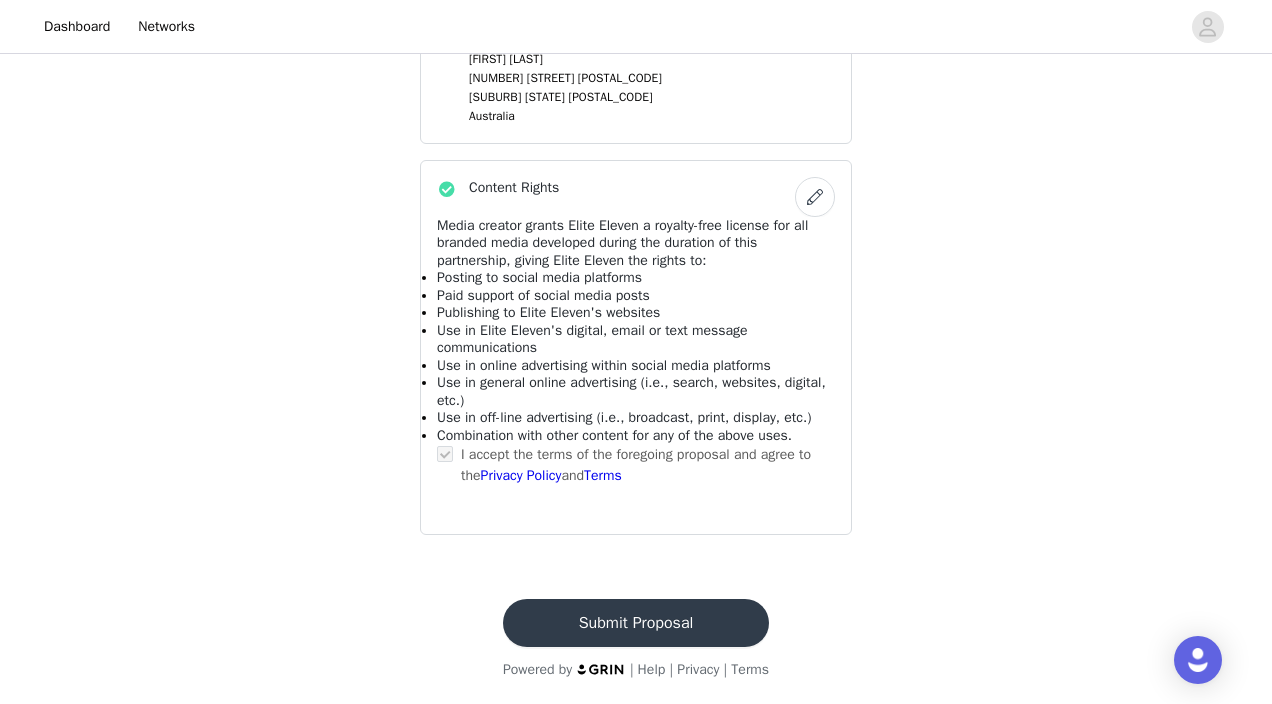 click on "Submit Proposal" at bounding box center (636, 623) 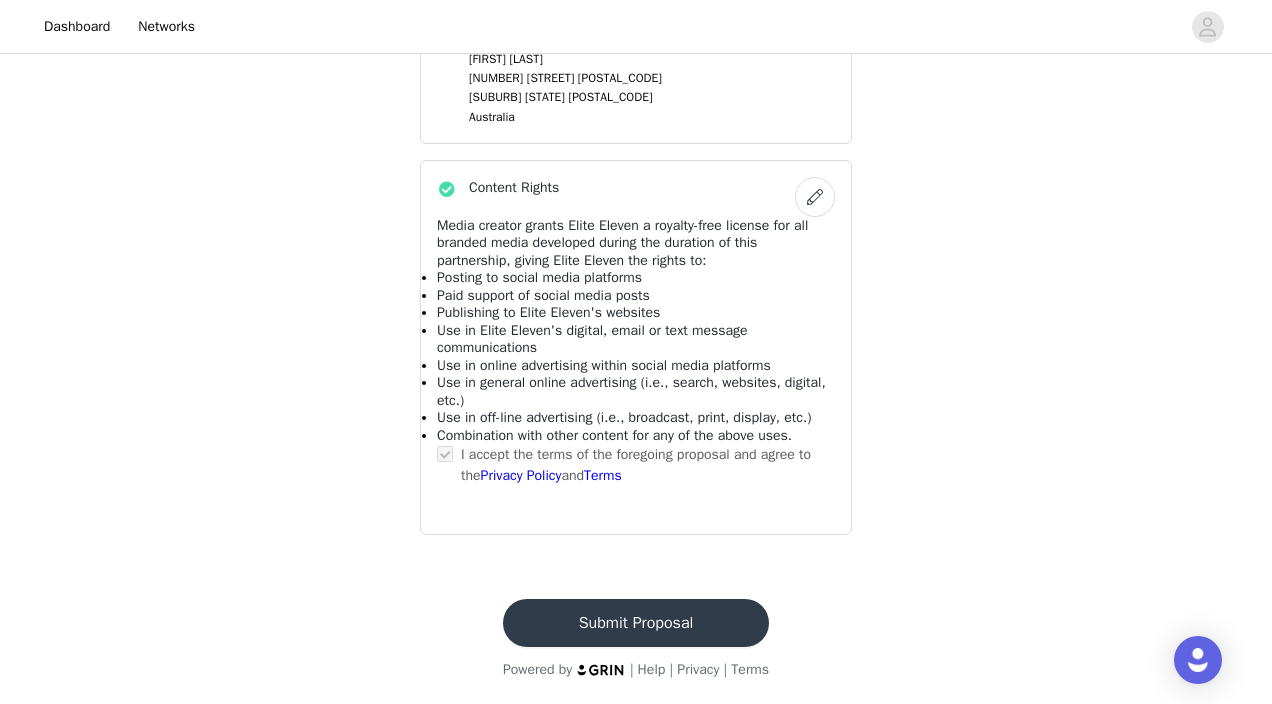 scroll, scrollTop: 0, scrollLeft: 0, axis: both 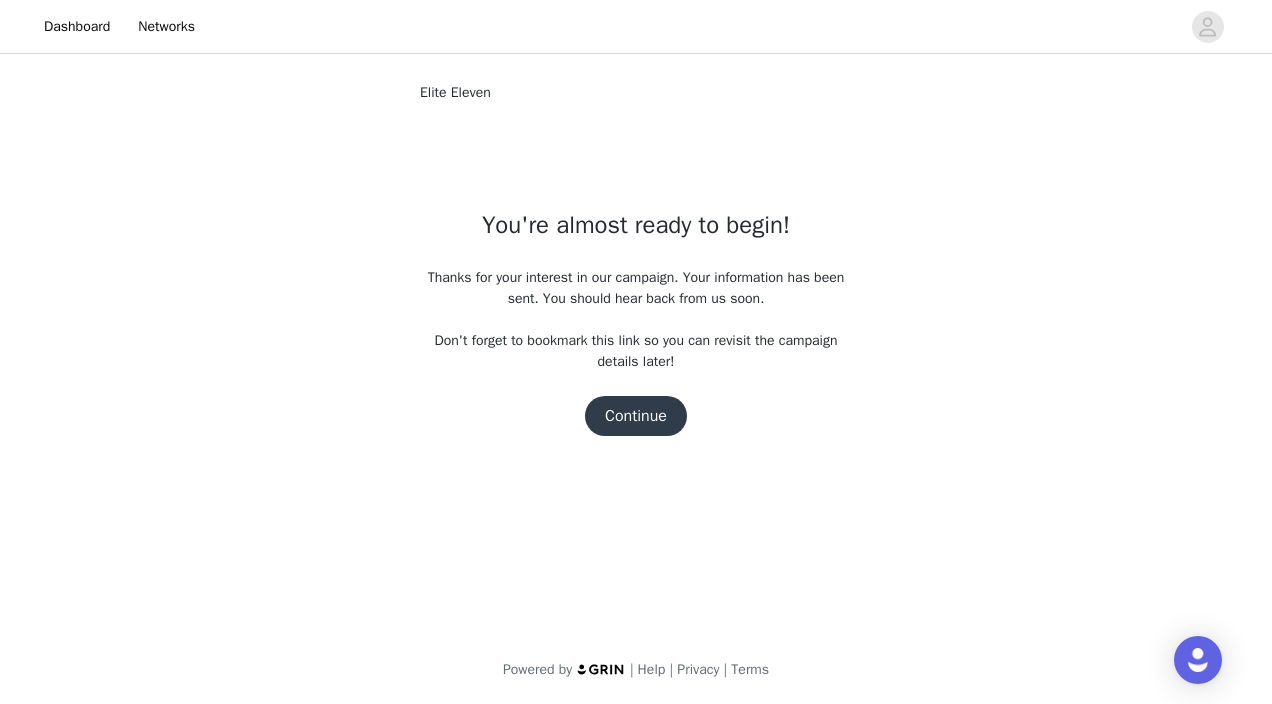 click on "Continue" at bounding box center (636, 416) 